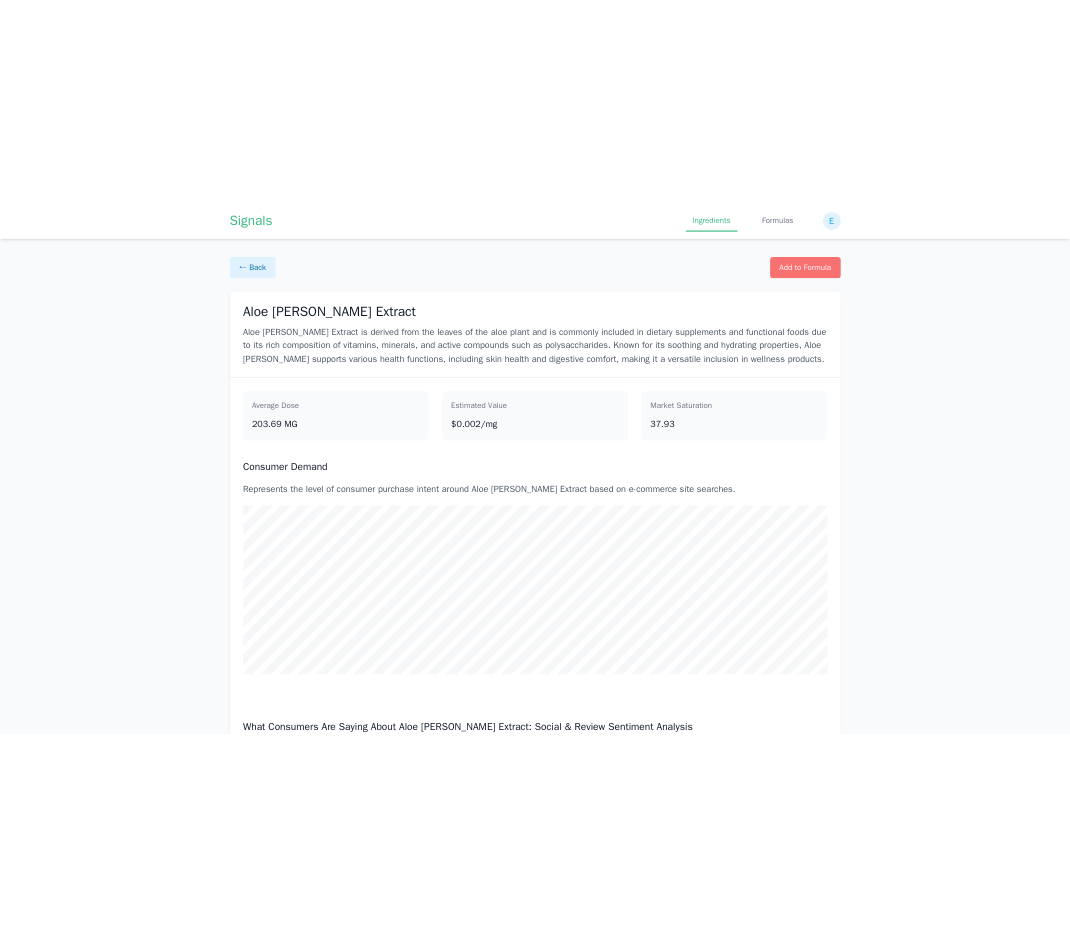 scroll, scrollTop: 0, scrollLeft: 0, axis: both 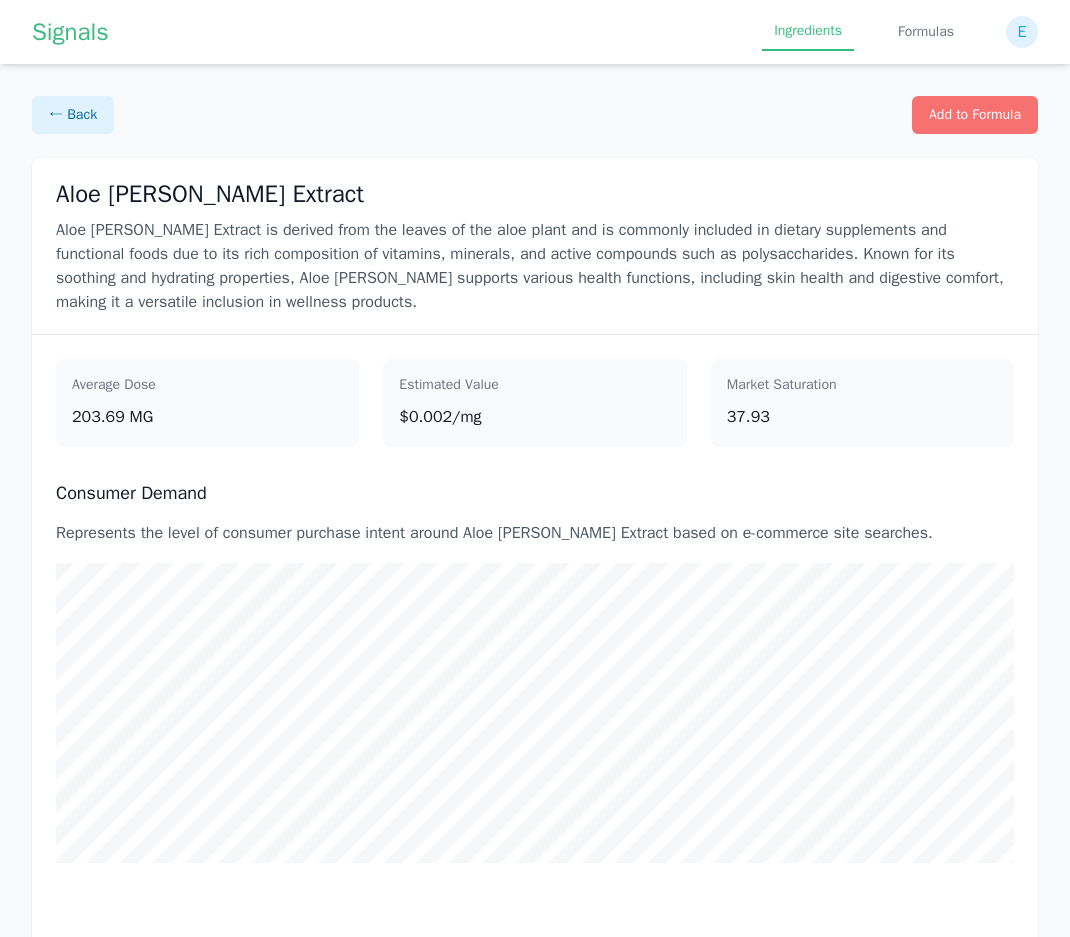 click on "Signals  Ingredients   Formulas  E" at bounding box center (535, 32) 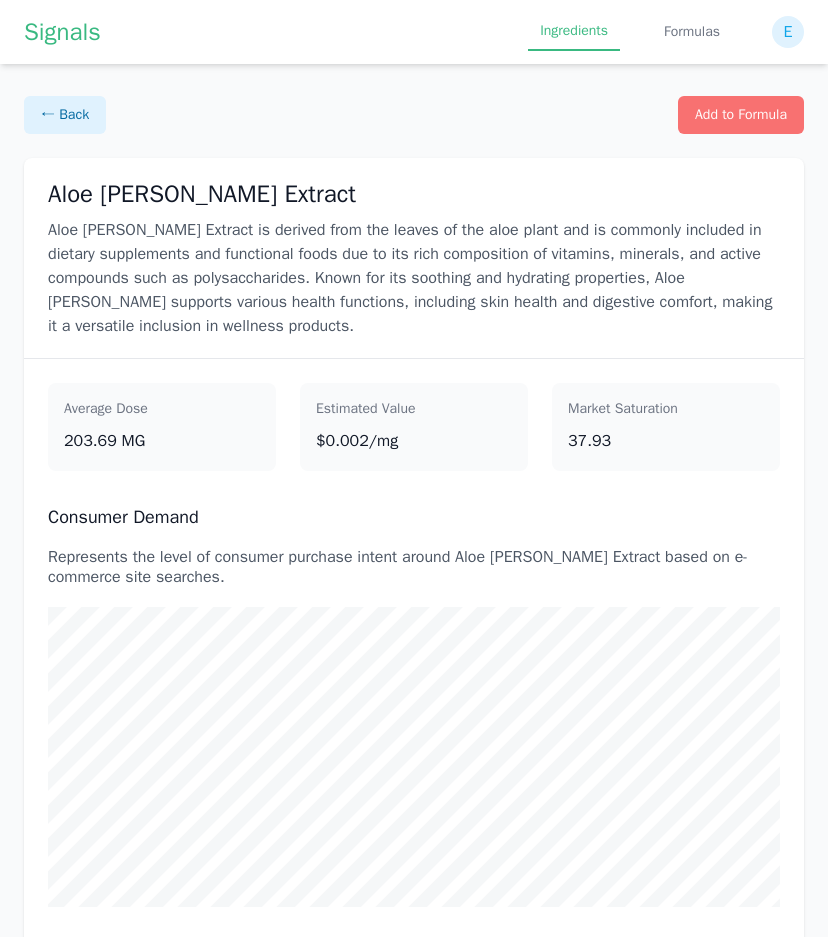 click on "Aloe [PERSON_NAME] Extract is derived from the leaves of the aloe plant and is commonly included in dietary supplements and functional foods due to its rich composition of vitamins, minerals, and active compounds such as polysaccharides. Known for its soothing and hydrating properties, Aloe [PERSON_NAME] supports various health functions, including skin health and digestive comfort, making it a versatile inclusion in wellness products." at bounding box center (414, 278) 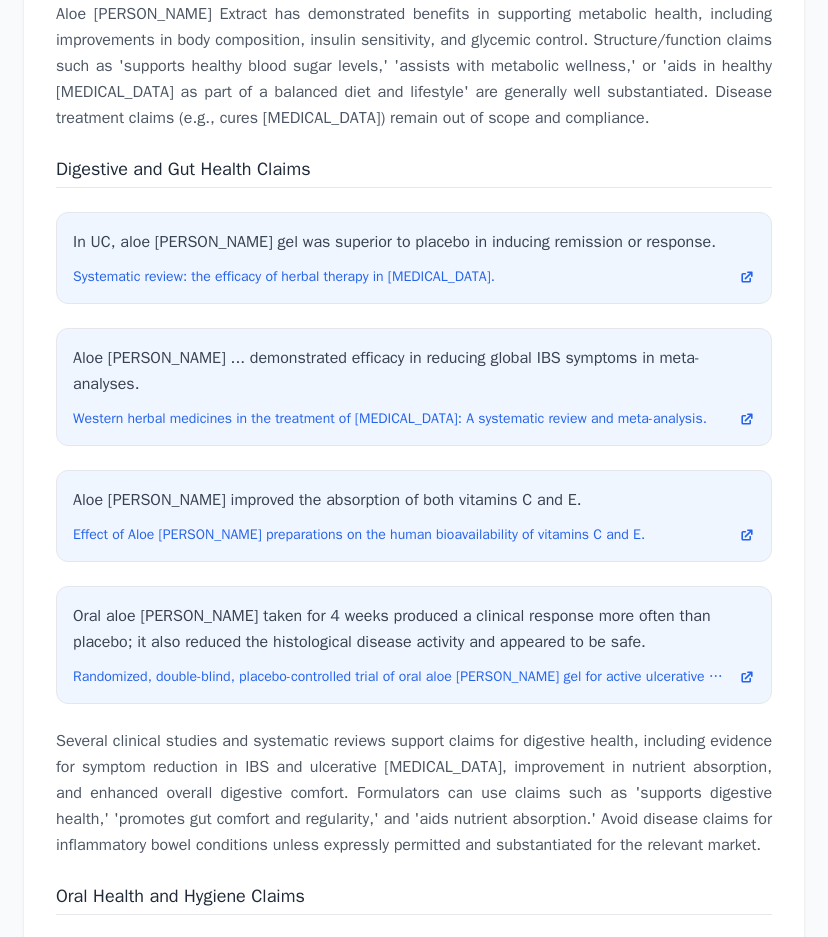 scroll, scrollTop: 7700, scrollLeft: 0, axis: vertical 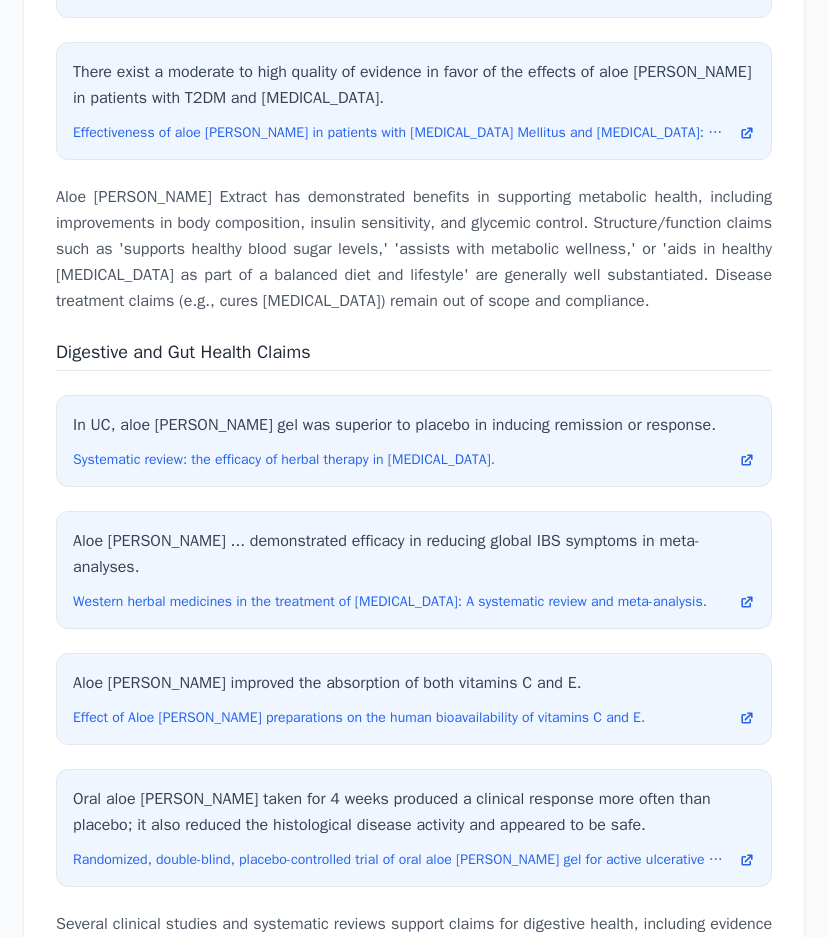 click on "Digestive and Gut Health Claims" at bounding box center [414, 354] 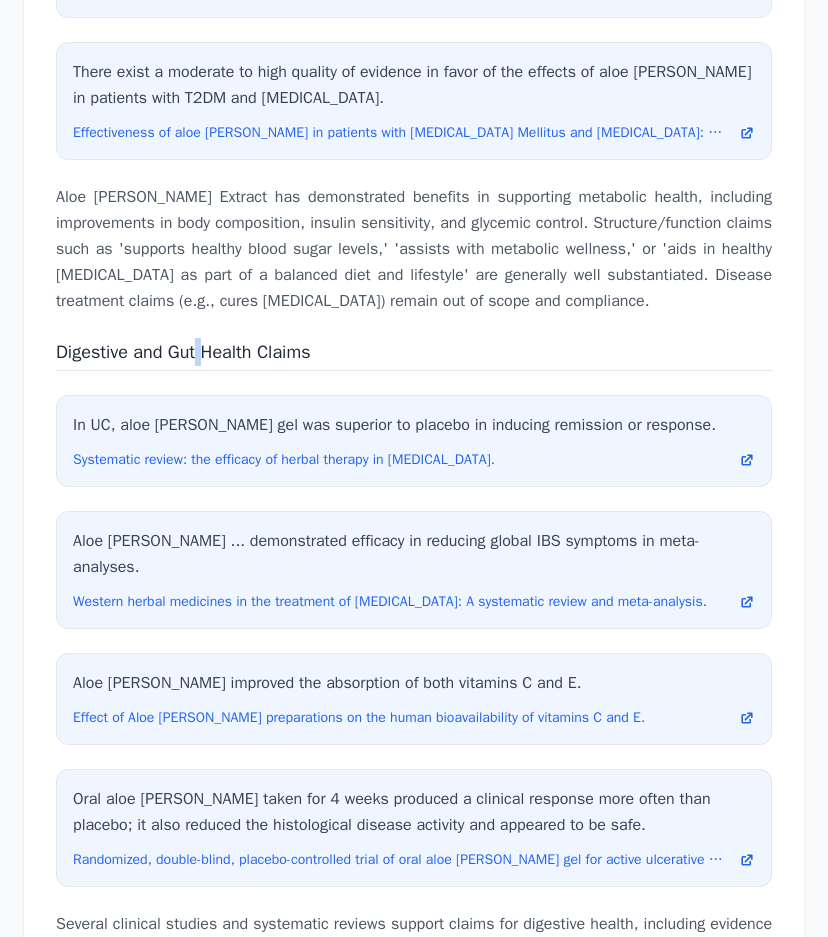 click on "Digestive and Gut Health Claims" at bounding box center (183, 352) 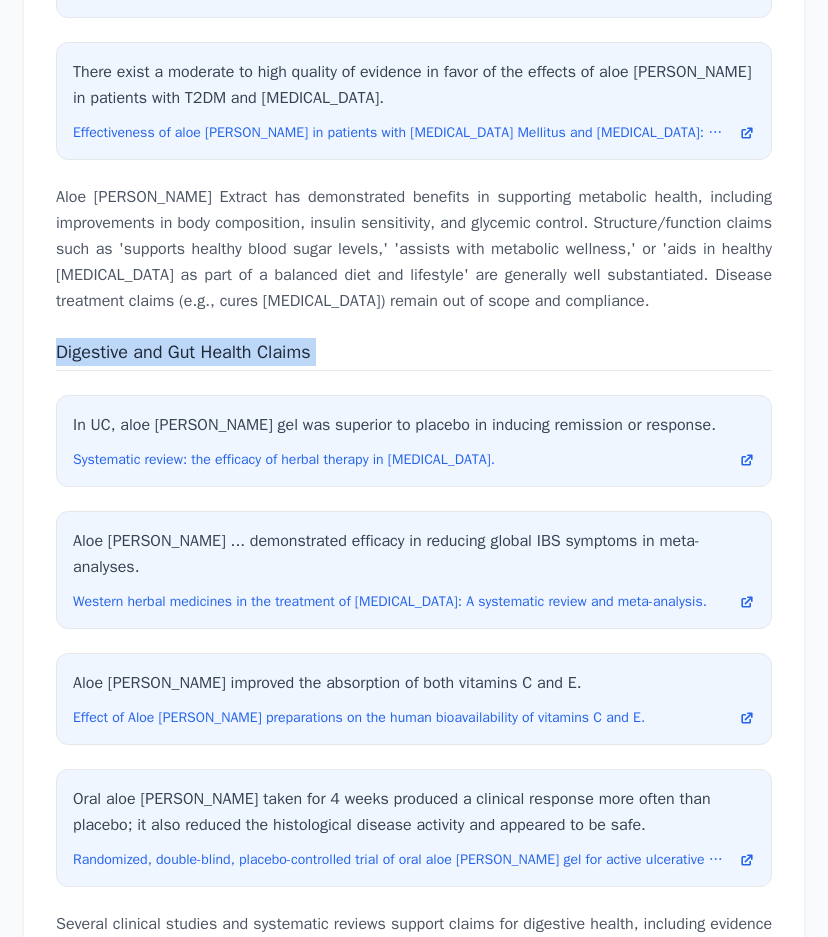 click on "Digestive and Gut Health Claims" at bounding box center (183, 352) 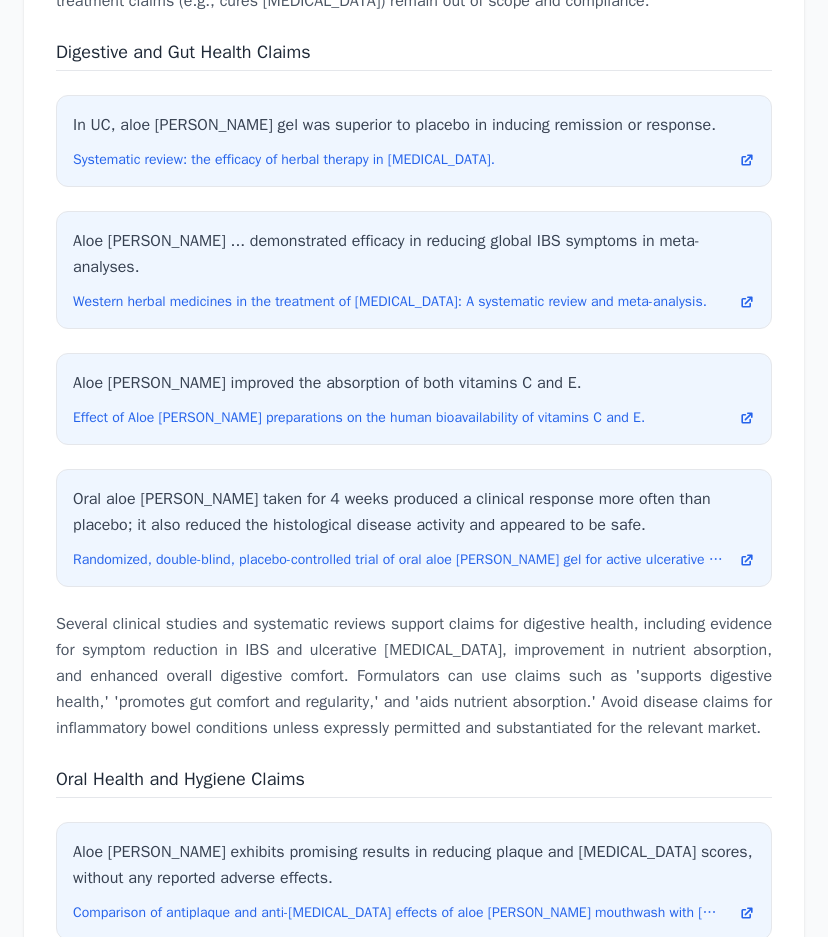 click on "Several clinical studies and systematic reviews support claims for digestive health, including evidence for symptom reduction in IBS and ulcerative [MEDICAL_DATA], improvement in nutrient absorption, and enhanced overall digestive comfort. Formulators can use claims such as 'supports digestive health,' 'promotes gut comfort and regularity,' and 'aids nutrient absorption.' Avoid disease claims for inflammatory bowel conditions unless expressly permitted and substantiated for the relevant market." at bounding box center [414, 676] 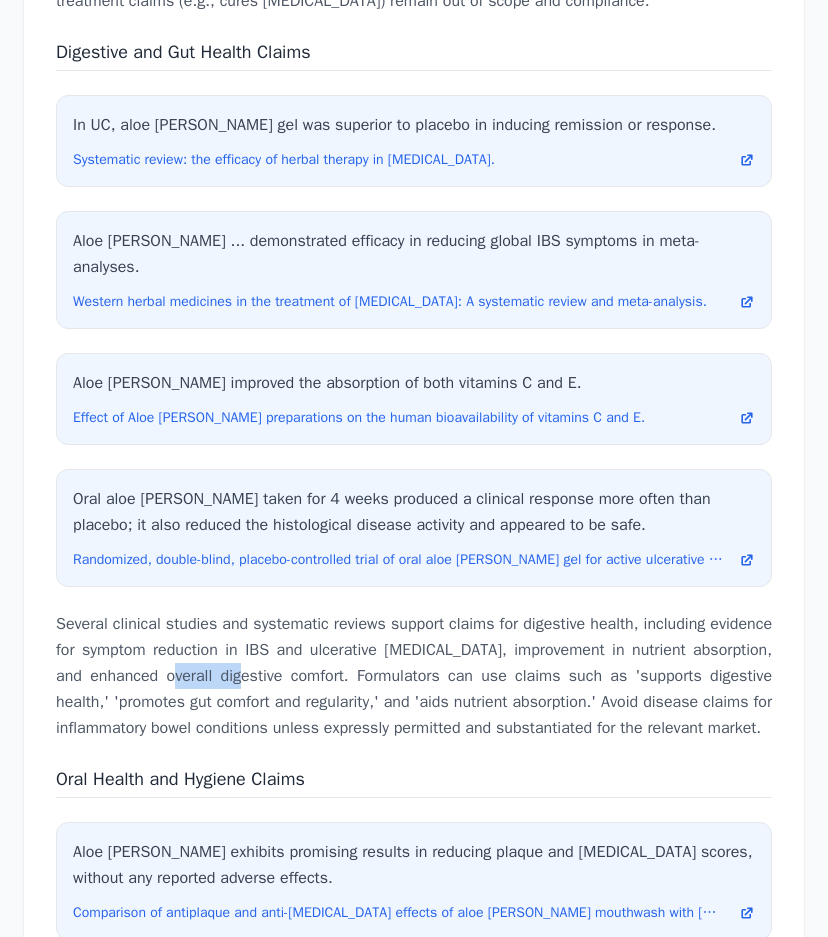 click on "Several clinical studies and systematic reviews support claims for digestive health, including evidence for symptom reduction in IBS and ulcerative [MEDICAL_DATA], improvement in nutrient absorption, and enhanced overall digestive comfort. Formulators can use claims such as 'supports digestive health,' 'promotes gut comfort and regularity,' and 'aids nutrient absorption.' Avoid disease claims for inflammatory bowel conditions unless expressly permitted and substantiated for the relevant market." at bounding box center (414, 676) 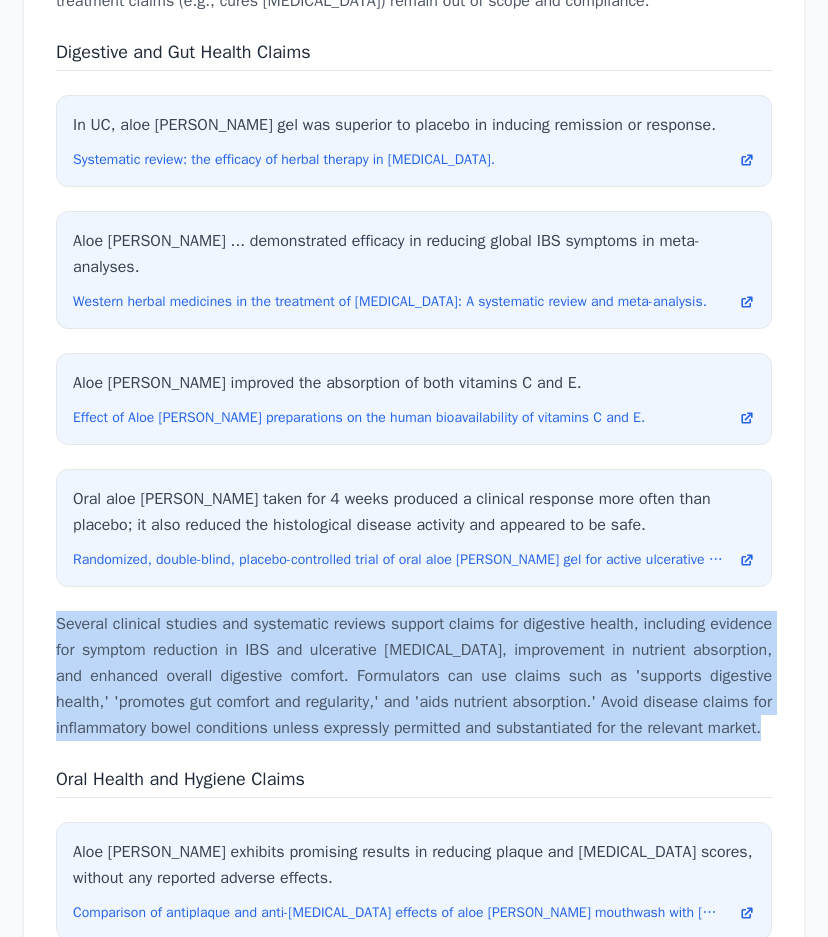 click on "Several clinical studies and systematic reviews support claims for digestive health, including evidence for symptom reduction in IBS and ulcerative [MEDICAL_DATA], improvement in nutrient absorption, and enhanced overall digestive comfort. Formulators can use claims such as 'supports digestive health,' 'promotes gut comfort and regularity,' and 'aids nutrient absorption.' Avoid disease claims for inflammatory bowel conditions unless expressly permitted and substantiated for the relevant market." at bounding box center (414, 676) 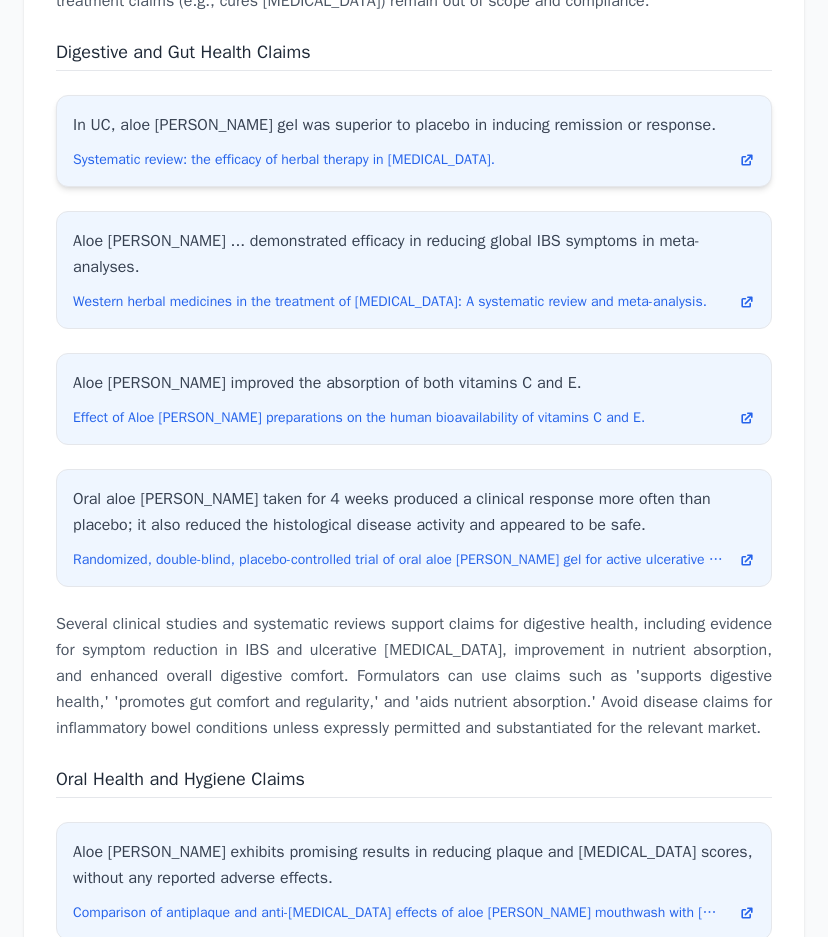 click on "In UC, aloe [PERSON_NAME] gel was superior to placebo in inducing remission or response." at bounding box center [414, 125] 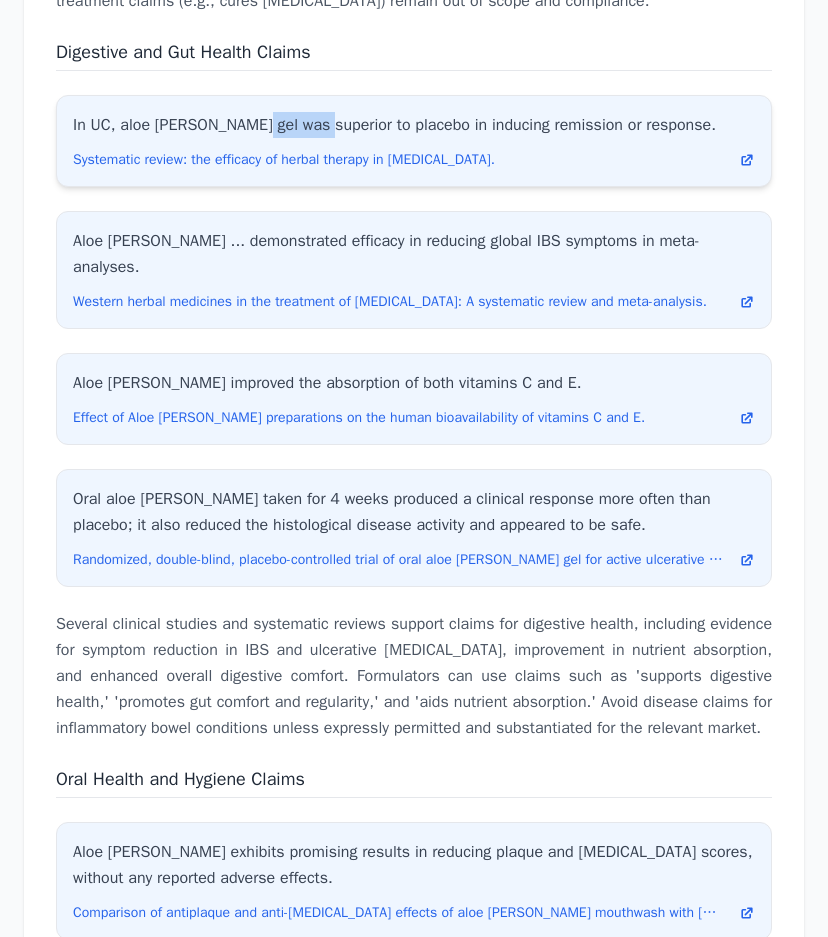 click on "In UC, aloe [PERSON_NAME] gel was superior to placebo in inducing remission or response." at bounding box center (414, 125) 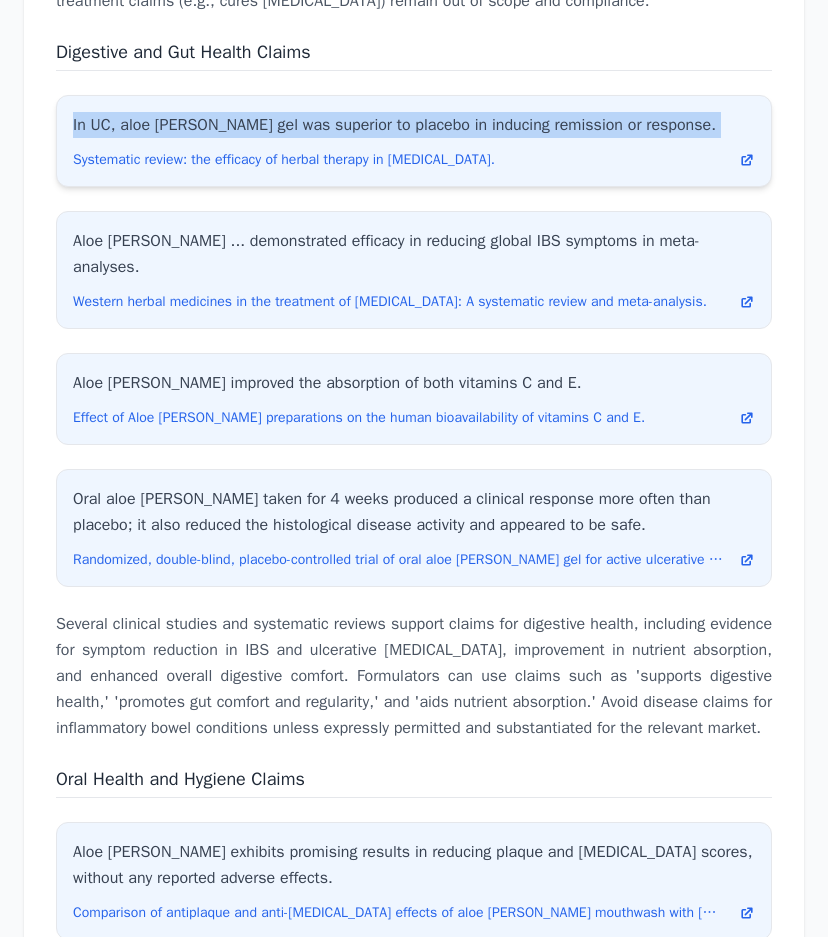 click on "In UC, aloe [PERSON_NAME] gel was superior to placebo in inducing remission or response." at bounding box center (414, 125) 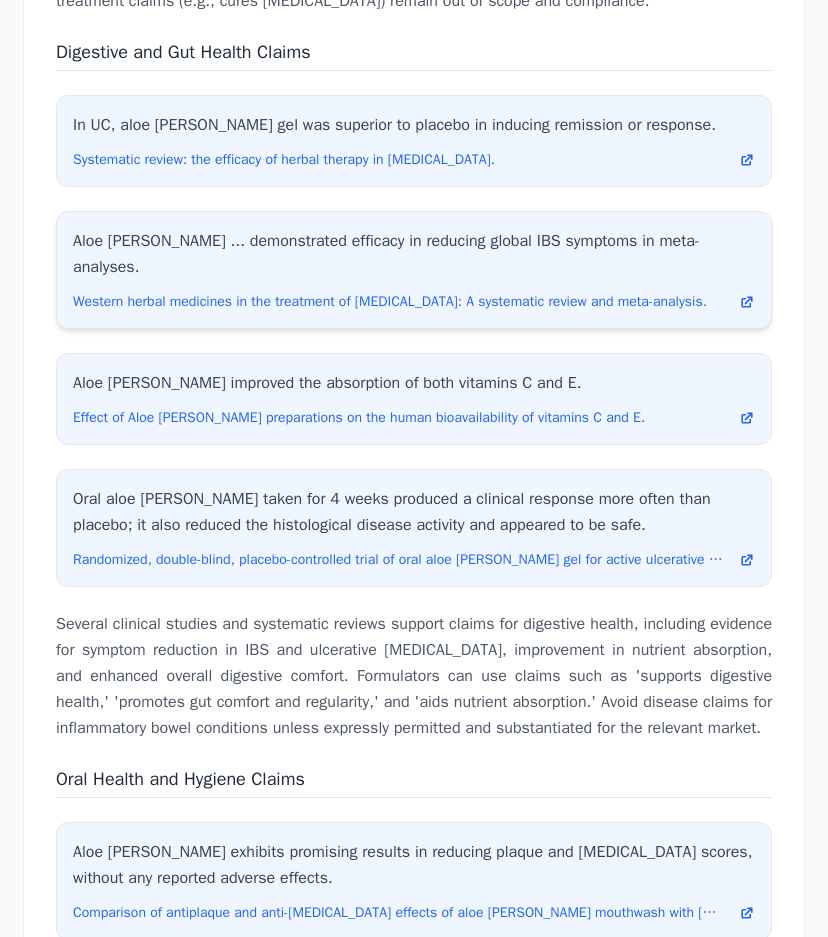click on "Aloe [PERSON_NAME] ... demonstrated efficacy in reducing global IBS symptoms in meta-analyses." at bounding box center [414, 254] 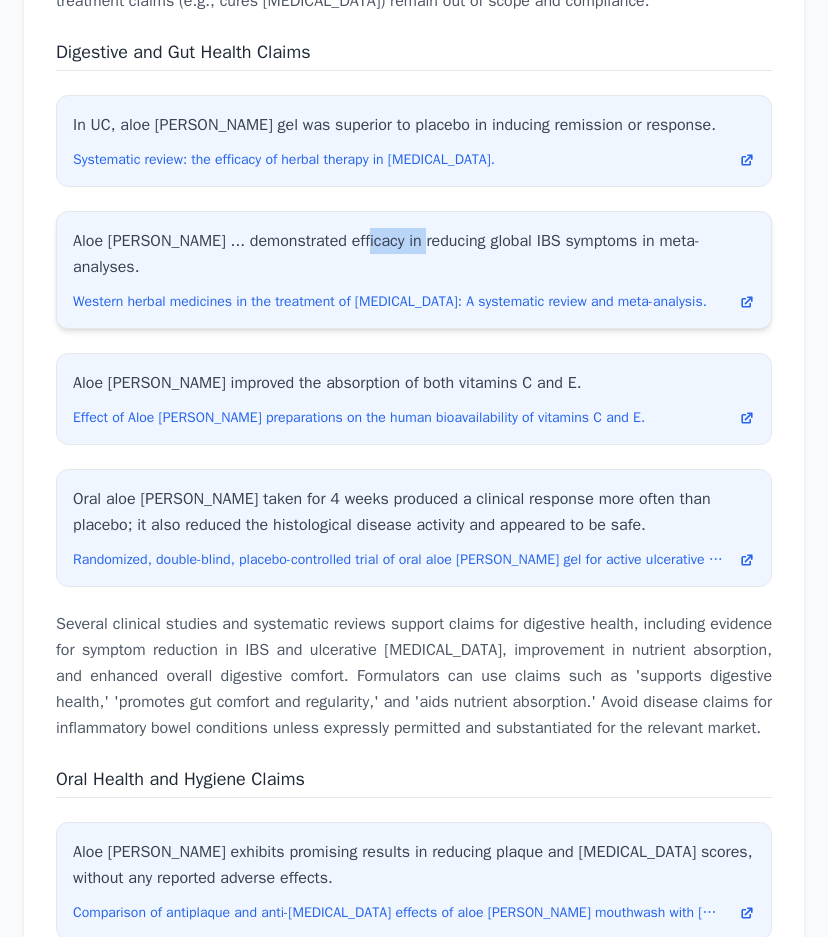 click on "Aloe [PERSON_NAME] ... demonstrated efficacy in reducing global IBS symptoms in meta-analyses." at bounding box center (414, 254) 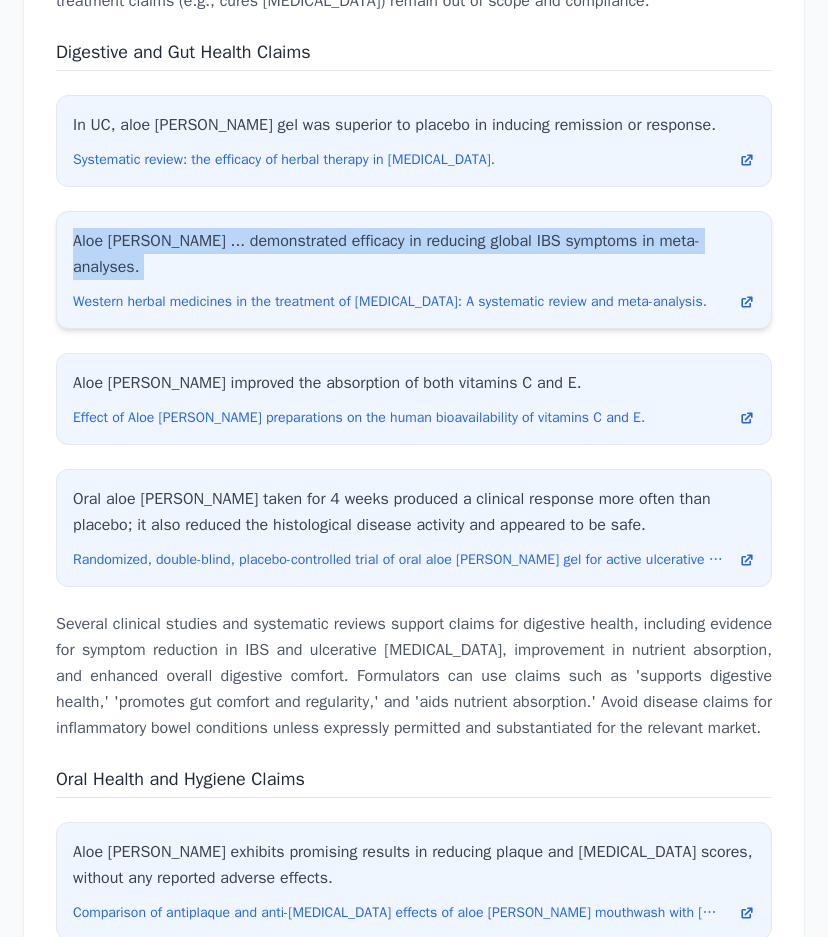 click on "Aloe [PERSON_NAME] ... demonstrated efficacy in reducing global IBS symptoms in meta-analyses." at bounding box center [414, 254] 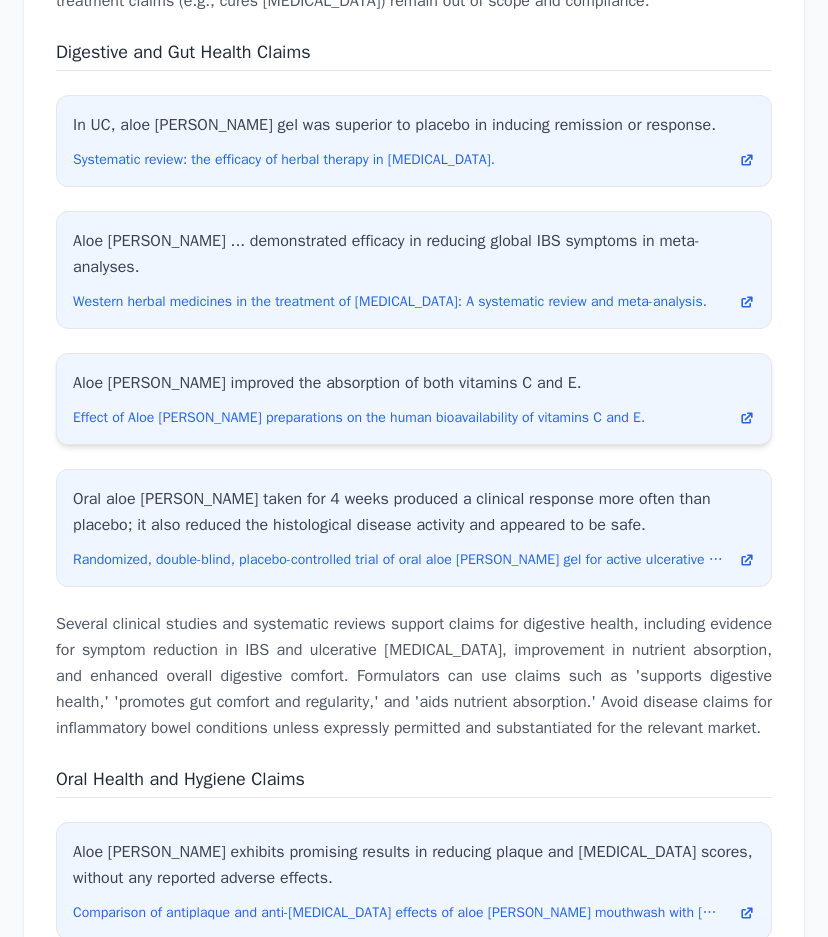 click on "Aloe [PERSON_NAME] improved the absorption of both vitamins C and E." at bounding box center [414, 383] 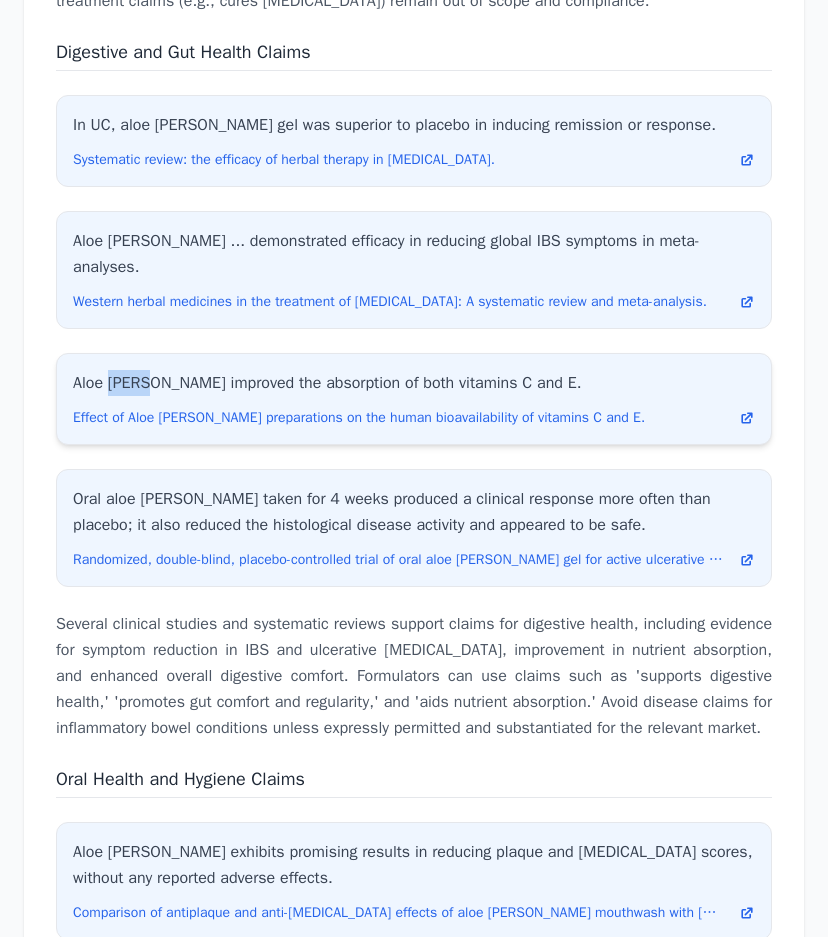 click on "Aloe [PERSON_NAME] improved the absorption of both vitamins C and E." at bounding box center [414, 383] 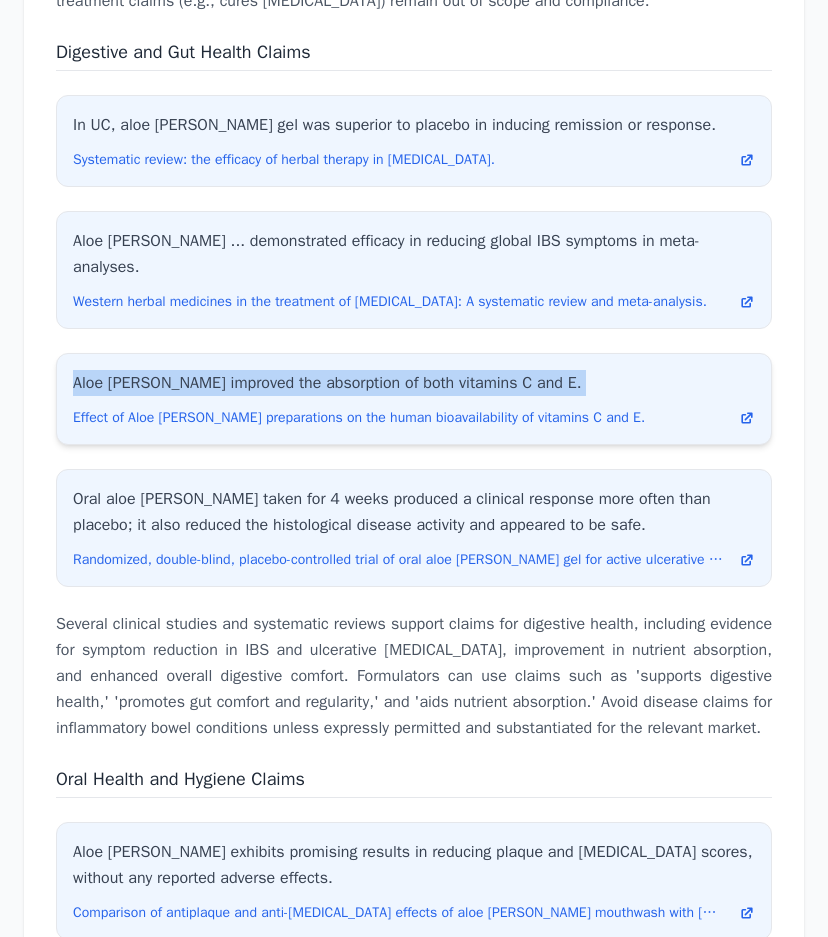 click on "Aloe [PERSON_NAME] improved the absorption of both vitamins C and E." at bounding box center (414, 383) 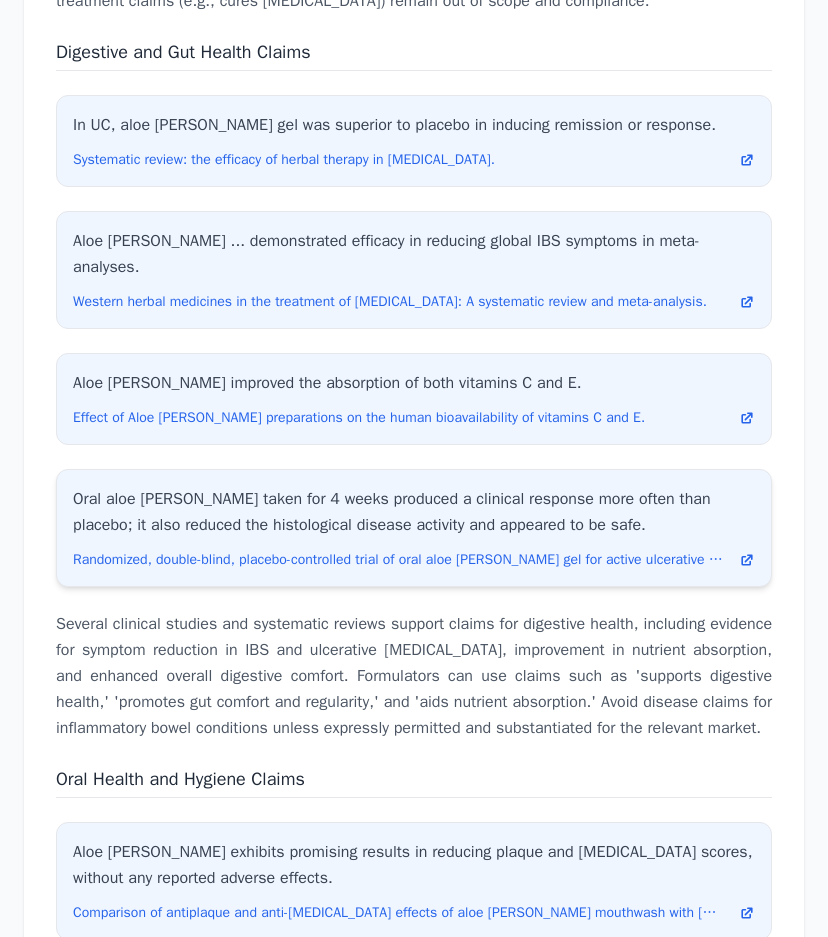 click on "Oral aloe [PERSON_NAME] taken for 4 weeks produced a clinical response more often than placebo; it also reduced the histological disease activity and appeared to be safe." at bounding box center (414, 512) 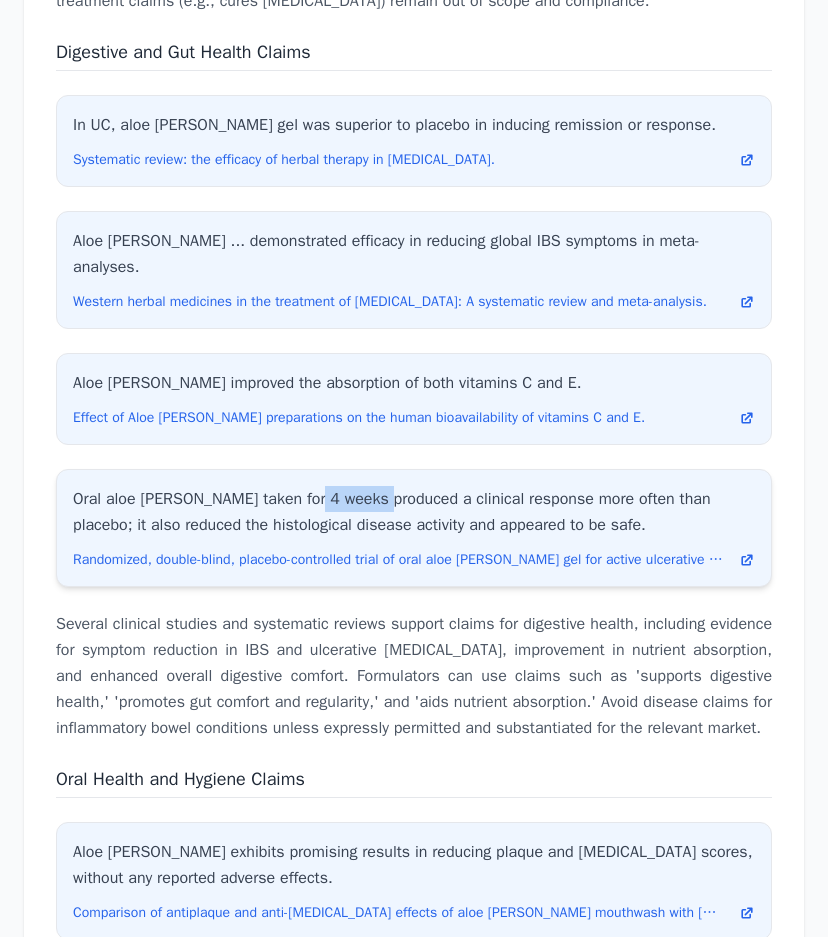 click on "Oral aloe [PERSON_NAME] taken for 4 weeks produced a clinical response more often than placebo; it also reduced the histological disease activity and appeared to be safe." at bounding box center (414, 512) 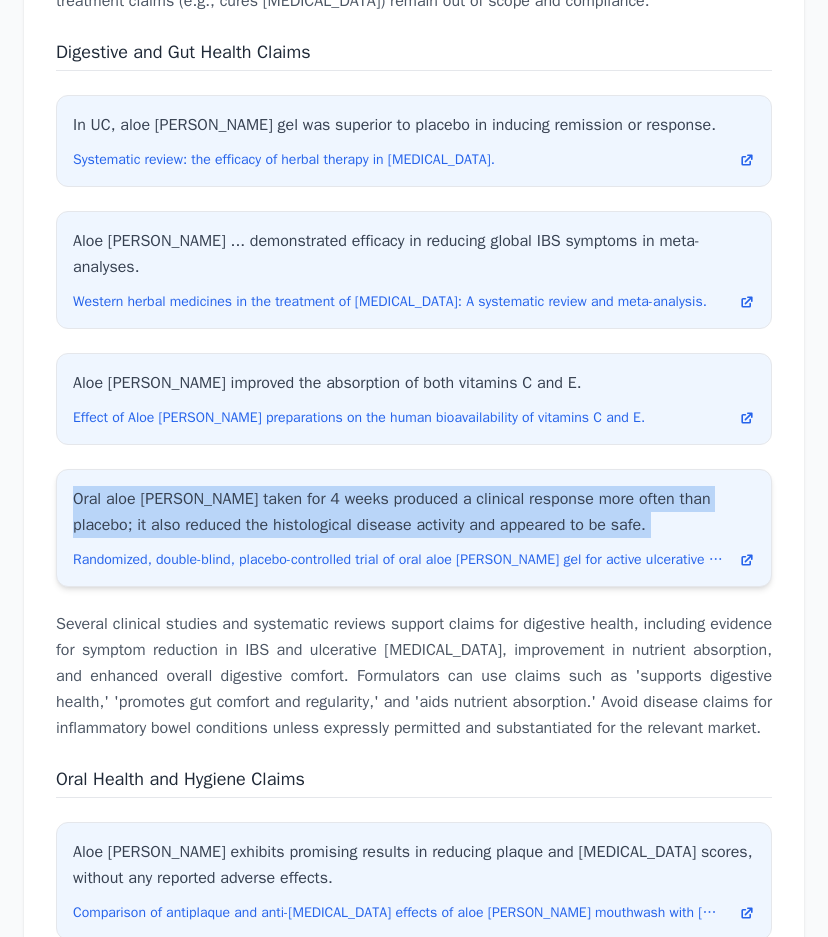 click on "Oral aloe [PERSON_NAME] taken for 4 weeks produced a clinical response more often than placebo; it also reduced the histological disease activity and appeared to be safe." at bounding box center [414, 512] 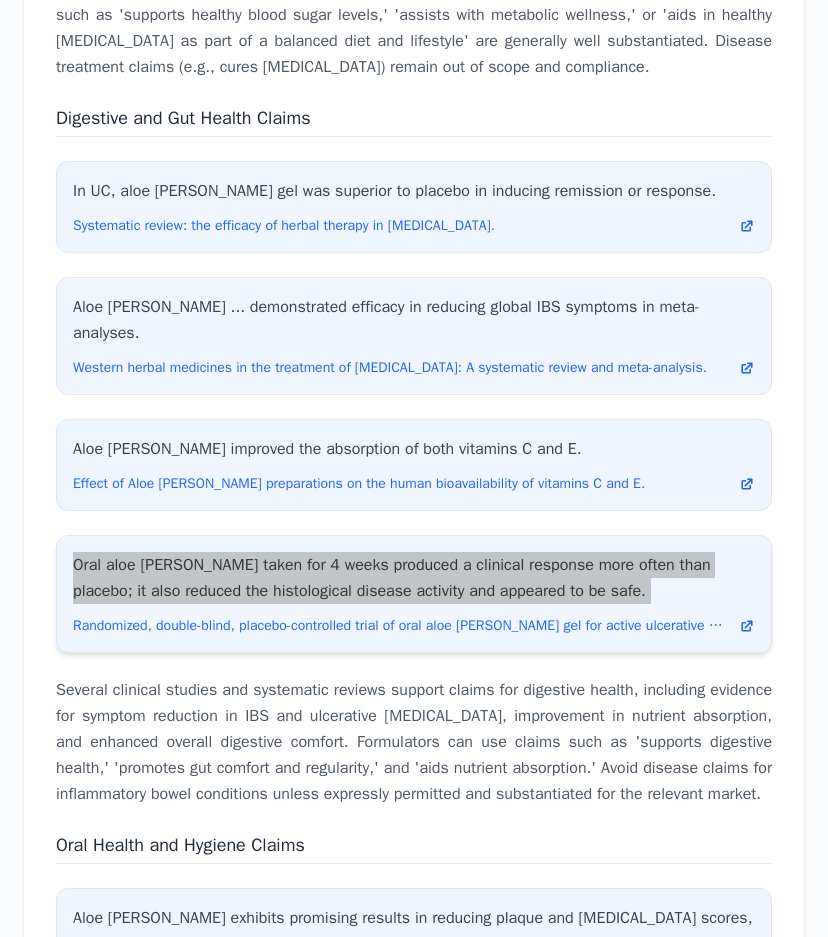 scroll, scrollTop: 7900, scrollLeft: 0, axis: vertical 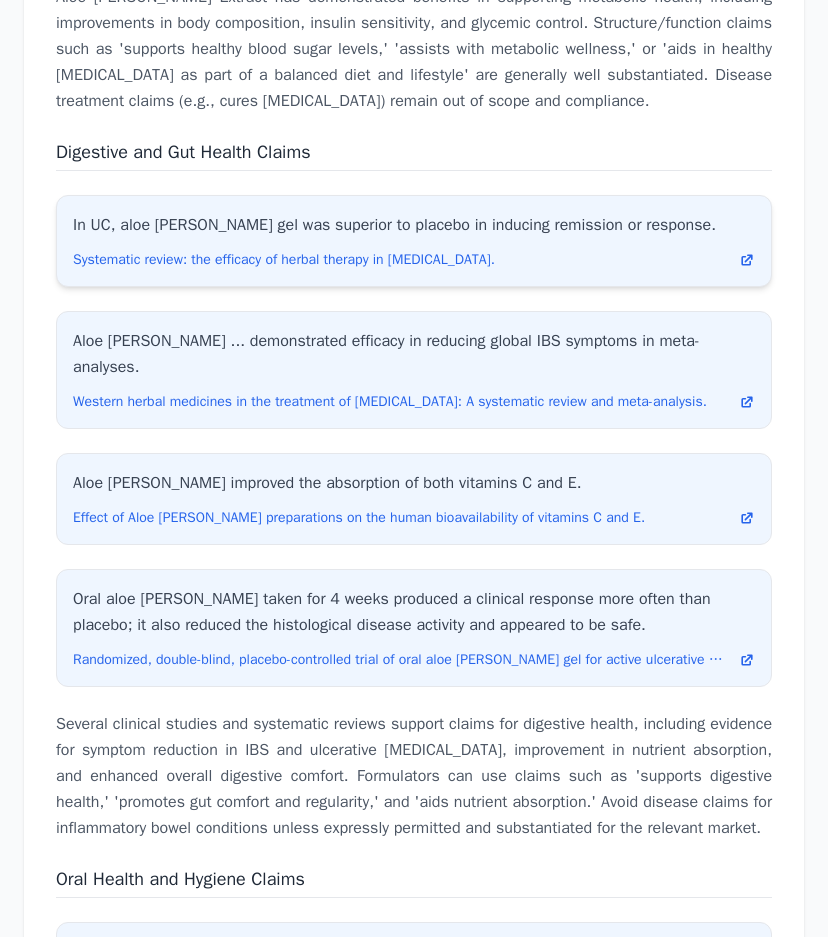 click on "In UC, aloe [PERSON_NAME] gel was superior to placebo in inducing remission or response." at bounding box center (414, 225) 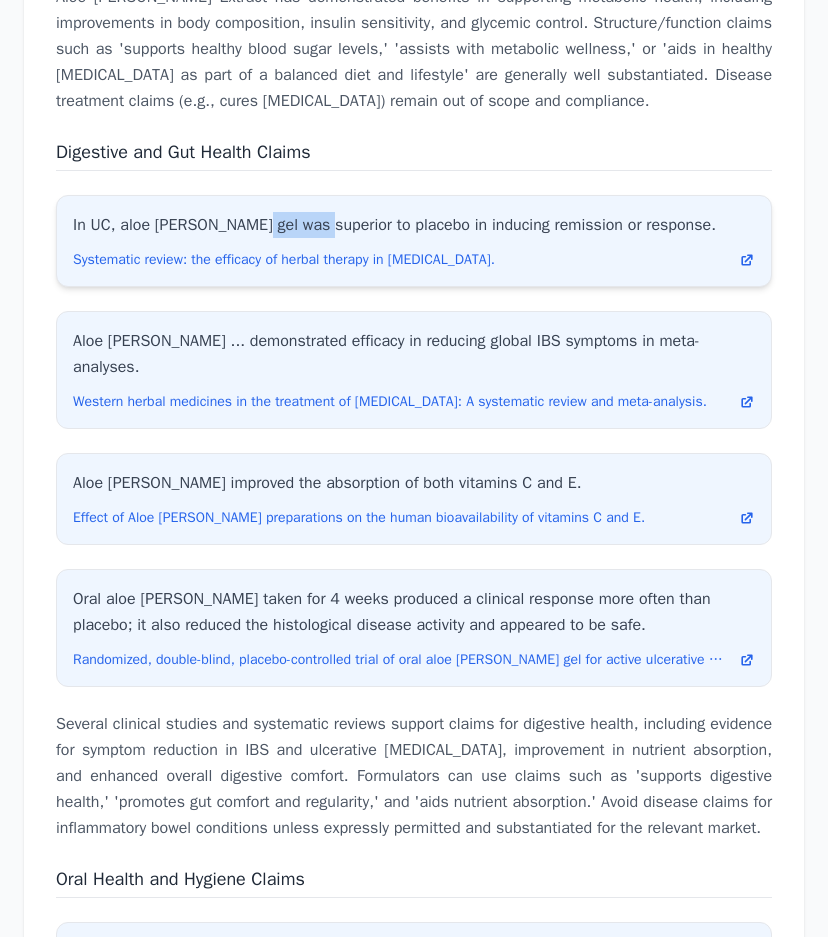 click on "In UC, aloe [PERSON_NAME] gel was superior to placebo in inducing remission or response." at bounding box center [414, 225] 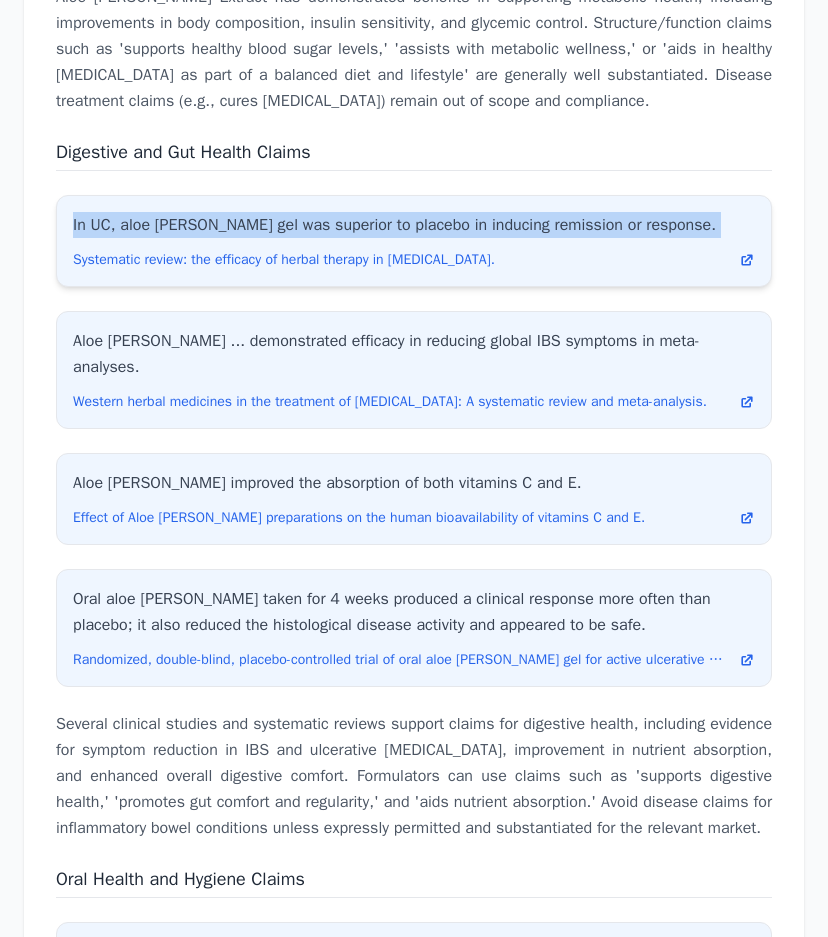 click on "In UC, aloe [PERSON_NAME] gel was superior to placebo in inducing remission or response." at bounding box center [414, 225] 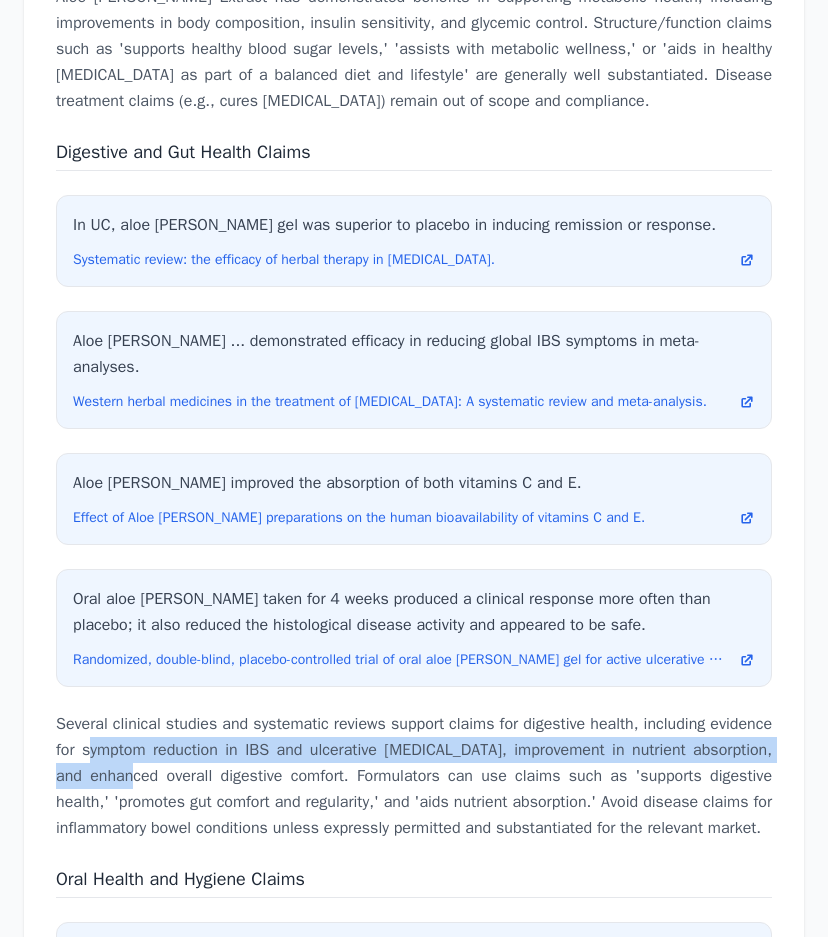 drag, startPoint x: 90, startPoint y: 660, endPoint x: 157, endPoint y: 669, distance: 67.601776 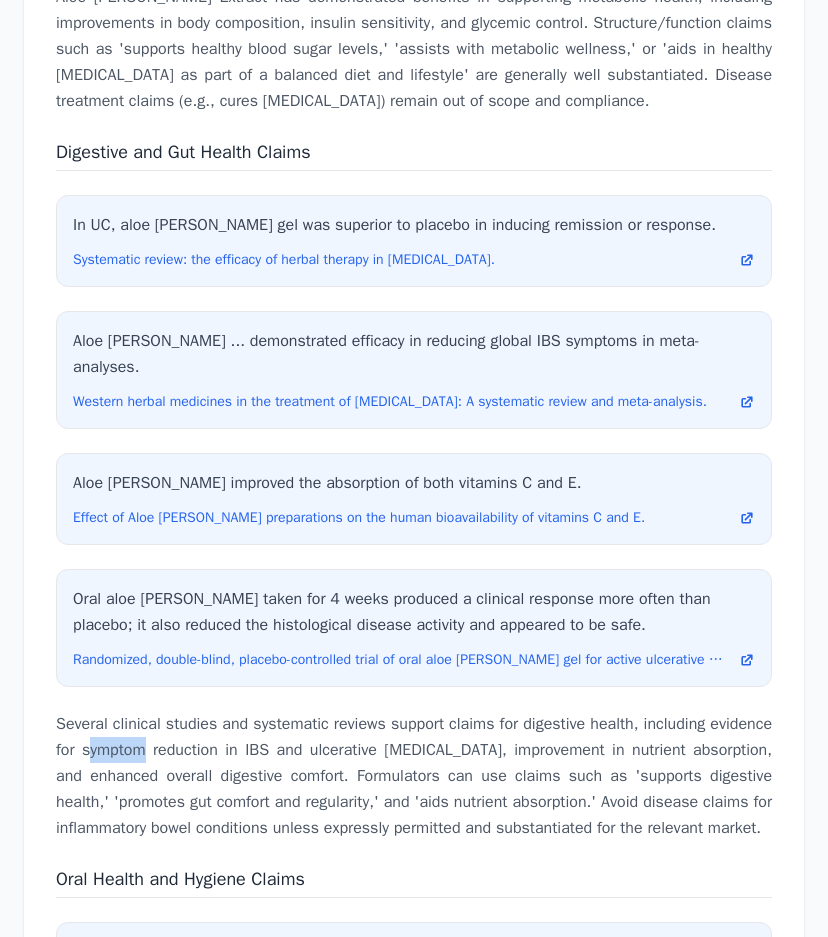 click on "Several clinical studies and systematic reviews support claims for digestive health, including evidence for symptom reduction in IBS and ulcerative [MEDICAL_DATA], improvement in nutrient absorption, and enhanced overall digestive comfort. Formulators can use claims such as 'supports digestive health,' 'promotes gut comfort and regularity,' and 'aids nutrient absorption.' Avoid disease claims for inflammatory bowel conditions unless expressly permitted and substantiated for the relevant market." at bounding box center (414, 776) 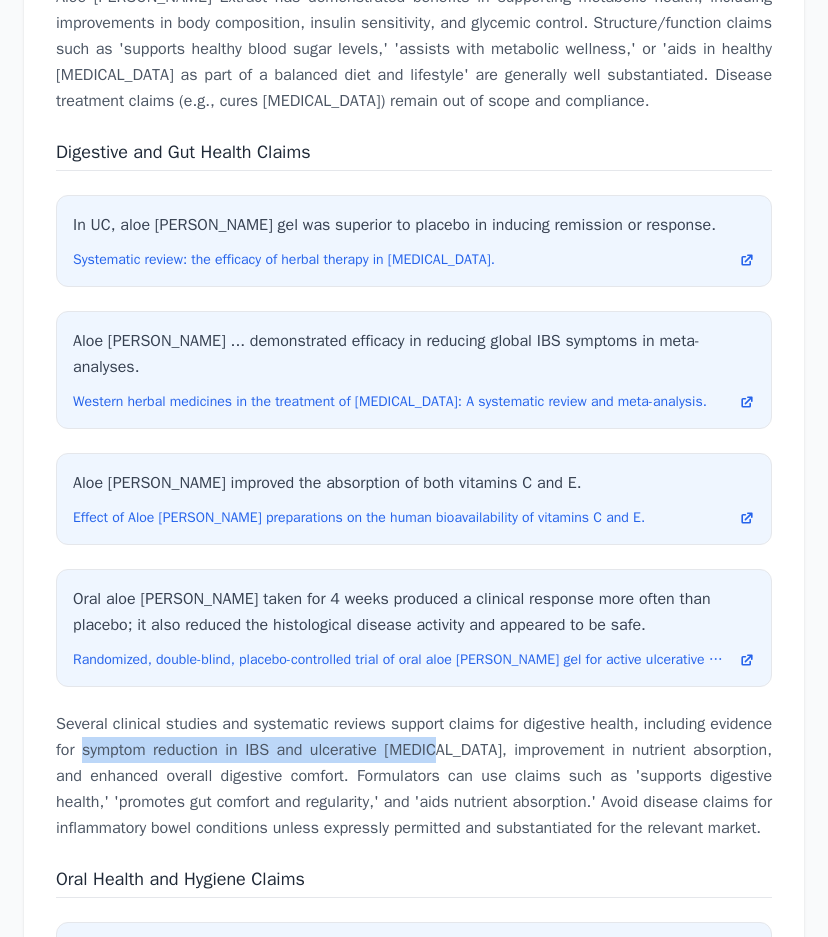 drag, startPoint x: 88, startPoint y: 655, endPoint x: 445, endPoint y: 657, distance: 357.0056 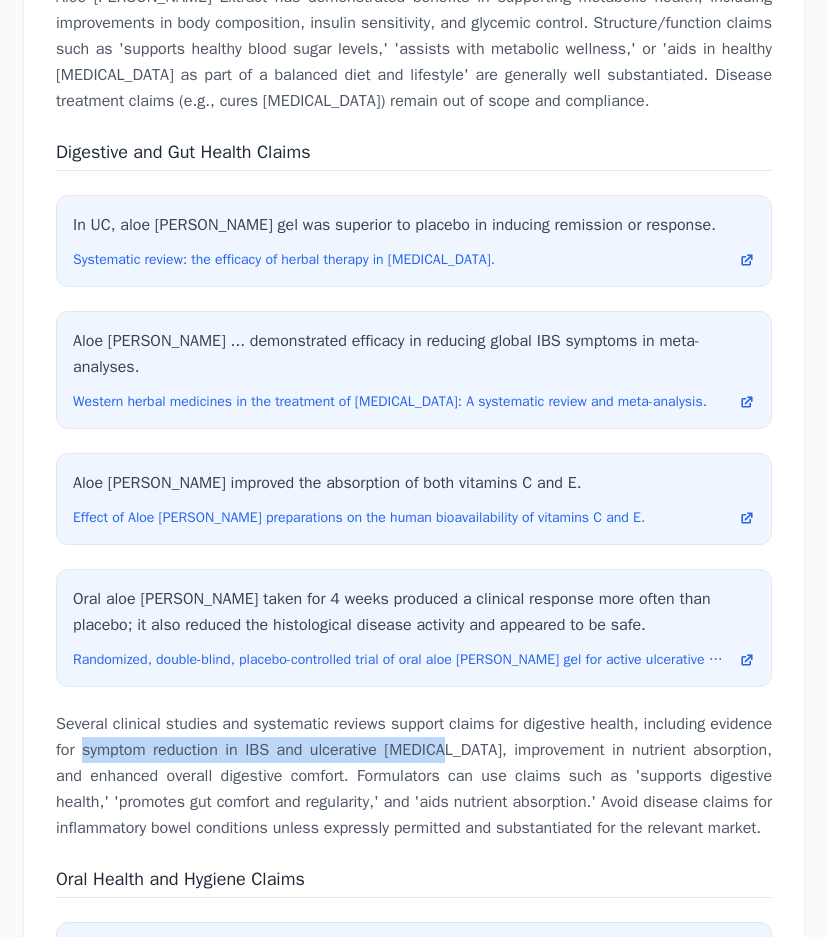 click on "Several clinical studies and systematic reviews support claims for digestive health, including evidence for symptom reduction in IBS and ulcerative [MEDICAL_DATA], improvement in nutrient absorption, and enhanced overall digestive comfort. Formulators can use claims such as 'supports digestive health,' 'promotes gut comfort and regularity,' and 'aids nutrient absorption.' Avoid disease claims for inflammatory bowel conditions unless expressly permitted and substantiated for the relevant market." at bounding box center [414, 776] 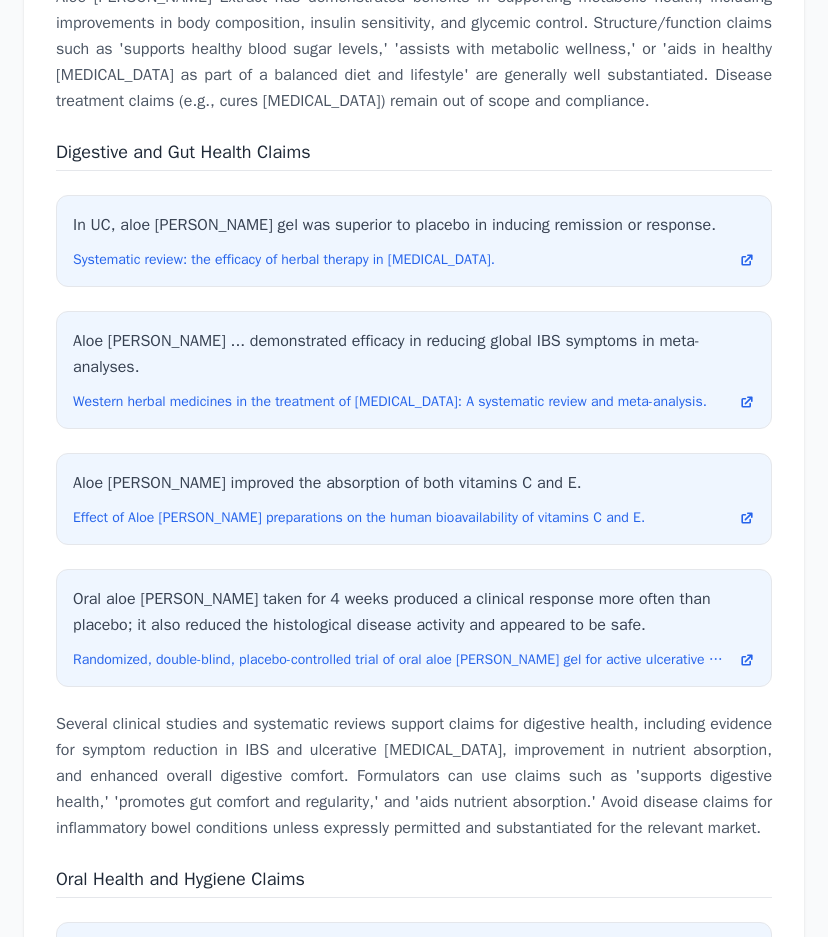 click on "Several clinical studies and systematic reviews support claims for digestive health, including evidence for symptom reduction in IBS and ulcerative [MEDICAL_DATA], improvement in nutrient absorption, and enhanced overall digestive comfort. Formulators can use claims such as 'supports digestive health,' 'promotes gut comfort and regularity,' and 'aids nutrient absorption.' Avoid disease claims for inflammatory bowel conditions unless expressly permitted and substantiated for the relevant market." at bounding box center [414, 776] 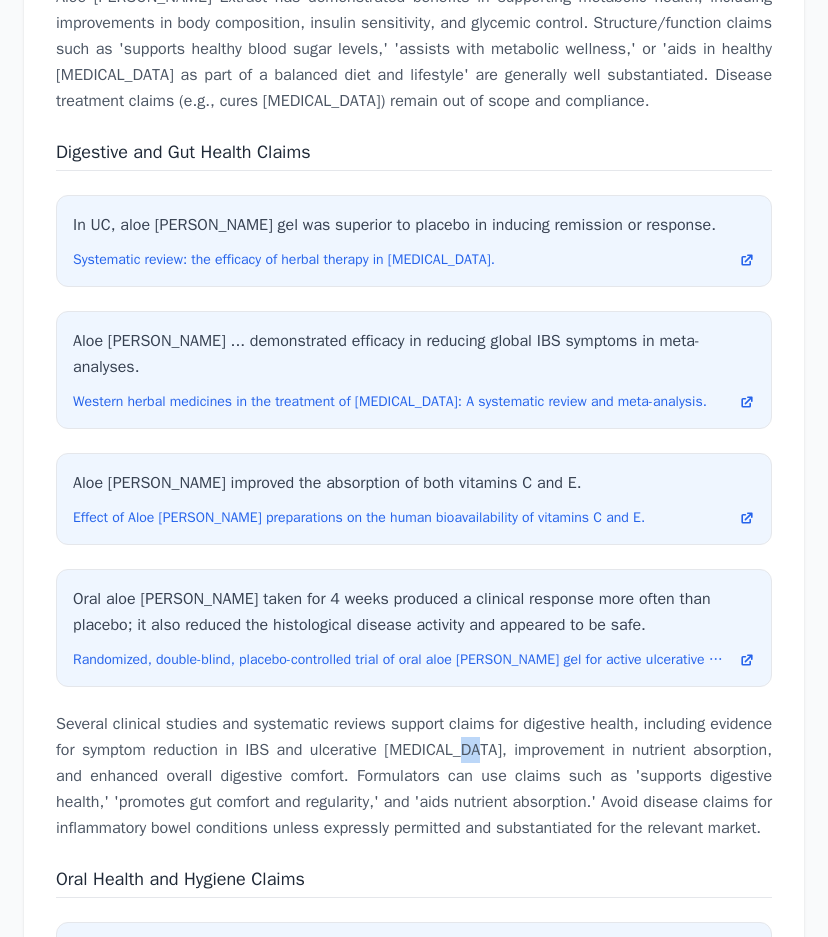 drag, startPoint x: 458, startPoint y: 659, endPoint x: 481, endPoint y: 658, distance: 23.021729 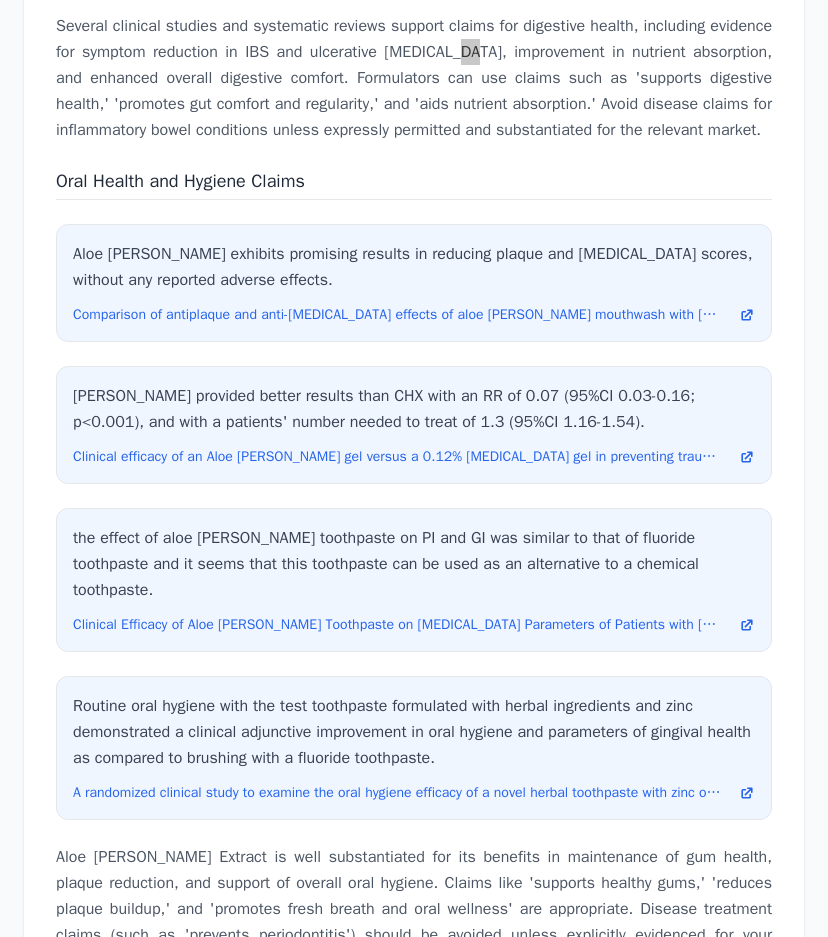 scroll, scrollTop: 8600, scrollLeft: 0, axis: vertical 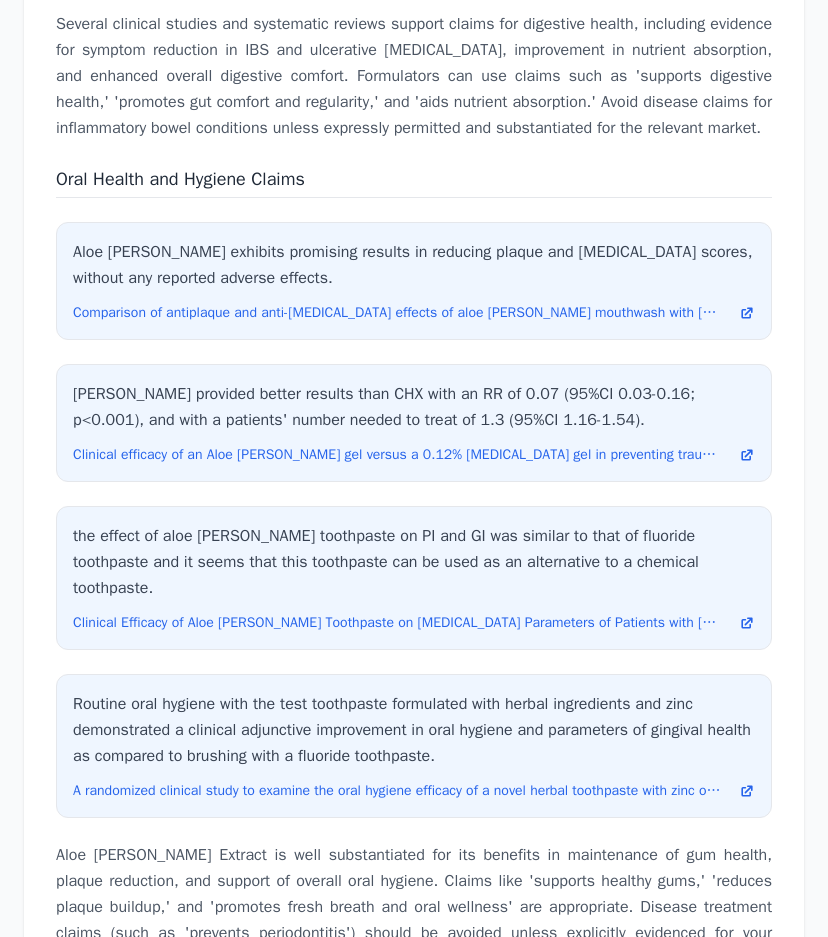 click on "Aloe [PERSON_NAME] Extract is well substantiated for its benefits in maintenance of gum health, plaque reduction, and support of overall oral hygiene. Claims like 'supports healthy gums,' 'reduces plaque buildup,' and 'promotes fresh breath and oral wellness' are appropriate. Disease treatment claims (such as 'prevents periodontitis') should be avoided unless explicitly evidenced for your finished product." at bounding box center (414, 907) 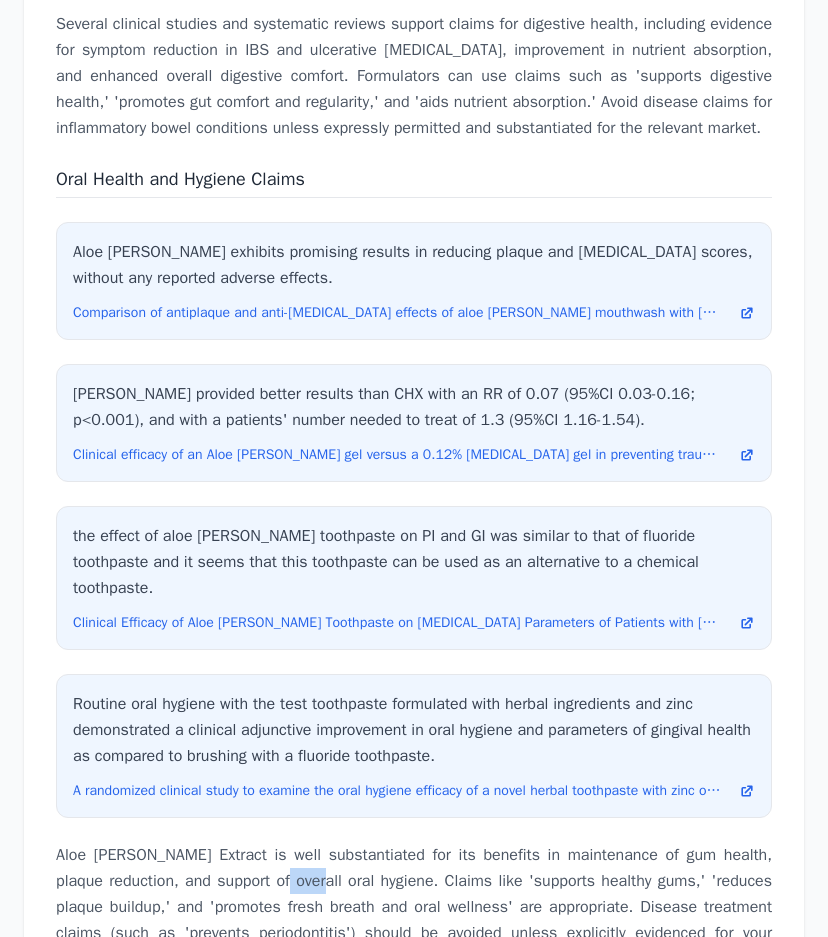 click on "Aloe [PERSON_NAME] Extract is well substantiated for its benefits in maintenance of gum health, plaque reduction, and support of overall oral hygiene. Claims like 'supports healthy gums,' 'reduces plaque buildup,' and 'promotes fresh breath and oral wellness' are appropriate. Disease treatment claims (such as 'prevents periodontitis') should be avoided unless explicitly evidenced for your finished product." at bounding box center (414, 907) 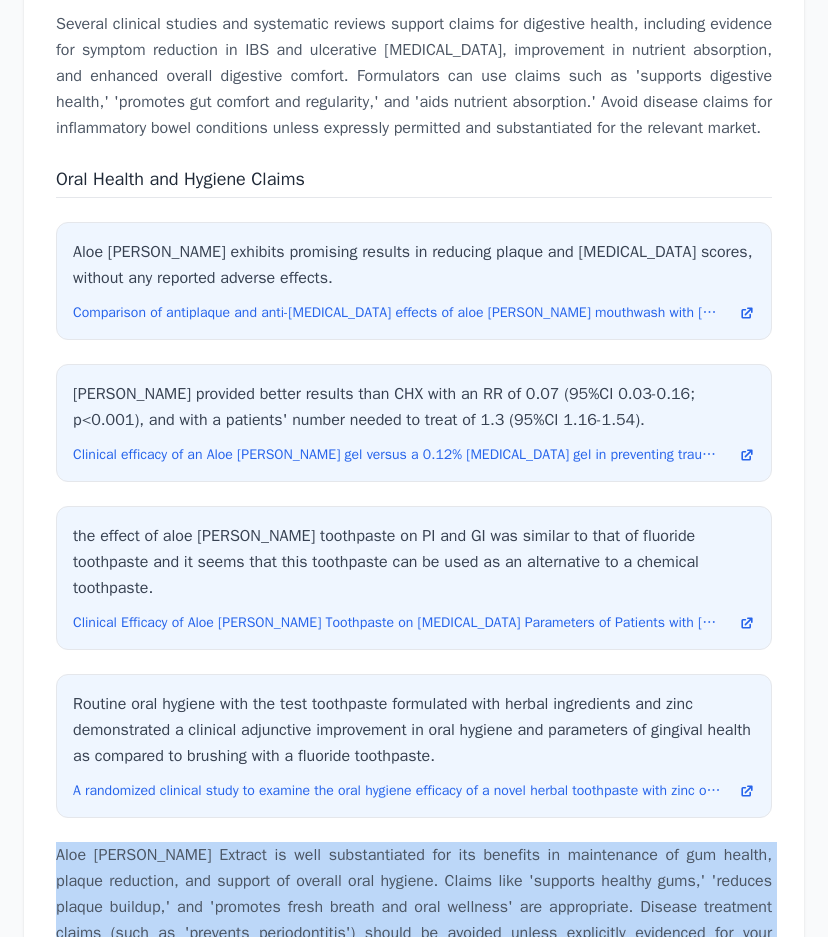 click on "Aloe [PERSON_NAME] Extract is well substantiated for its benefits in maintenance of gum health, plaque reduction, and support of overall oral hygiene. Claims like 'supports healthy gums,' 'reduces plaque buildup,' and 'promotes fresh breath and oral wellness' are appropriate. Disease treatment claims (such as 'prevents periodontitis') should be avoided unless explicitly evidenced for your finished product." at bounding box center (414, 907) 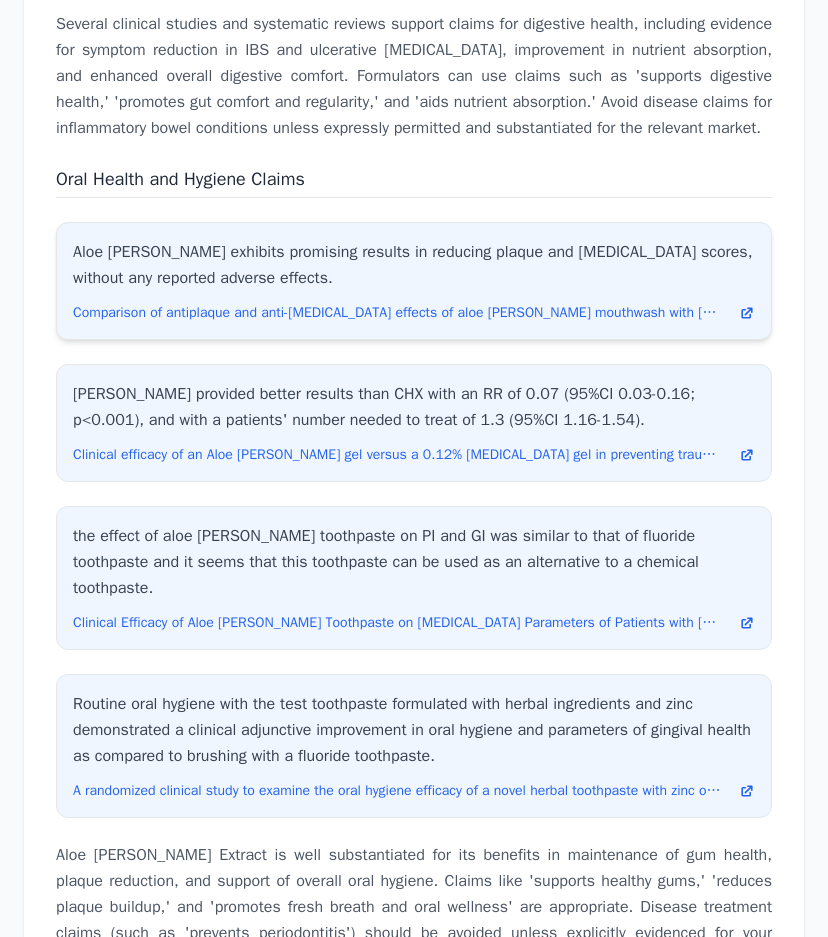 click on "Aloe [PERSON_NAME] exhibits promising results in reducing plaque and [MEDICAL_DATA] scores, without any reported adverse effects." at bounding box center (414, 265) 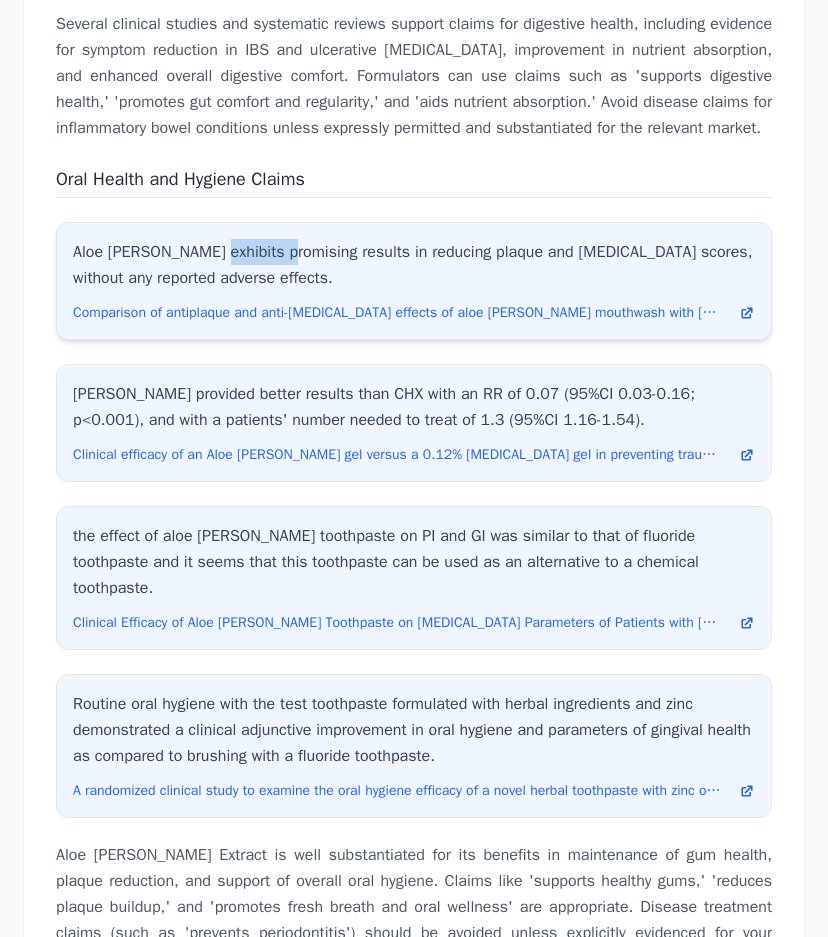 click on "Aloe [PERSON_NAME] exhibits promising results in reducing plaque and [MEDICAL_DATA] scores, without any reported adverse effects." at bounding box center [414, 265] 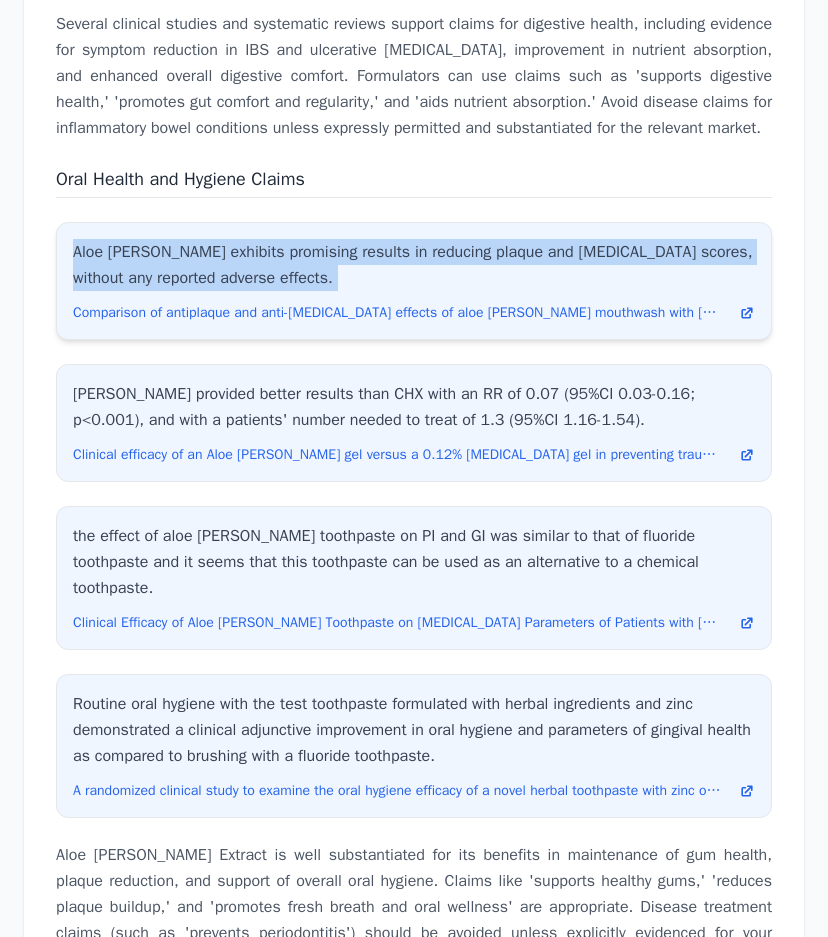 click on "Aloe [PERSON_NAME] exhibits promising results in reducing plaque and [MEDICAL_DATA] scores, without any reported adverse effects." at bounding box center [414, 265] 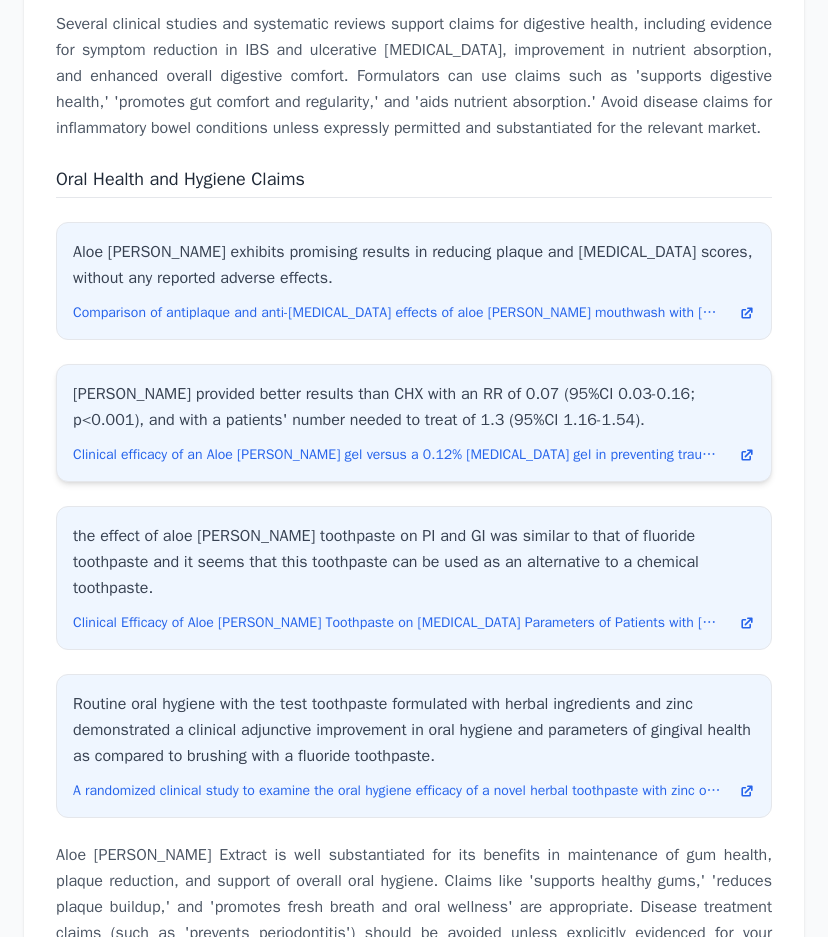 click on "[PERSON_NAME] provided better results than CHX with an RR of 0.07 (95%CI 0.03-0.16; p<0.001), and with a patients' number needed to treat of 1.3 (95%CI 1.16-1.54)." at bounding box center (414, 407) 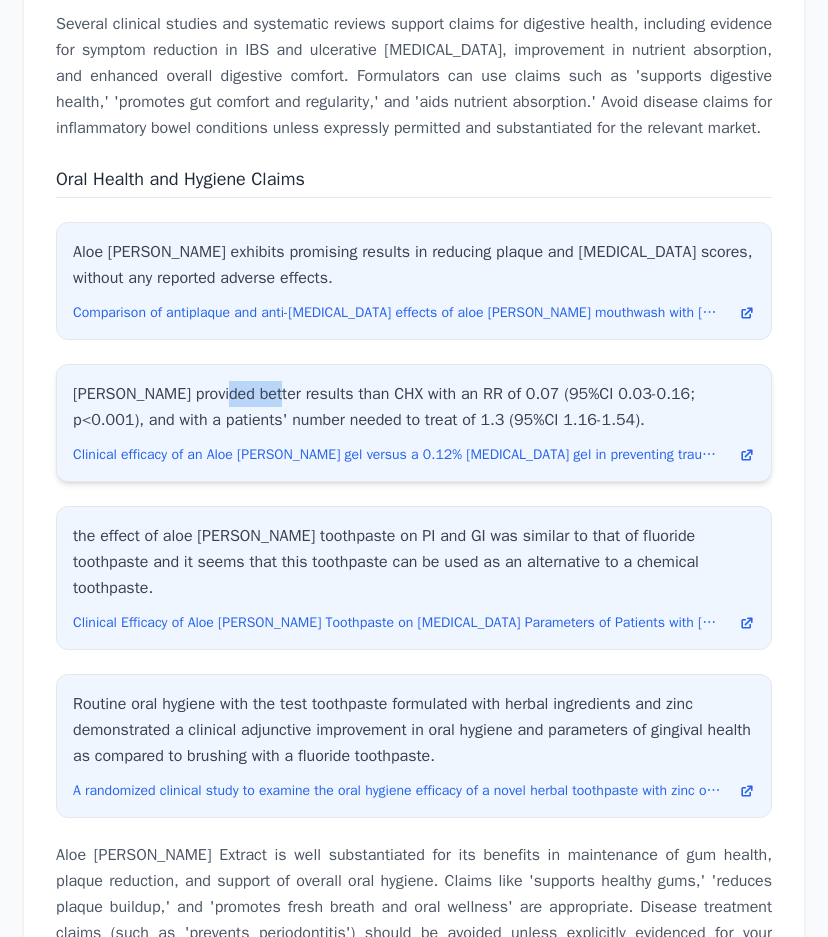 click on "[PERSON_NAME] provided better results than CHX with an RR of 0.07 (95%CI 0.03-0.16; p<0.001), and with a patients' number needed to treat of 1.3 (95%CI 1.16-1.54)." at bounding box center (414, 407) 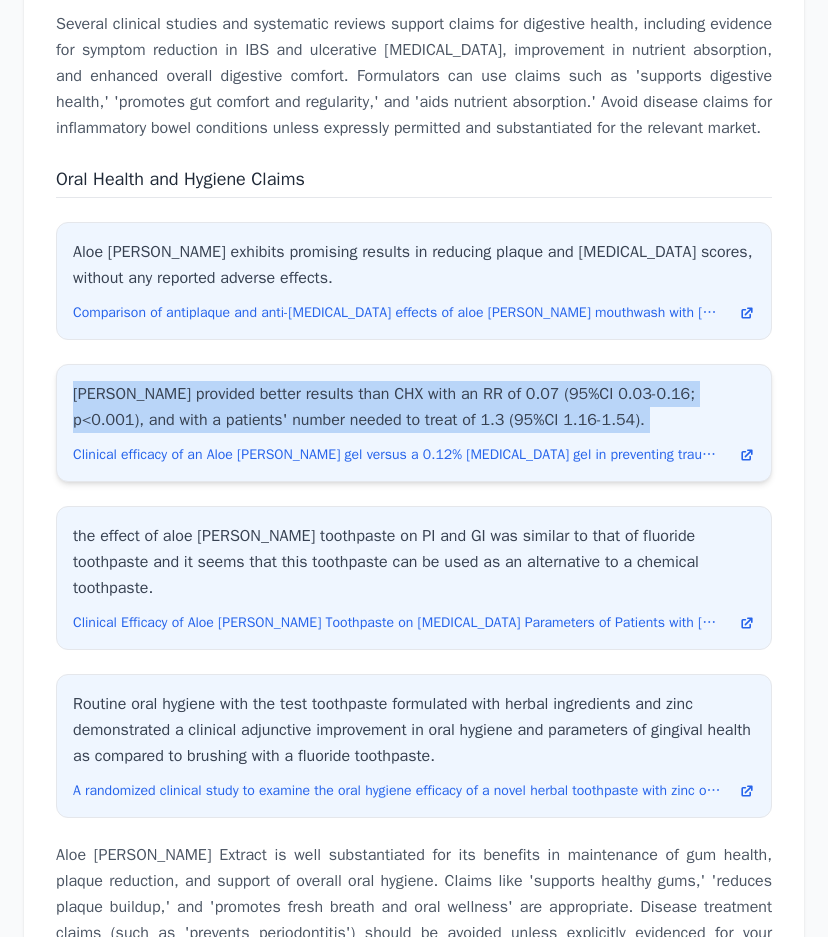 click on "[PERSON_NAME] provided better results than CHX with an RR of 0.07 (95%CI 0.03-0.16; p<0.001), and with a patients' number needed to treat of 1.3 (95%CI 1.16-1.54)." at bounding box center (414, 407) 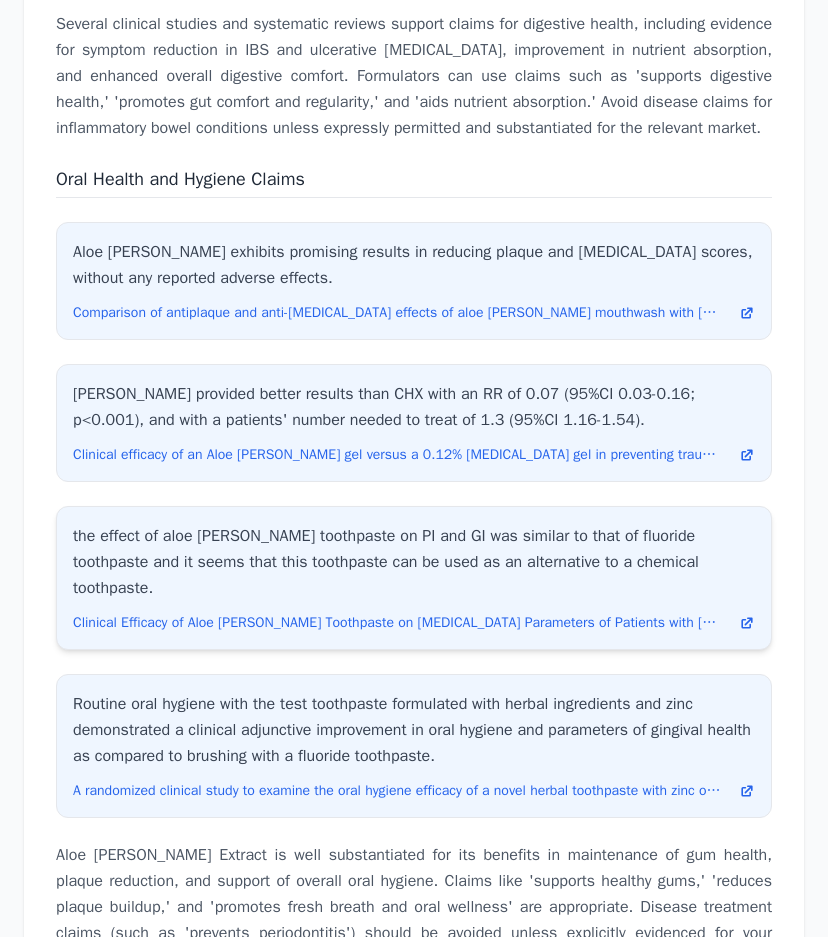 click on "the effect of aloe [PERSON_NAME] toothpaste on PI and GI was similar to that of fluoride toothpaste and it seems that this toothpaste can be used as an alternative to a chemical toothpaste." at bounding box center [414, 562] 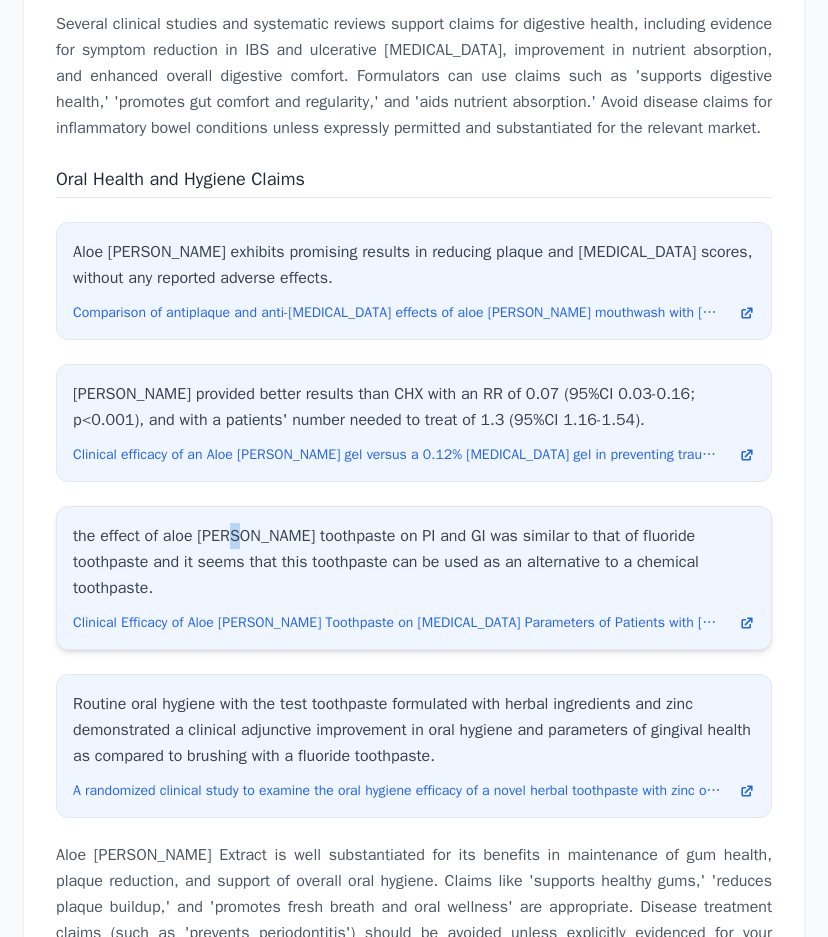 click on "the effect of aloe [PERSON_NAME] toothpaste on PI and GI was similar to that of fluoride toothpaste and it seems that this toothpaste can be used as an alternative to a chemical toothpaste." at bounding box center (414, 562) 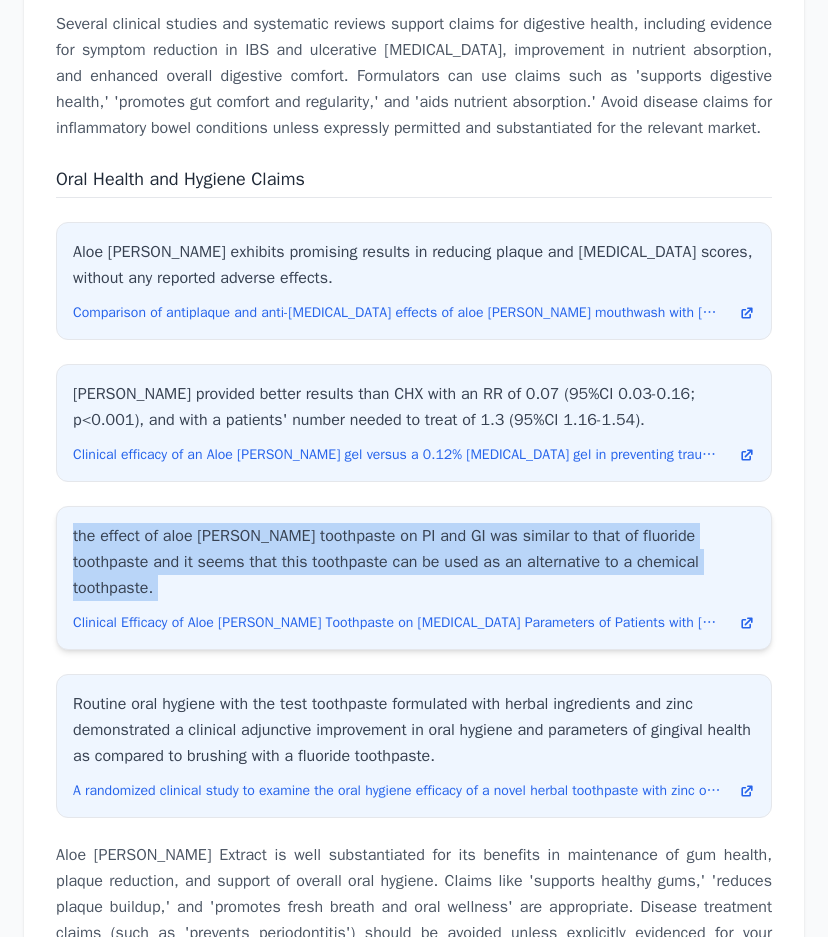 click on "the effect of aloe [PERSON_NAME] toothpaste on PI and GI was similar to that of fluoride toothpaste and it seems that this toothpaste can be used as an alternative to a chemical toothpaste." at bounding box center [414, 562] 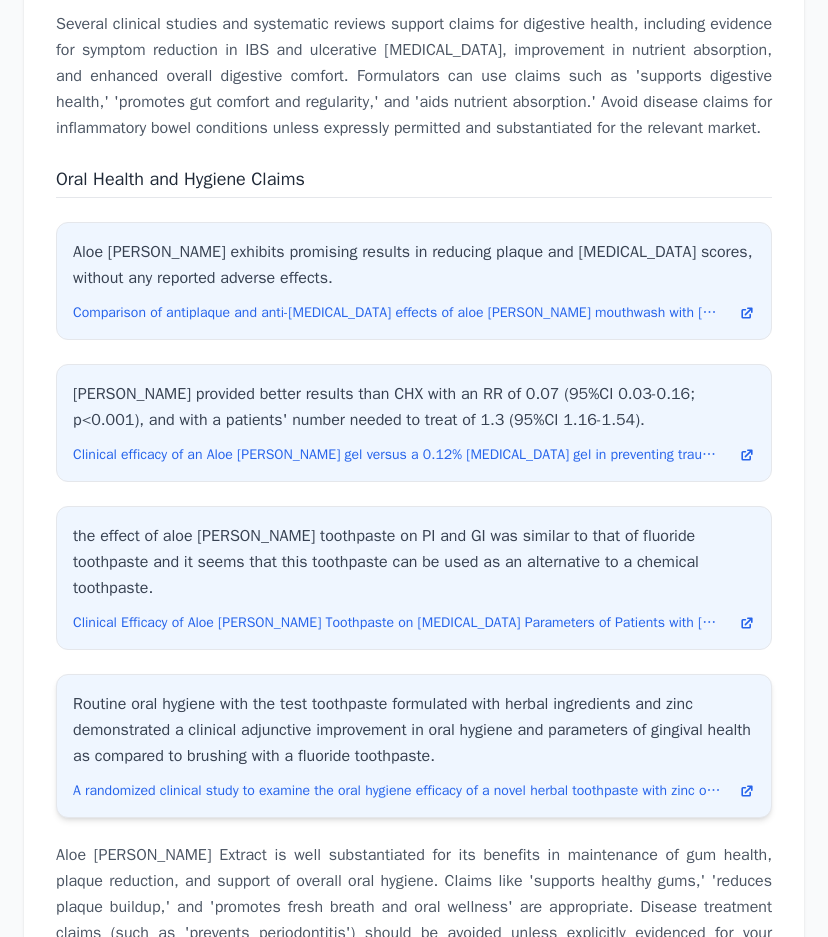 click on "Routine oral hygiene with the test toothpaste formulated with herbal ingredients and zinc demonstrated a clinical adjunctive improvement in oral hygiene and parameters of gingival health as compared to brushing with a fluoride toothpaste." at bounding box center (414, 730) 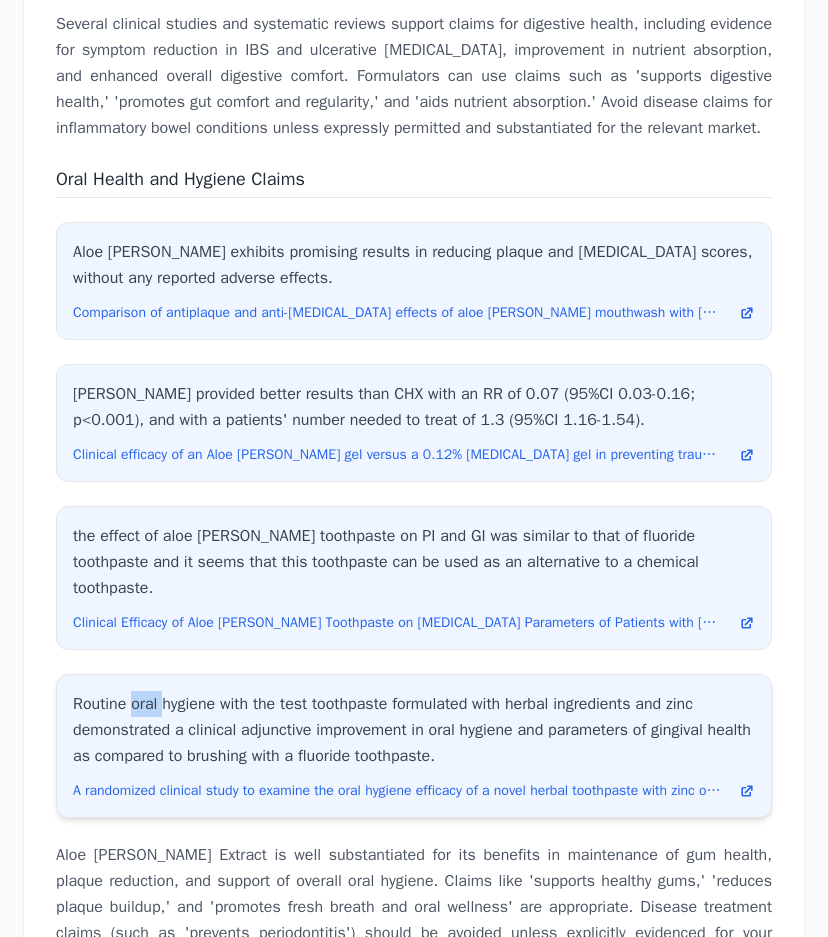 click on "Routine oral hygiene with the test toothpaste formulated with herbal ingredients and zinc demonstrated a clinical adjunctive improvement in oral hygiene and parameters of gingival health as compared to brushing with a fluoride toothpaste." at bounding box center (414, 730) 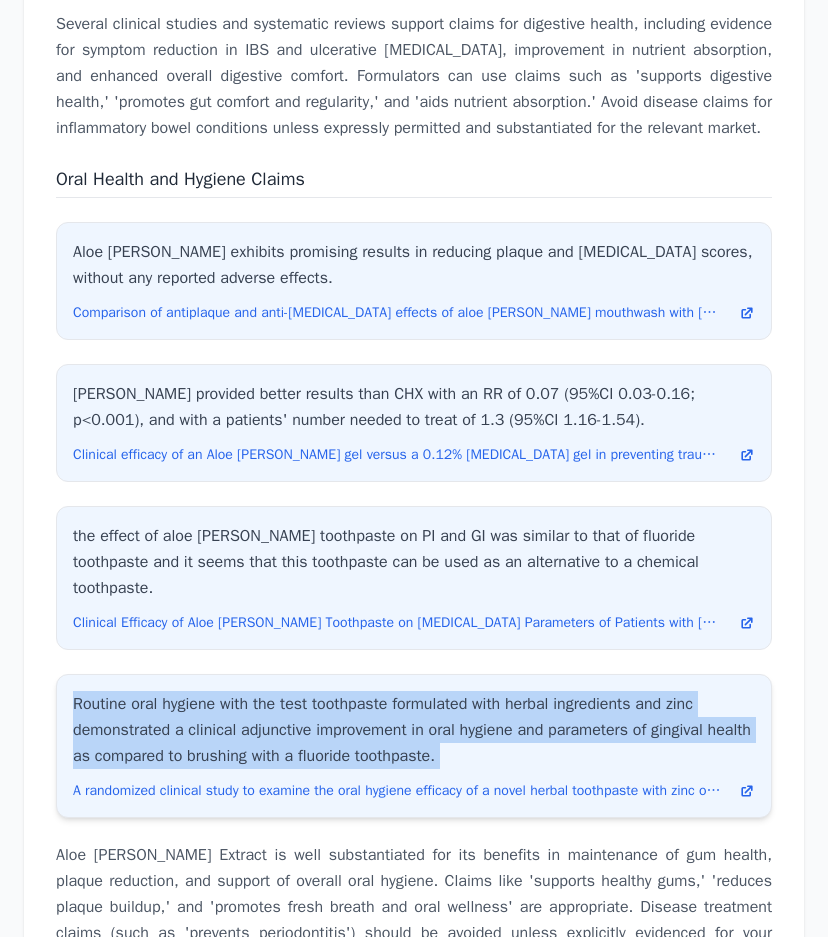 click on "Routine oral hygiene with the test toothpaste formulated with herbal ingredients and zinc demonstrated a clinical adjunctive improvement in oral hygiene and parameters of gingival health as compared to brushing with a fluoride toothpaste." at bounding box center [414, 730] 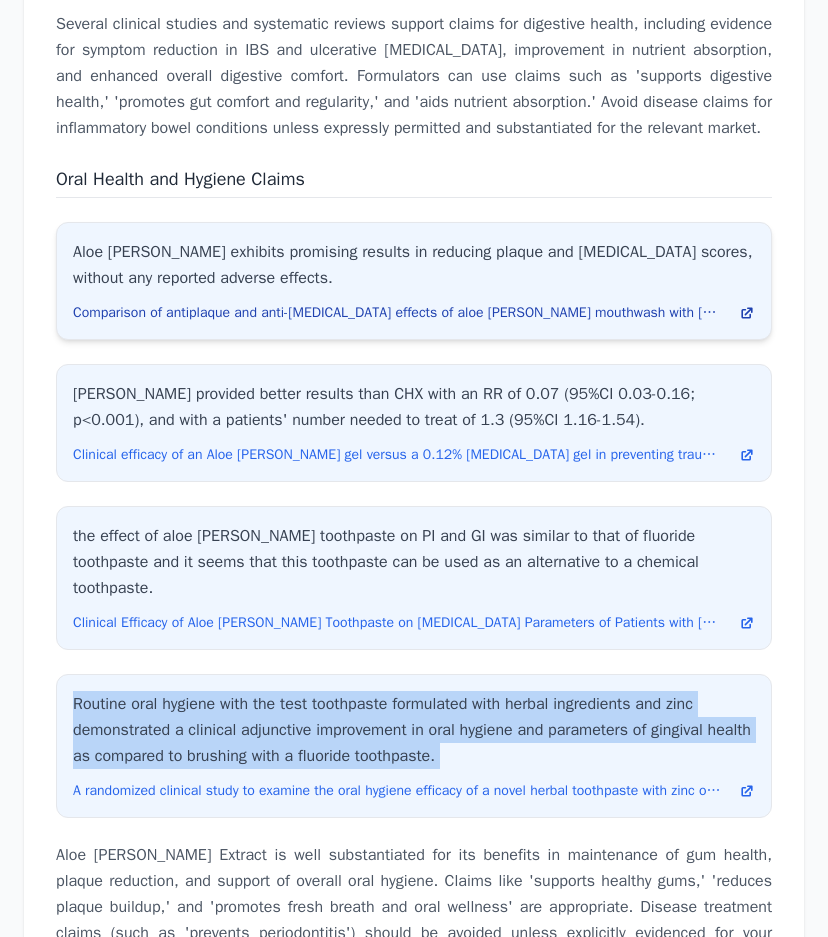 click on "Comparison of antiplaque and anti-[MEDICAL_DATA] effects of aloe [PERSON_NAME] mouthwash with [MEDICAL_DATA] in fixed orthodontic patients-A randomized controlled trial." at bounding box center (398, 313) 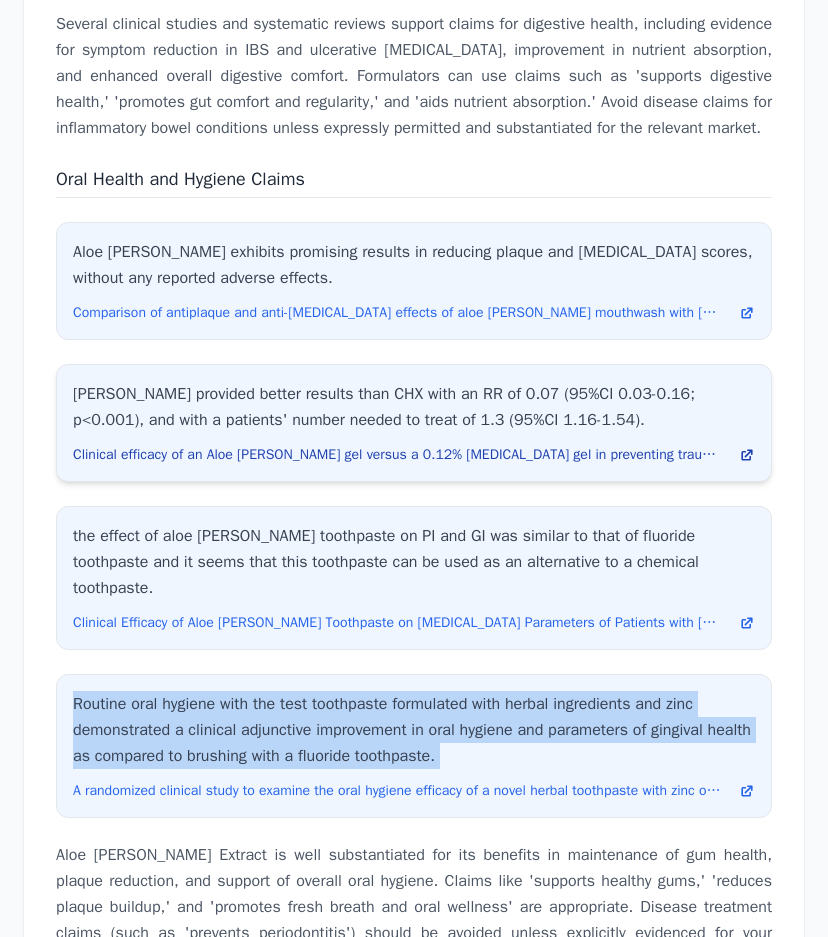 click on "Clinical efficacy of an Aloe [PERSON_NAME] gel versus a 0.12% [MEDICAL_DATA] gel in preventing traumatic ulcers in patients with fixed orthodontic appliances: a double-blind randomized clinical trial." at bounding box center [398, 455] 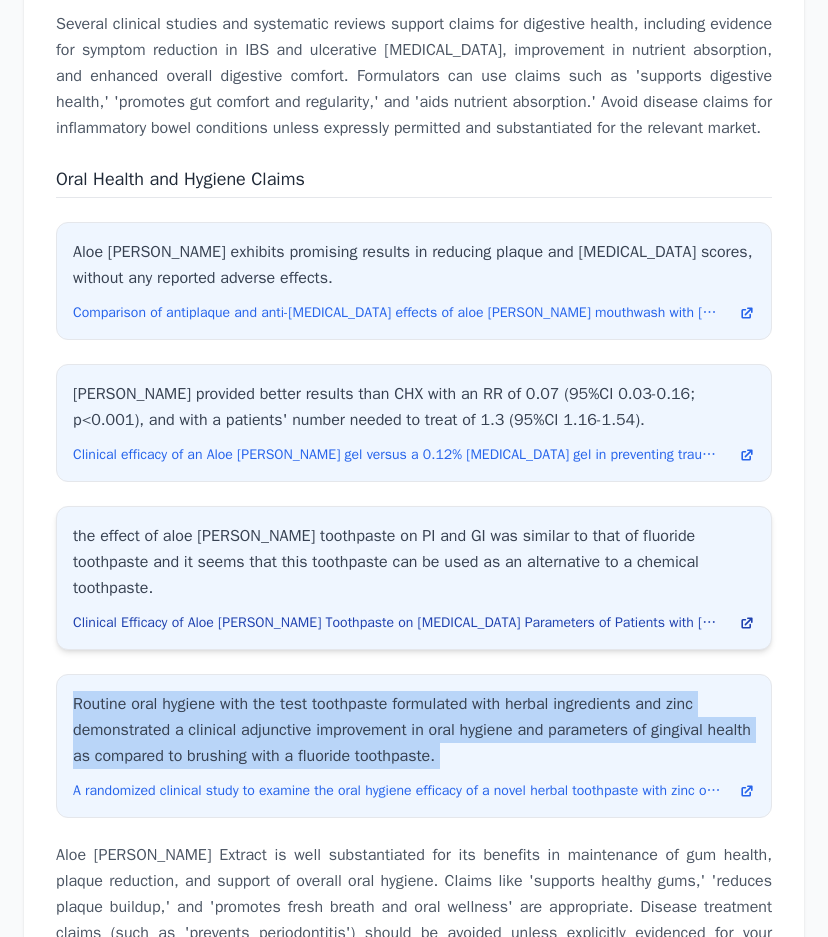click on "Clinical Efficacy of Aloe [PERSON_NAME] Toothpaste on [MEDICAL_DATA] Parameters of Patients with [MEDICAL_DATA]-A Randomized, Controlled, Single-masked Clinical Trial." at bounding box center (398, 623) 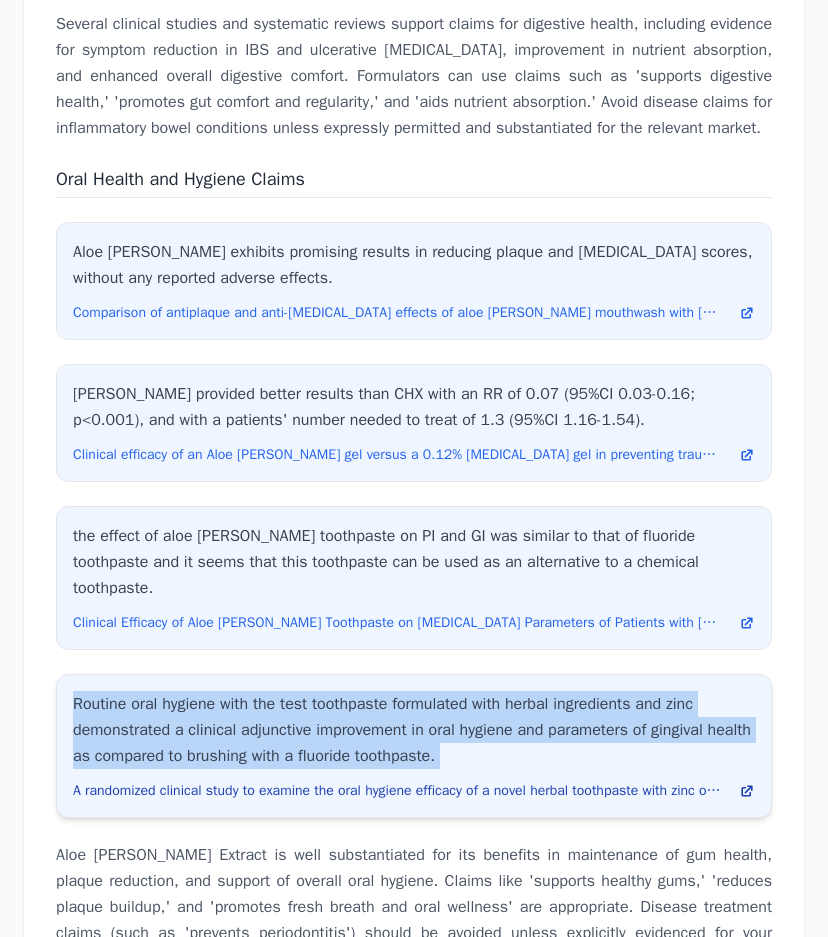 click on "A randomized clinical study to examine the oral hygiene efficacy of a novel herbal toothpaste with zinc over a 6-month period." at bounding box center [398, 791] 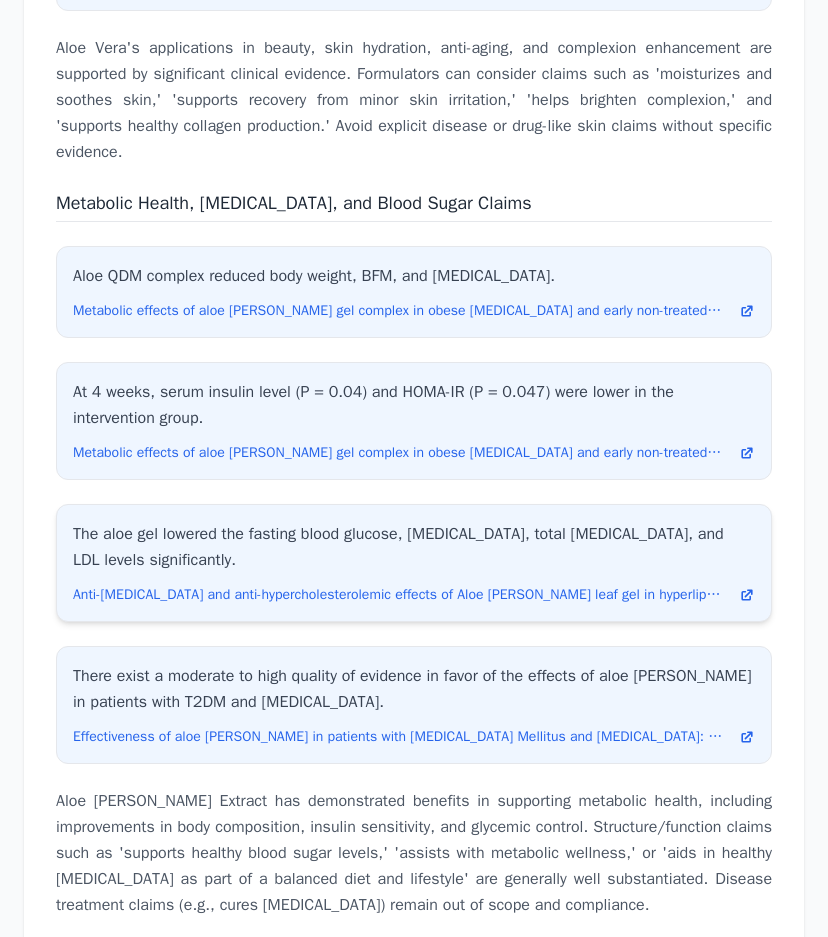 scroll, scrollTop: 7100, scrollLeft: 0, axis: vertical 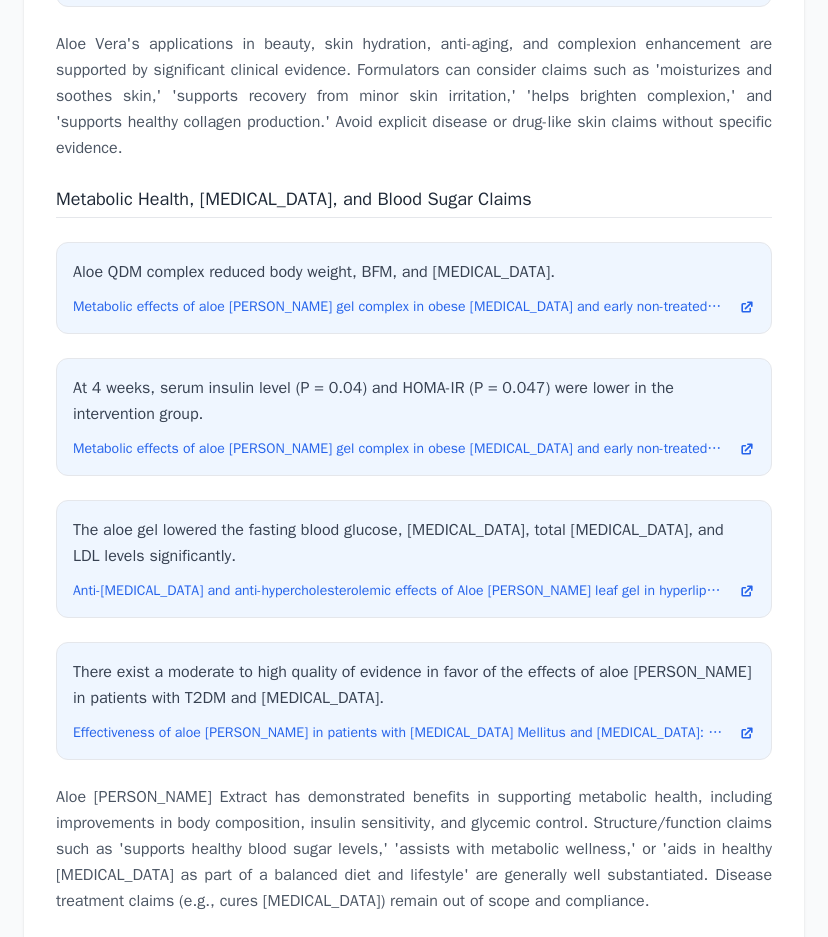 click on "Aloe [PERSON_NAME] Extract has demonstrated benefits in supporting metabolic health, including improvements in body composition, insulin sensitivity, and glycemic control. Structure/function claims such as 'supports healthy blood sugar levels,' 'assists with metabolic wellness,' or 'aids in healthy [MEDICAL_DATA] as part of a balanced diet and lifestyle' are generally well substantiated. Disease treatment claims (e.g., cures [MEDICAL_DATA]) remain out of scope and compliance." at bounding box center (414, 849) 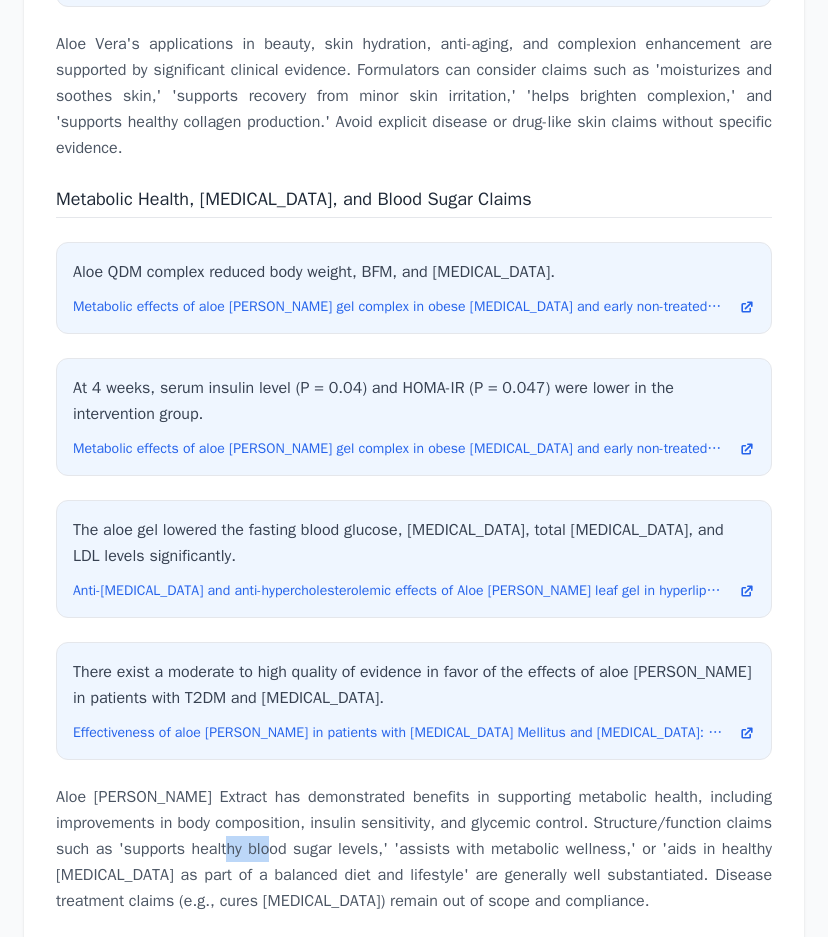 click on "Aloe [PERSON_NAME] Extract has demonstrated benefits in supporting metabolic health, including improvements in body composition, insulin sensitivity, and glycemic control. Structure/function claims such as 'supports healthy blood sugar levels,' 'assists with metabolic wellness,' or 'aids in healthy [MEDICAL_DATA] as part of a balanced diet and lifestyle' are generally well substantiated. Disease treatment claims (e.g., cures [MEDICAL_DATA]) remain out of scope and compliance." at bounding box center (414, 849) 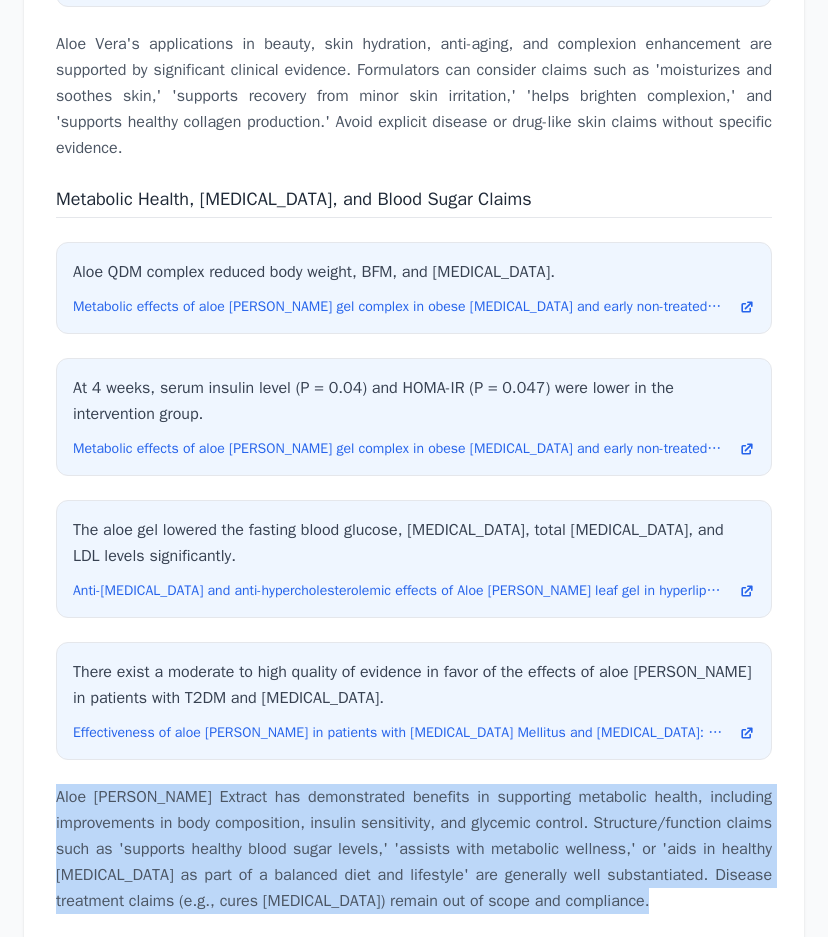 click on "Aloe [PERSON_NAME] Extract has demonstrated benefits in supporting metabolic health, including improvements in body composition, insulin sensitivity, and glycemic control. Structure/function claims such as 'supports healthy blood sugar levels,' 'assists with metabolic wellness,' or 'aids in healthy [MEDICAL_DATA] as part of a balanced diet and lifestyle' are generally well substantiated. Disease treatment claims (e.g., cures [MEDICAL_DATA]) remain out of scope and compliance." at bounding box center [414, 849] 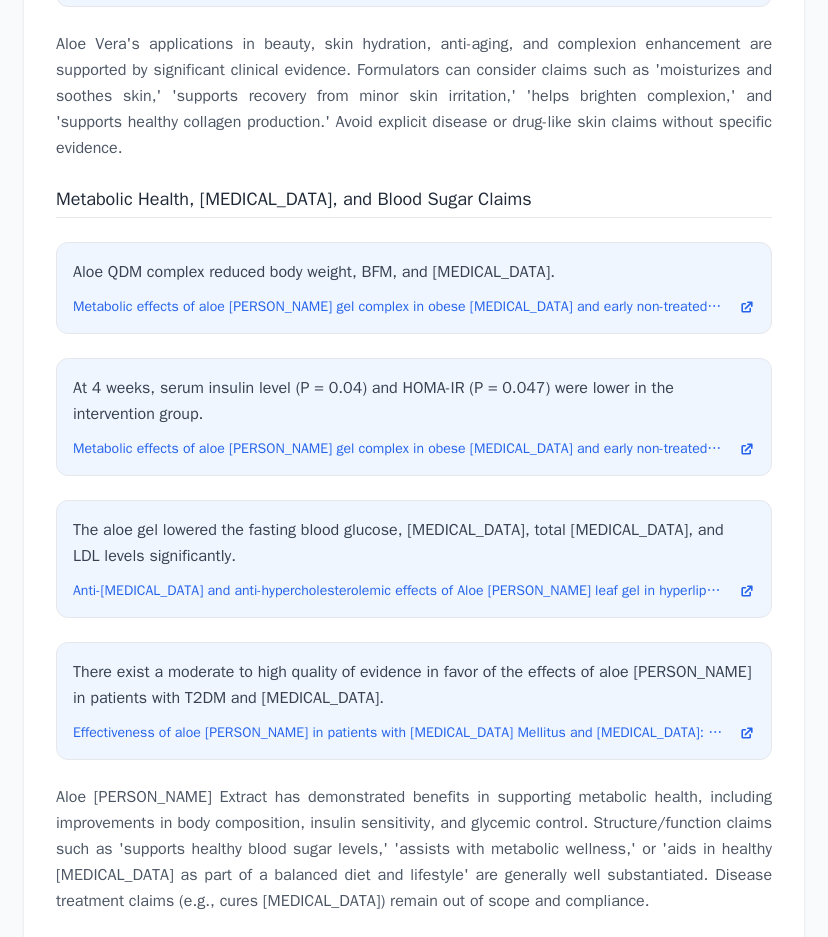 click on "Metabolic Health, [MEDICAL_DATA], and Blood Sugar Claims" at bounding box center [294, 199] 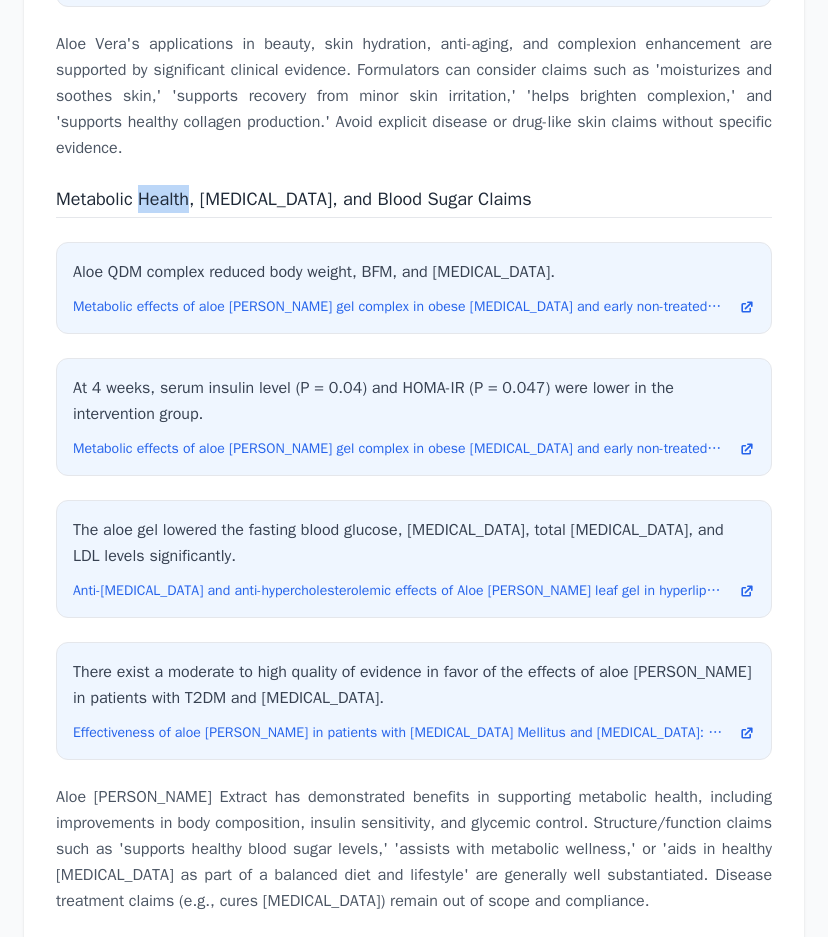 click on "Metabolic Health, [MEDICAL_DATA], and Blood Sugar Claims" at bounding box center (294, 199) 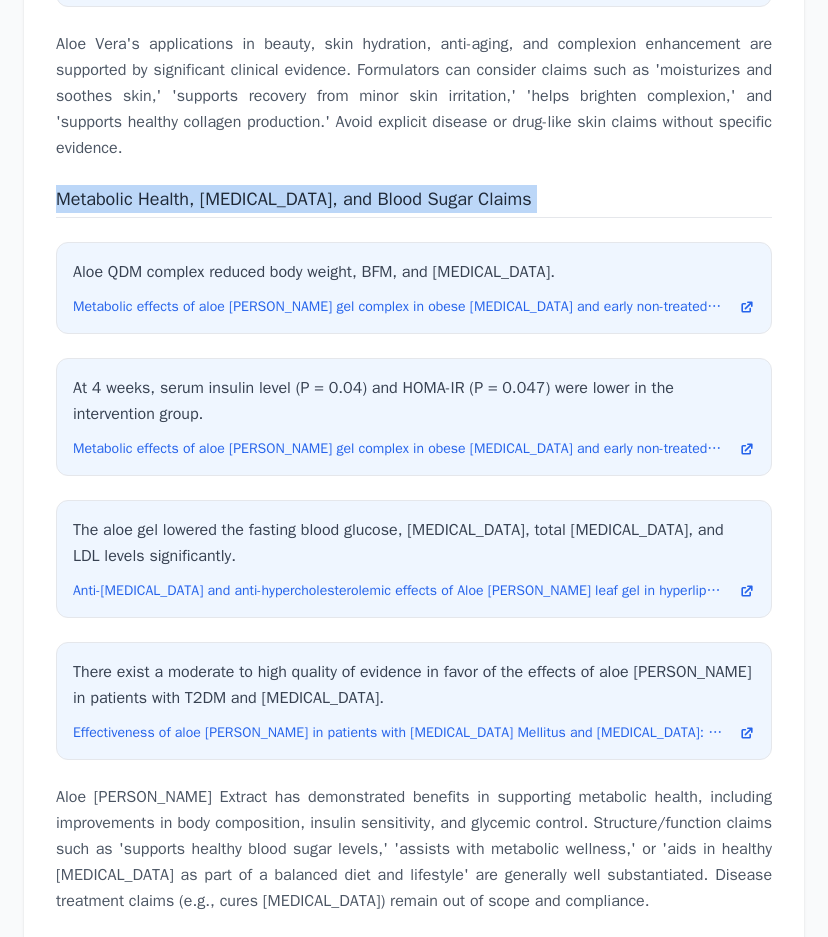 click on "Metabolic Health, [MEDICAL_DATA], and Blood Sugar Claims" at bounding box center (294, 199) 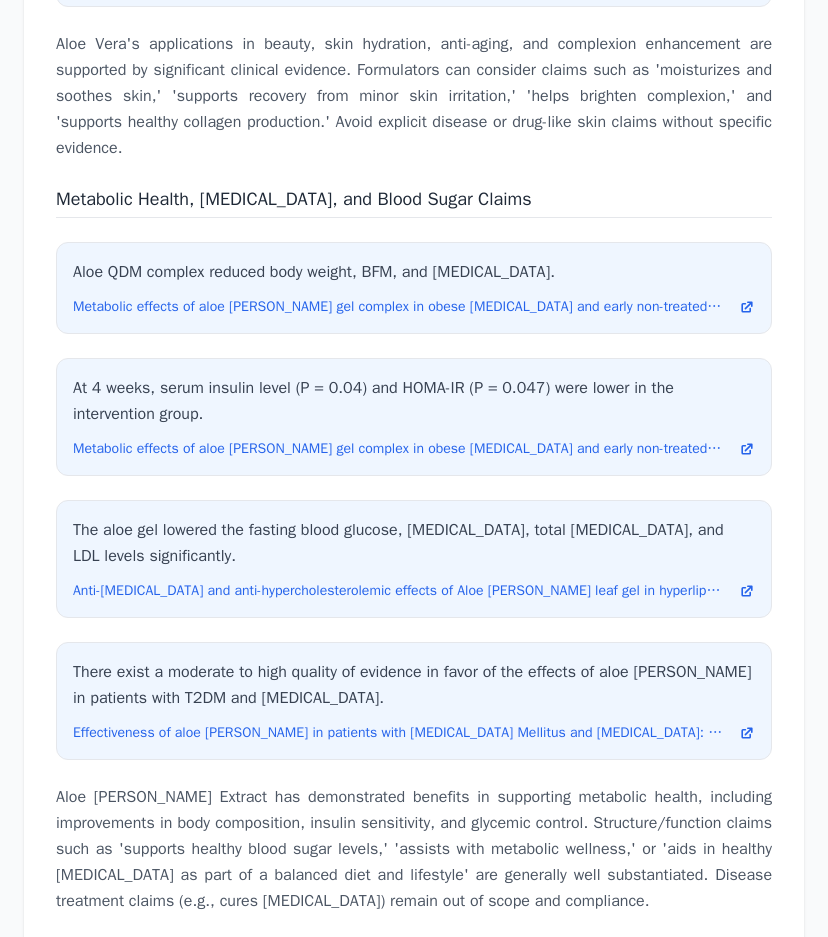 click on "Aloe [PERSON_NAME] Extract has demonstrated benefits in supporting metabolic health, including improvements in body composition, insulin sensitivity, and glycemic control. Structure/function claims such as 'supports healthy blood sugar levels,' 'assists with metabolic wellness,' or 'aids in healthy [MEDICAL_DATA] as part of a balanced diet and lifestyle' are generally well substantiated. Disease treatment claims (e.g., cures [MEDICAL_DATA]) remain out of scope and compliance." at bounding box center (414, 849) 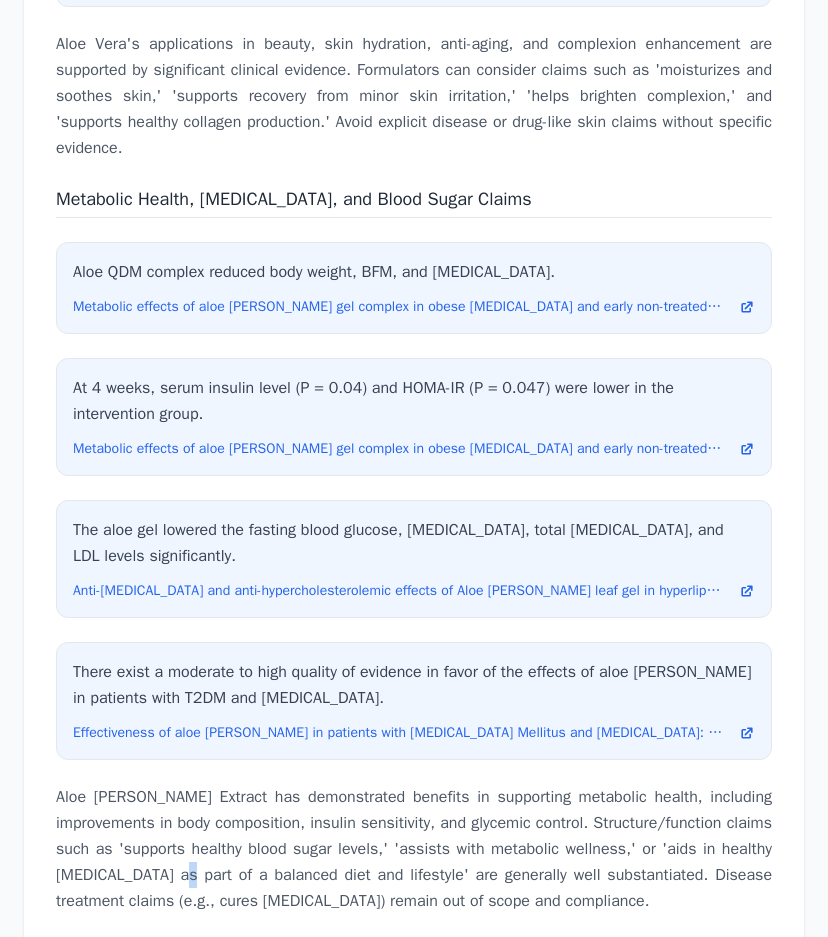 click on "Aloe [PERSON_NAME] Extract has demonstrated benefits in supporting metabolic health, including improvements in body composition, insulin sensitivity, and glycemic control. Structure/function claims such as 'supports healthy blood sugar levels,' 'assists with metabolic wellness,' or 'aids in healthy [MEDICAL_DATA] as part of a balanced diet and lifestyle' are generally well substantiated. Disease treatment claims (e.g., cures [MEDICAL_DATA]) remain out of scope and compliance." at bounding box center [414, 849] 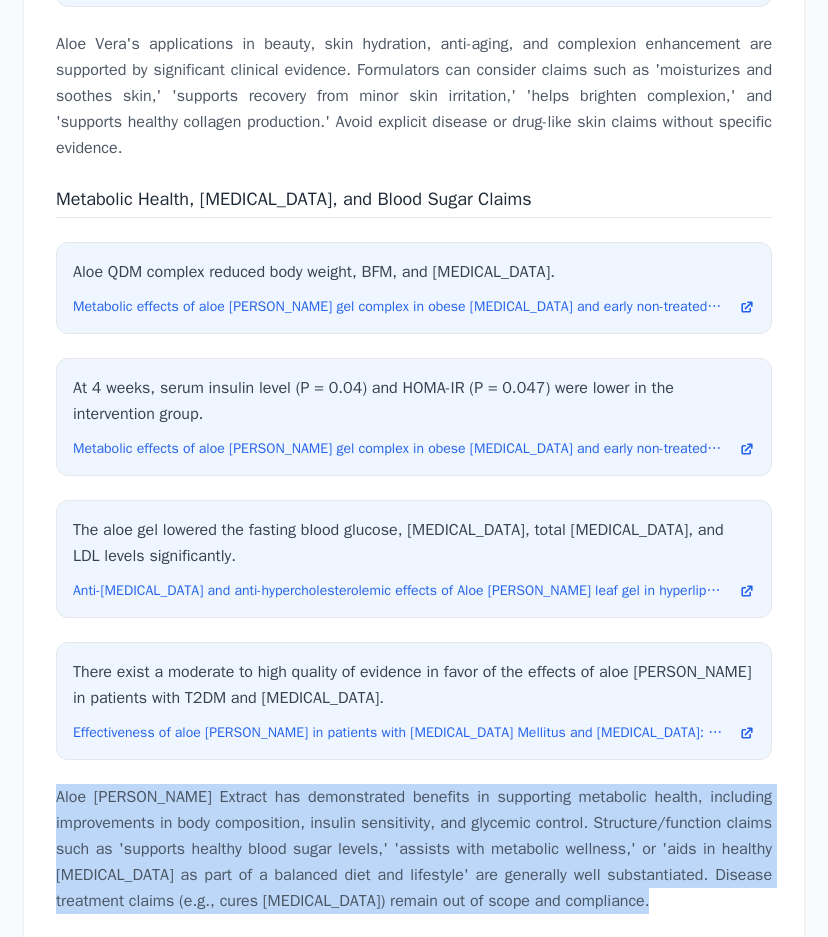 click on "Aloe [PERSON_NAME] Extract has demonstrated benefits in supporting metabolic health, including improvements in body composition, insulin sensitivity, and glycemic control. Structure/function claims such as 'supports healthy blood sugar levels,' 'assists with metabolic wellness,' or 'aids in healthy [MEDICAL_DATA] as part of a balanced diet and lifestyle' are generally well substantiated. Disease treatment claims (e.g., cures [MEDICAL_DATA]) remain out of scope and compliance." at bounding box center (414, 849) 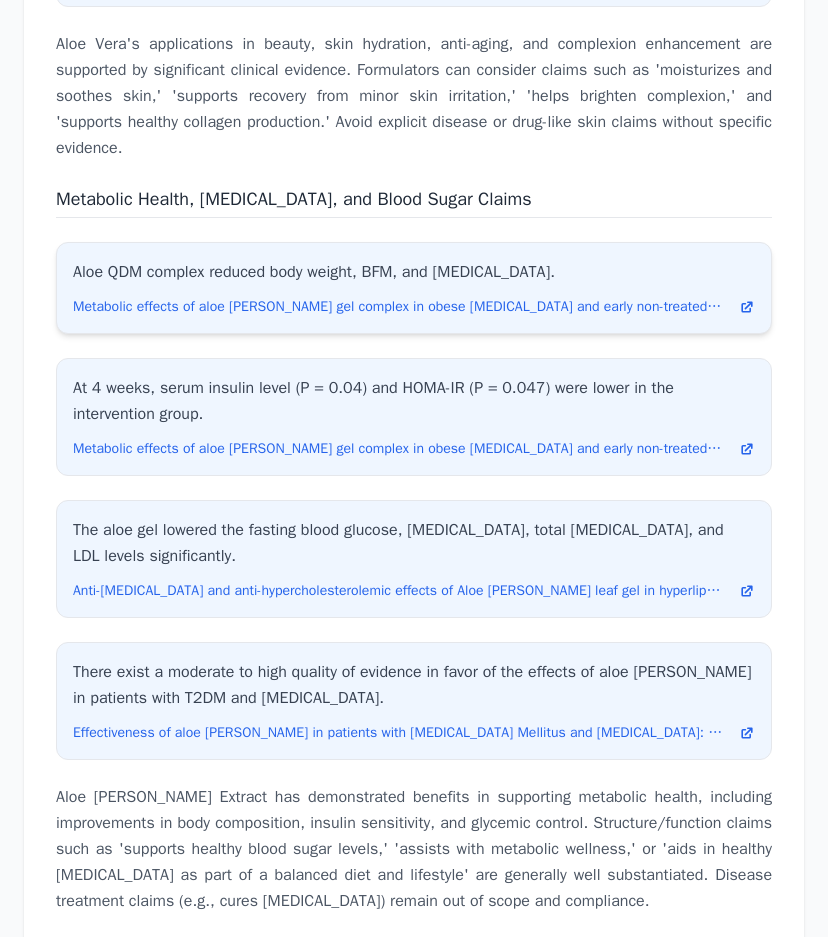 click on "Aloe QDM complex reduced body weight, BFM, and [MEDICAL_DATA]." at bounding box center (414, 272) 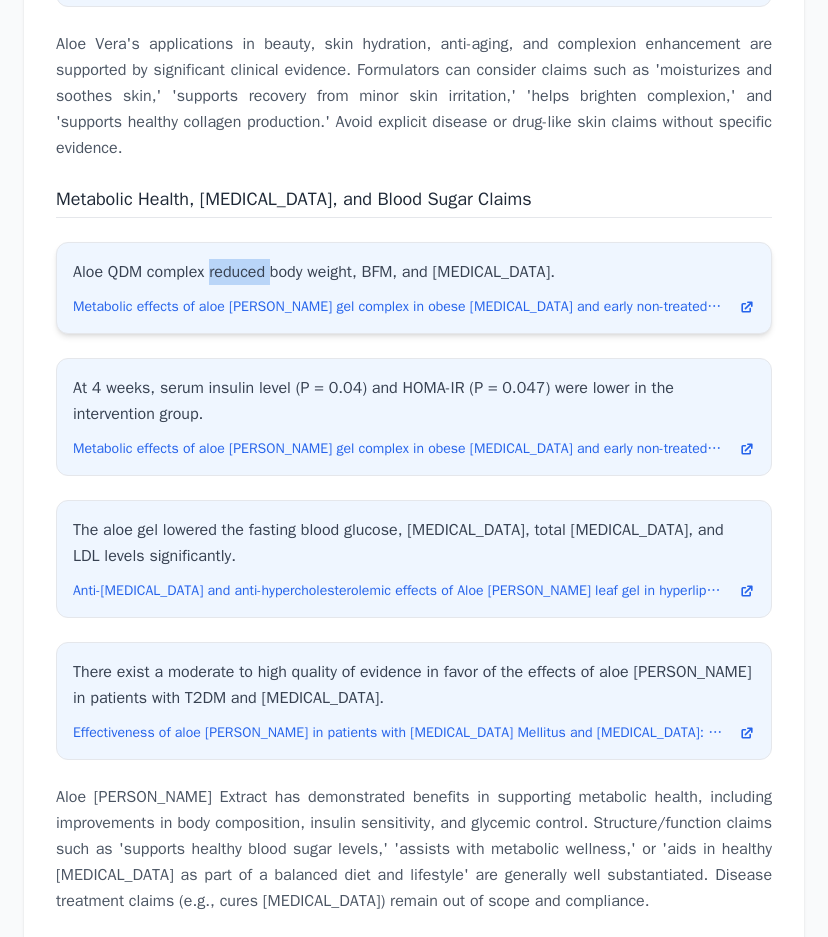 click on "Aloe QDM complex reduced body weight, BFM, and [MEDICAL_DATA]." at bounding box center [414, 272] 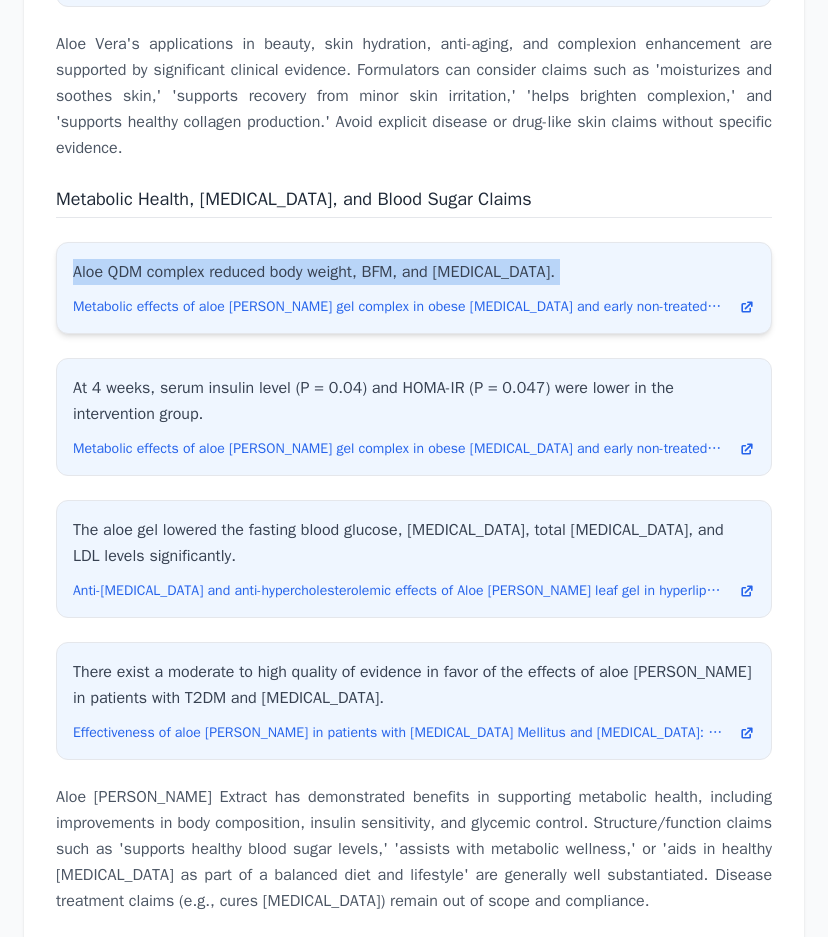 click on "Aloe QDM complex reduced body weight, BFM, and [MEDICAL_DATA]." at bounding box center (414, 272) 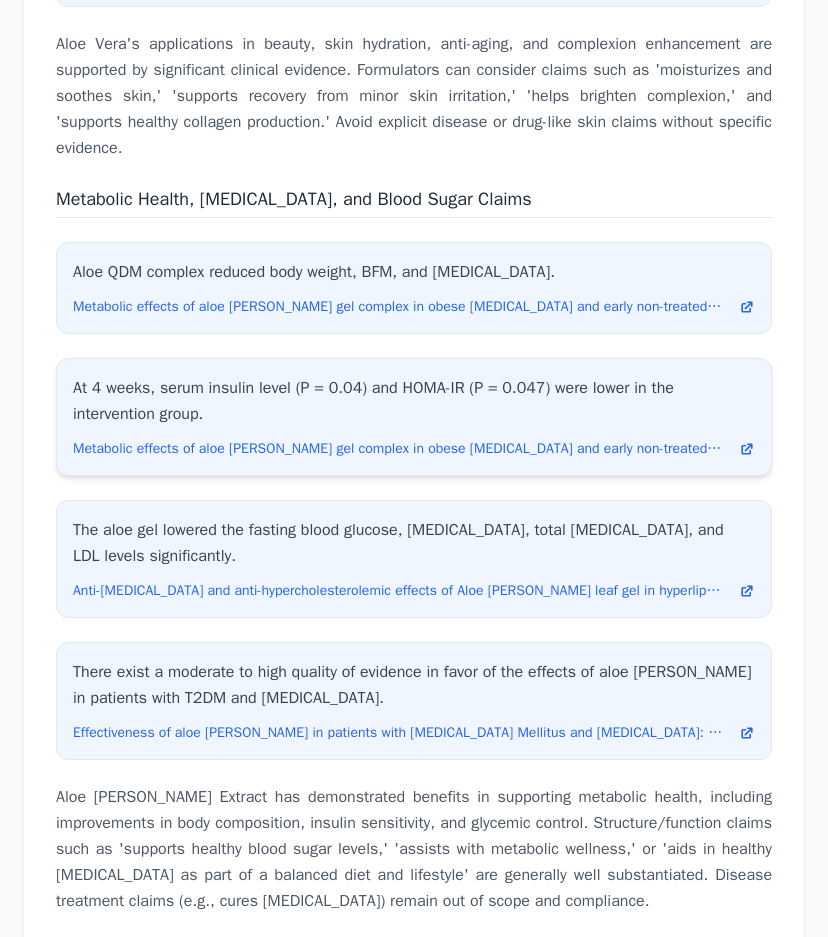 click on "At 4 weeks, serum insulin level (P = 0.04) and HOMA-IR (P = 0.047) were lower in the intervention group." at bounding box center [414, 401] 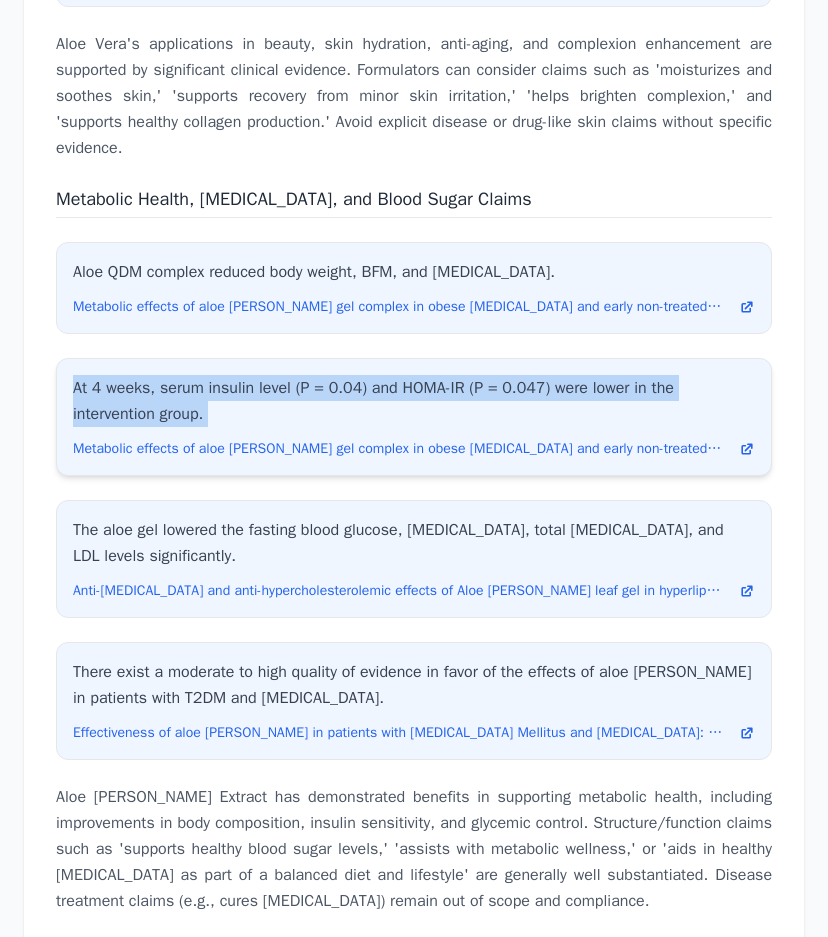 click on "At 4 weeks, serum insulin level (P = 0.04) and HOMA-IR (P = 0.047) were lower in the intervention group." at bounding box center [414, 401] 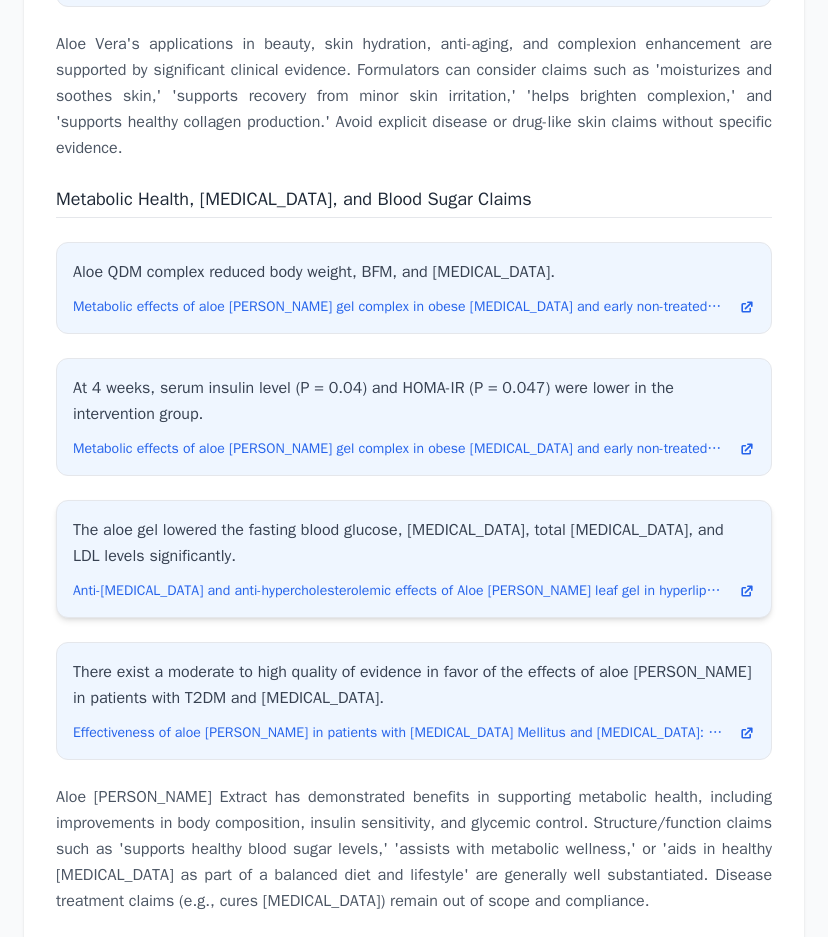 click on "The aloe gel lowered the fasting blood glucose, [MEDICAL_DATA], total [MEDICAL_DATA], and LDL levels significantly." at bounding box center [414, 543] 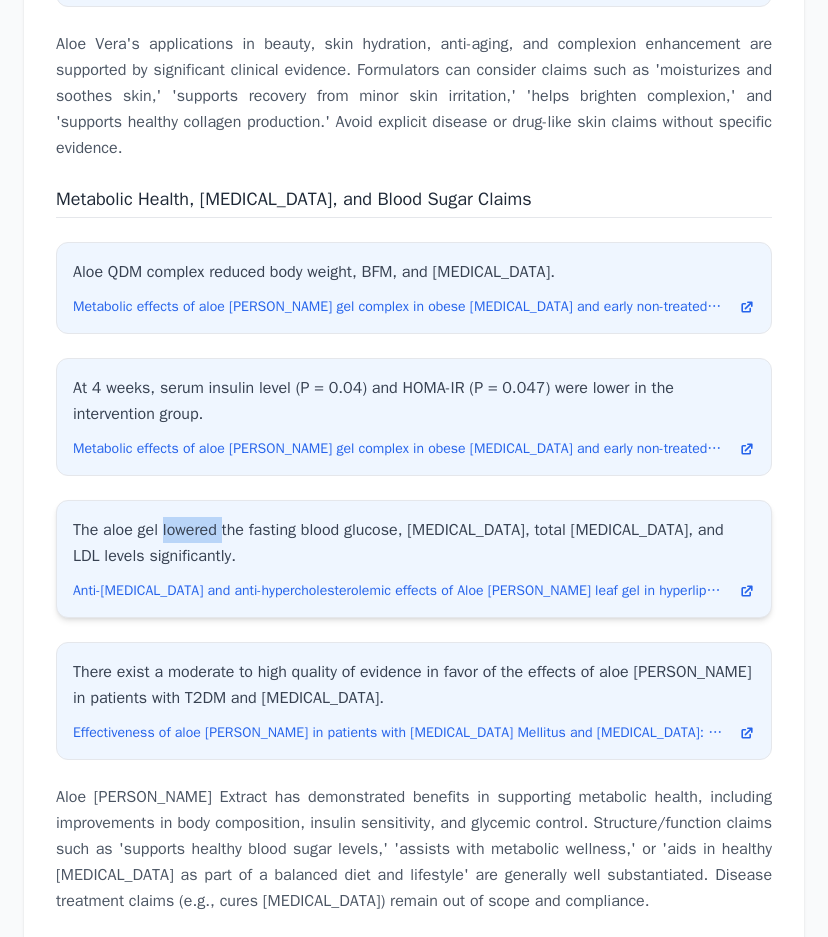 click on "The aloe gel lowered the fasting blood glucose, [MEDICAL_DATA], total [MEDICAL_DATA], and LDL levels significantly." at bounding box center [414, 543] 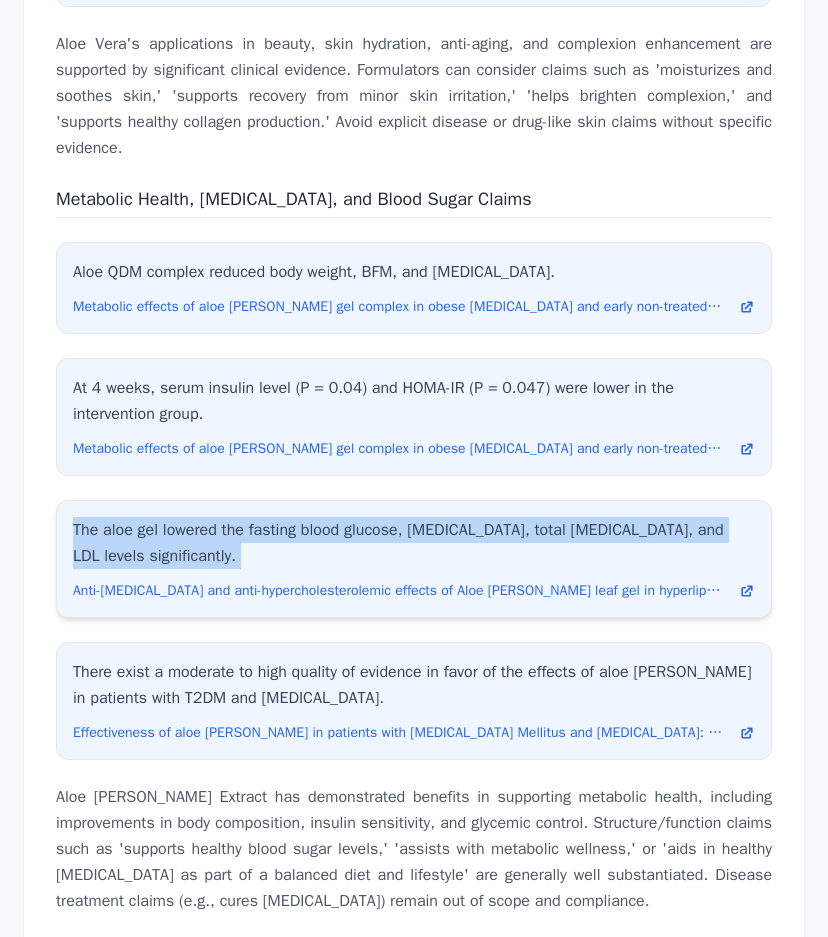 click on "The aloe gel lowered the fasting blood glucose, [MEDICAL_DATA], total [MEDICAL_DATA], and LDL levels significantly." at bounding box center [414, 543] 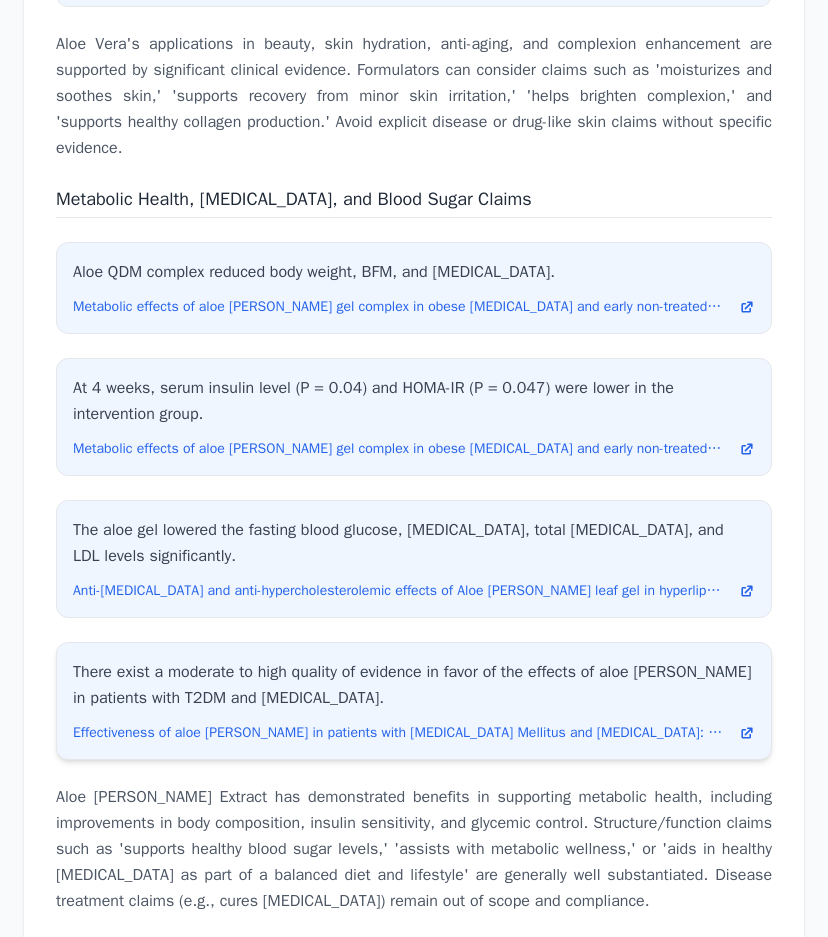 click on "There exist a moderate to high quality of evidence in favor of the effects of aloe [PERSON_NAME] in patients with T2DM and [MEDICAL_DATA]." at bounding box center [414, 685] 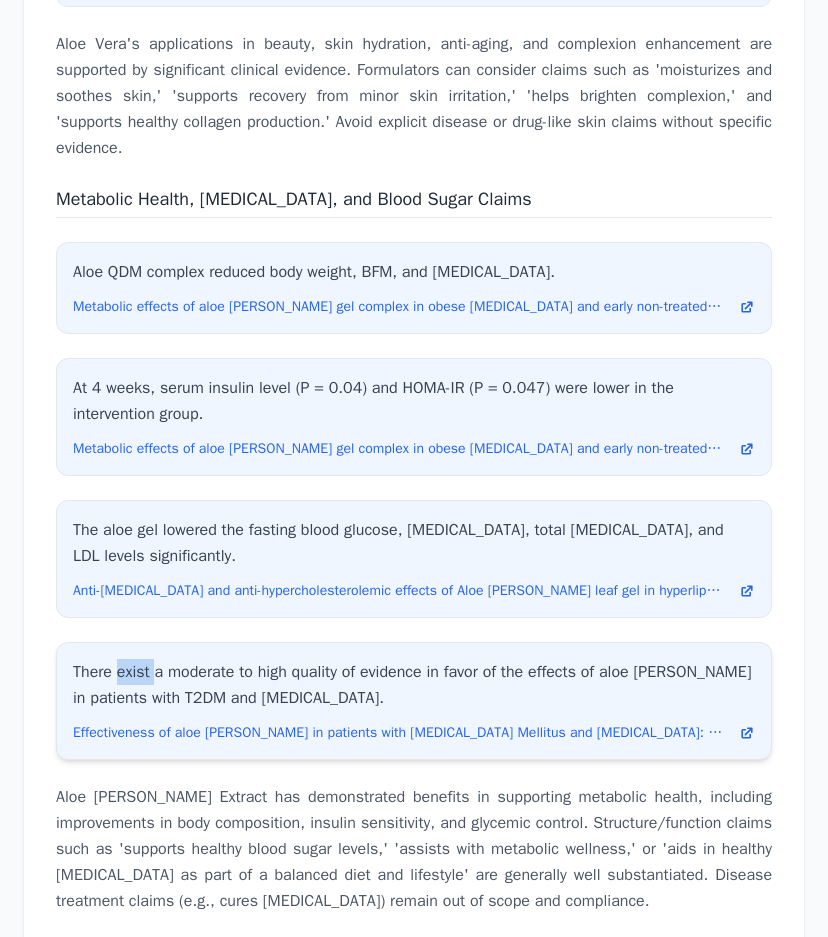 click on "There exist a moderate to high quality of evidence in favor of the effects of aloe [PERSON_NAME] in patients with T2DM and [MEDICAL_DATA]." at bounding box center (414, 685) 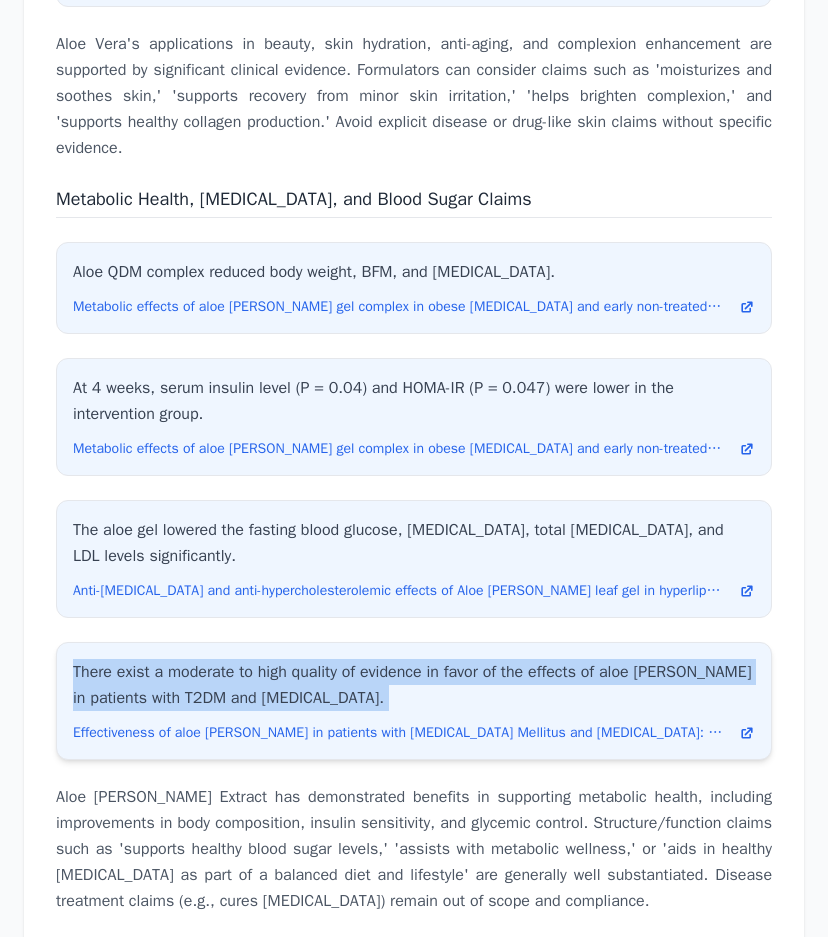 click on "There exist a moderate to high quality of evidence in favor of the effects of aloe [PERSON_NAME] in patients with T2DM and [MEDICAL_DATA]." at bounding box center (414, 685) 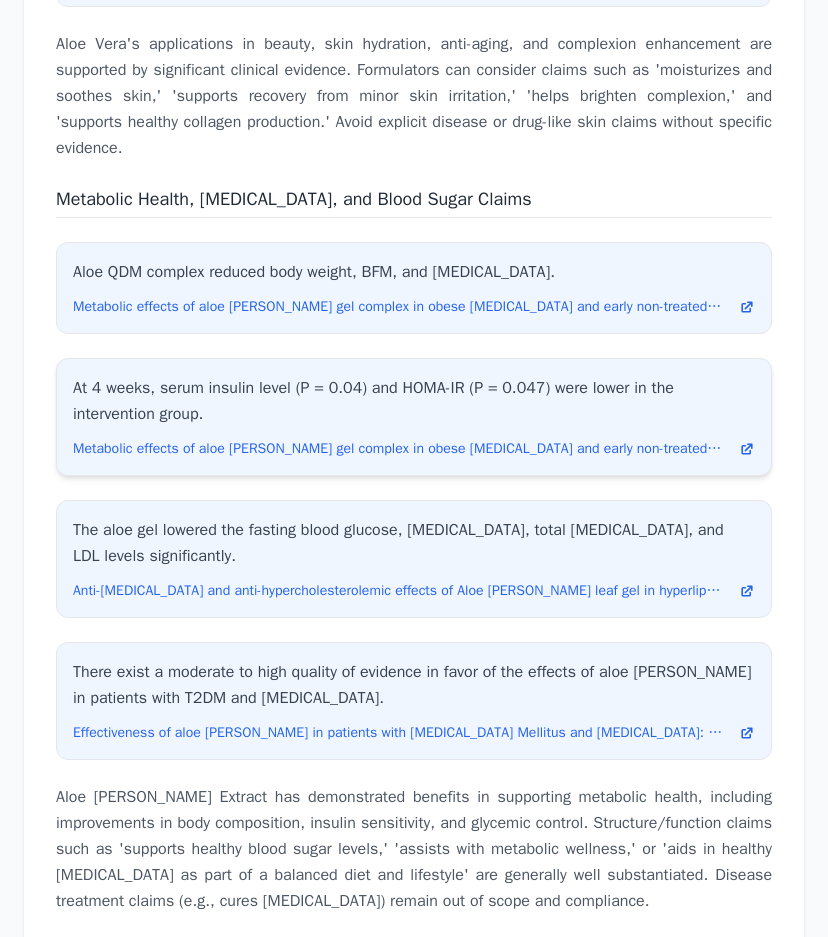 drag, startPoint x: 208, startPoint y: 387, endPoint x: 227, endPoint y: 397, distance: 21.470911 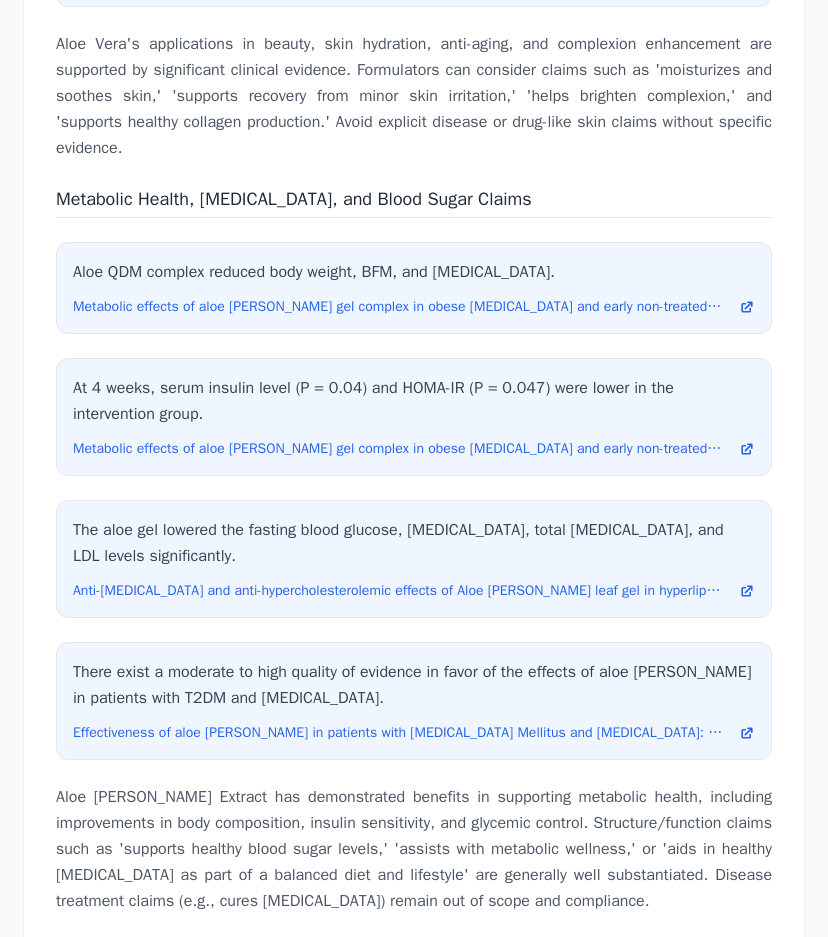 drag, startPoint x: 202, startPoint y: 380, endPoint x: 39, endPoint y: 442, distance: 174.39323 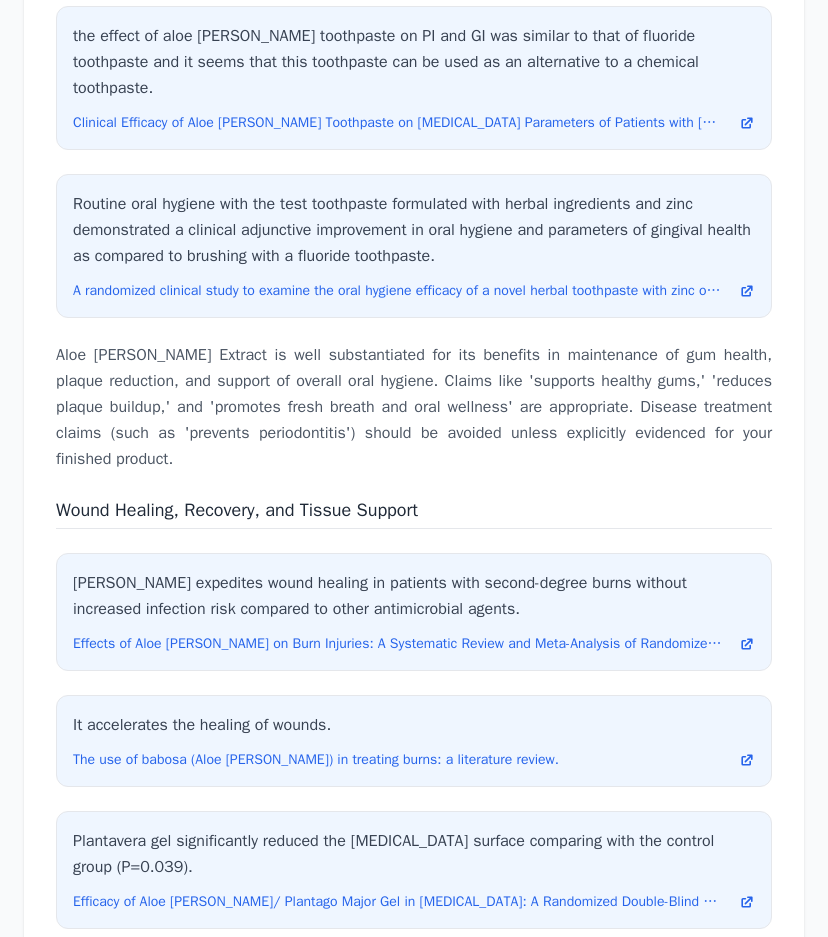 scroll, scrollTop: 9300, scrollLeft: 0, axis: vertical 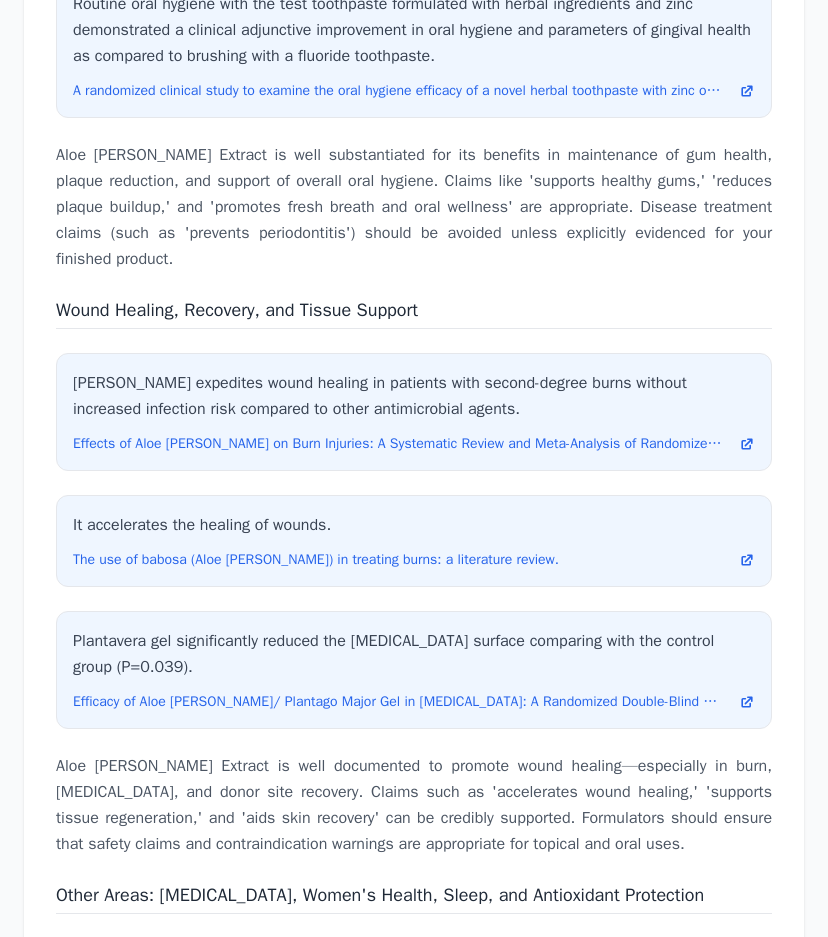 click on "Wound Healing, Recovery, and Tissue Support" at bounding box center (237, 310) 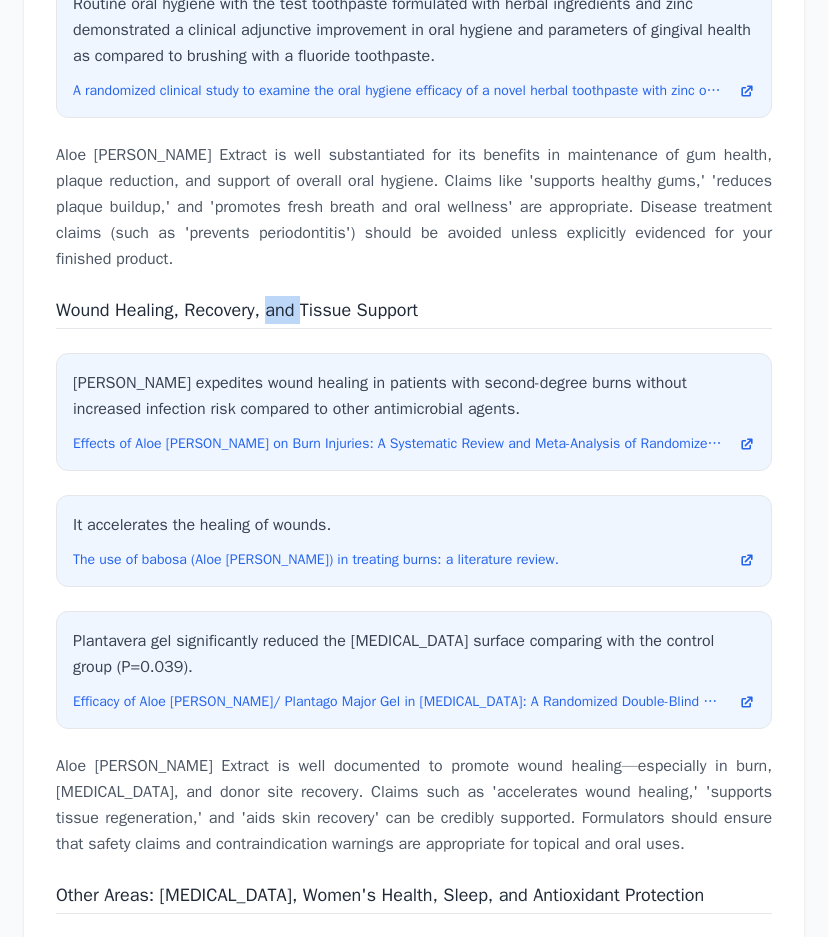 click on "Wound Healing, Recovery, and Tissue Support" at bounding box center [237, 310] 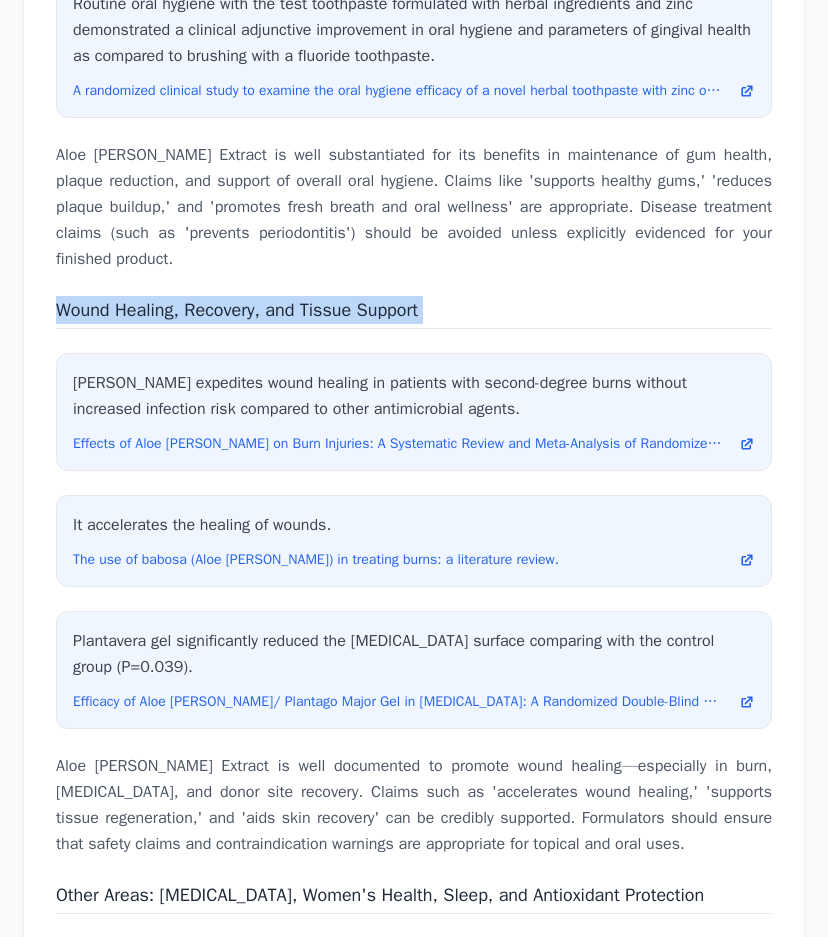 click on "Wound Healing, Recovery, and Tissue Support" at bounding box center (237, 310) 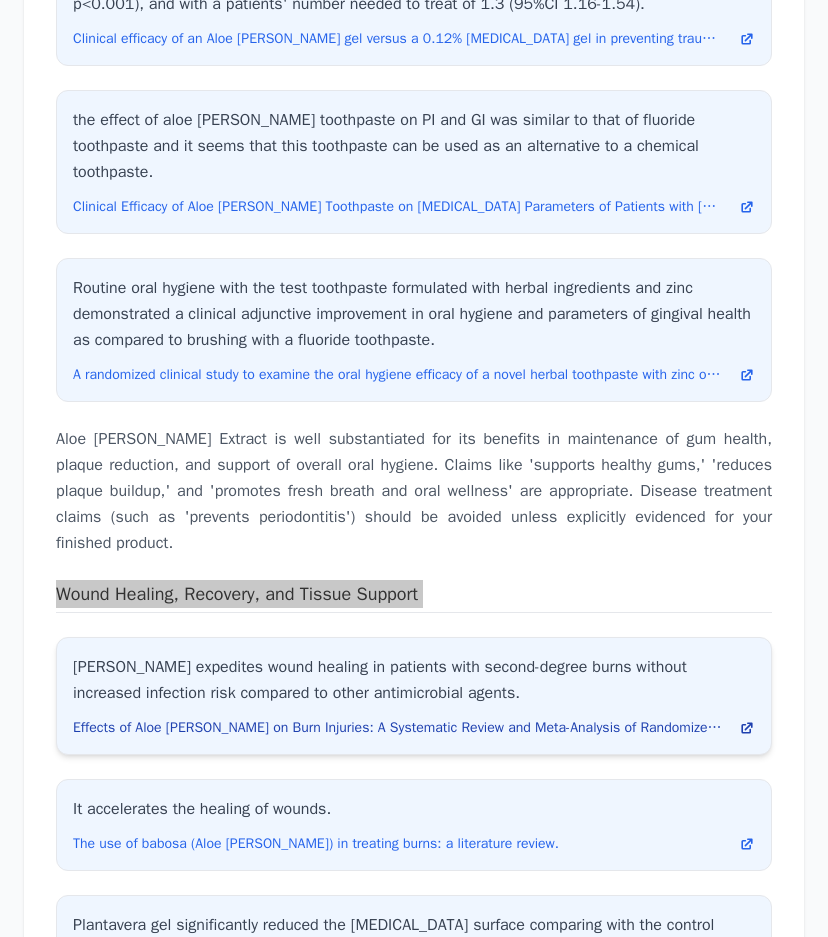 scroll, scrollTop: 9216, scrollLeft: 0, axis: vertical 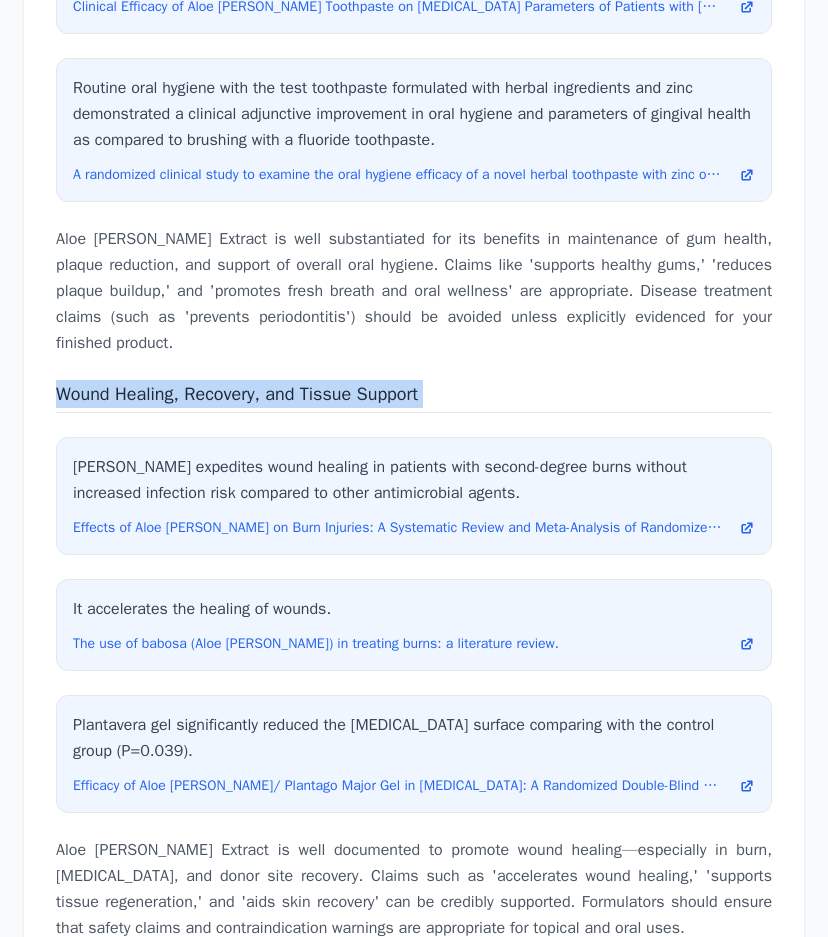 click on "Wound Healing, Recovery, and Tissue Support" at bounding box center (237, 394) 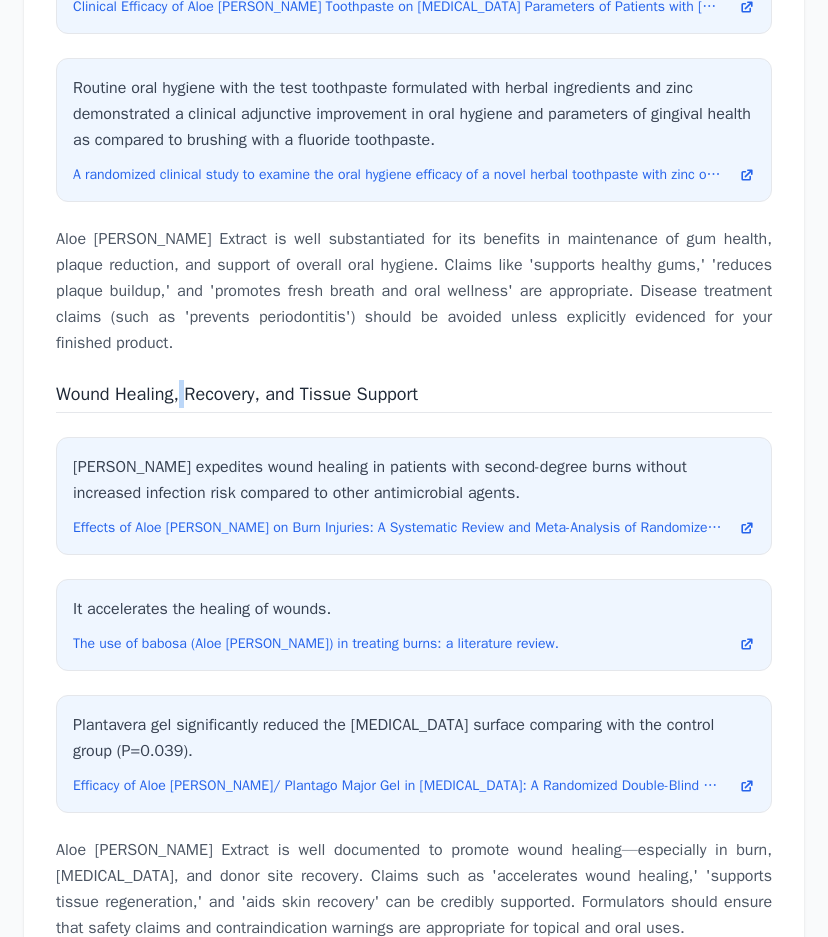 click on "Wound Healing, Recovery, and Tissue Support" at bounding box center [237, 394] 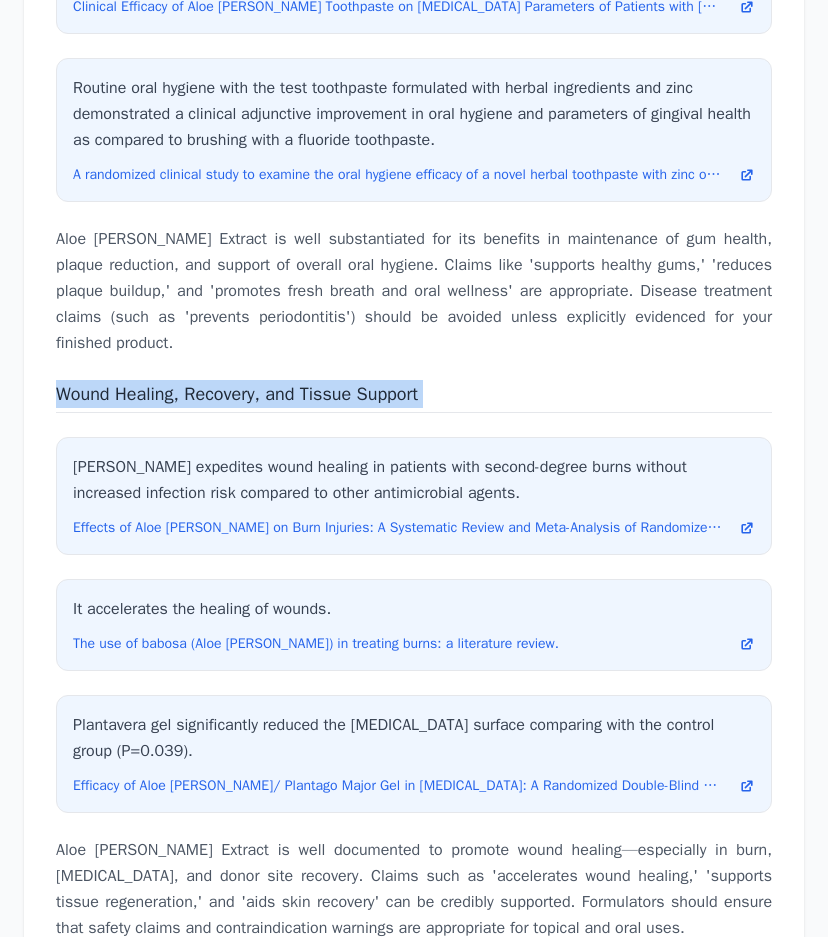 click on "Wound Healing, Recovery, and Tissue Support" at bounding box center [237, 394] 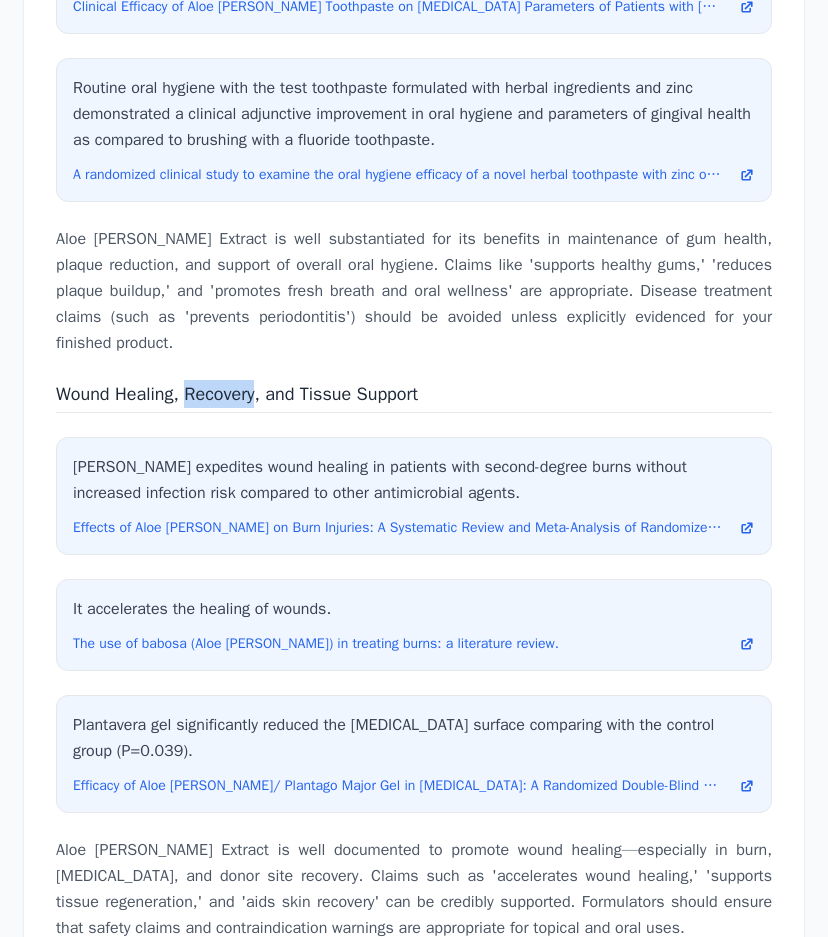 click on "Wound Healing, Recovery, and Tissue Support" at bounding box center [237, 394] 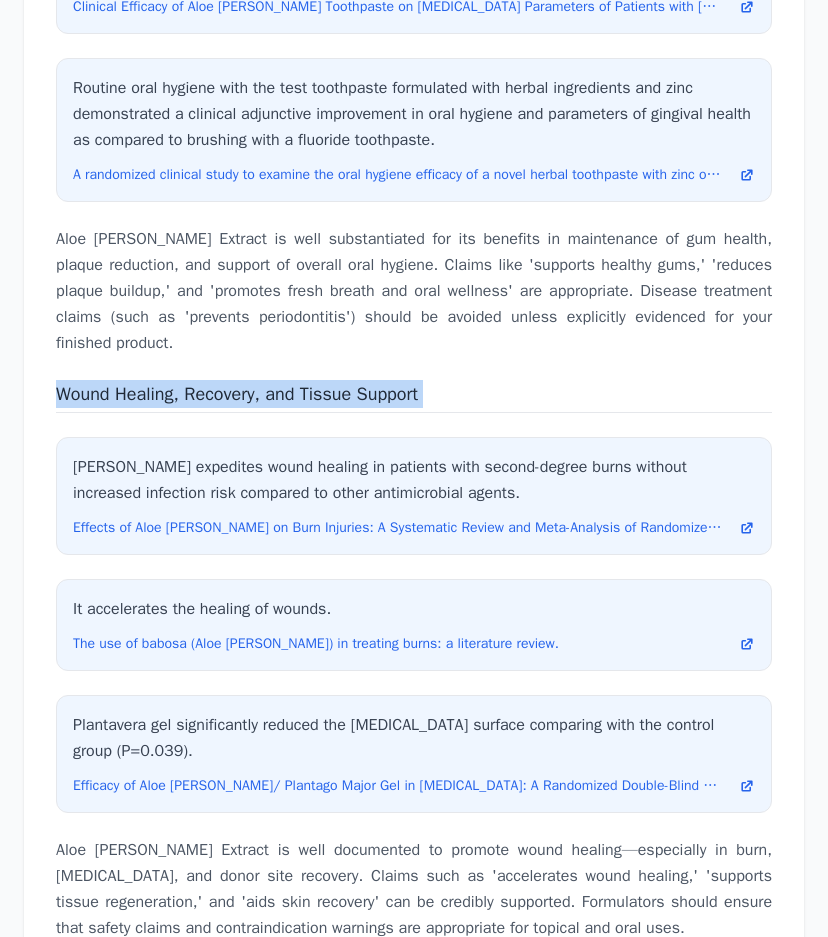 click on "Wound Healing, Recovery, and Tissue Support" at bounding box center (237, 394) 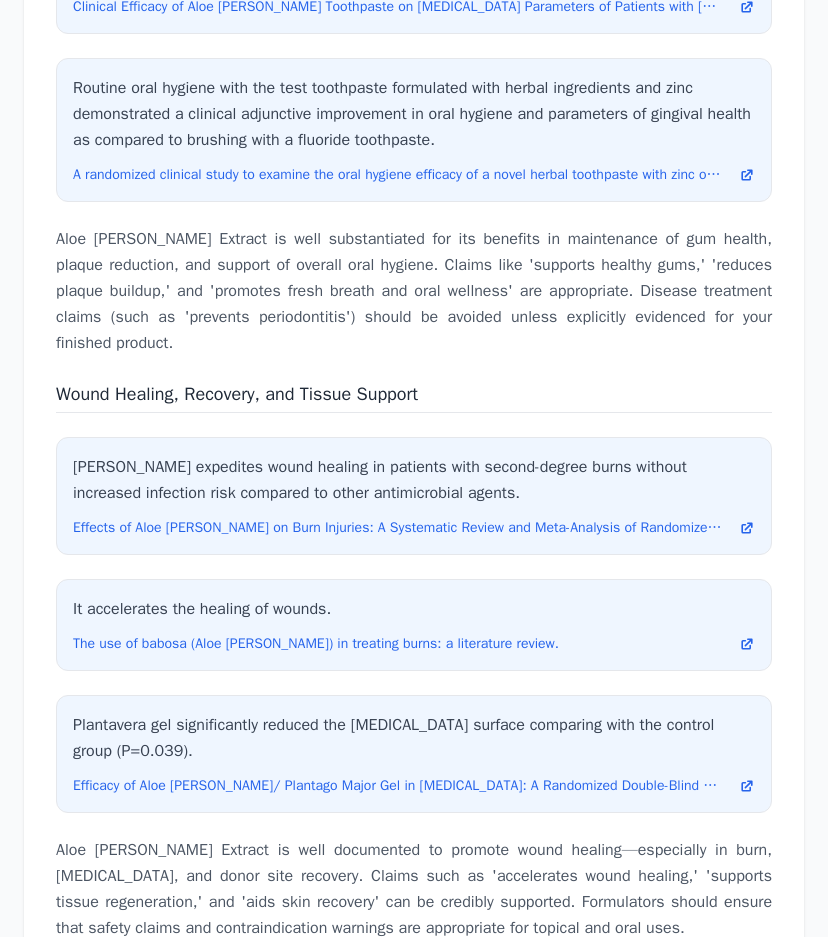 click on "Aloe [PERSON_NAME] Extract is well documented to promote wound healing—especially in burn, [MEDICAL_DATA], and donor site recovery. Claims such as 'accelerates wound healing,' 'supports tissue regeneration,' and 'aids skin recovery' can be credibly supported. Formulators should ensure that safety claims and contraindication warnings are appropriate for topical and oral uses." at bounding box center [414, 889] 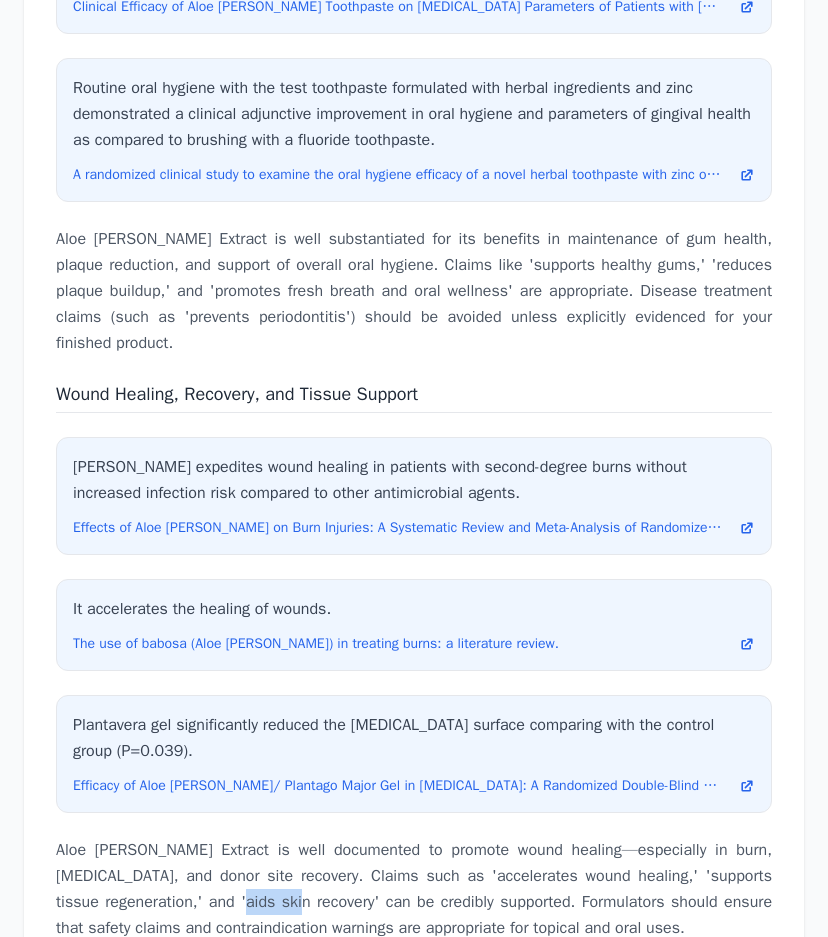 click on "Aloe [PERSON_NAME] Extract is well documented to promote wound healing—especially in burn, [MEDICAL_DATA], and donor site recovery. Claims such as 'accelerates wound healing,' 'supports tissue regeneration,' and 'aids skin recovery' can be credibly supported. Formulators should ensure that safety claims and contraindication warnings are appropriate for topical and oral uses." at bounding box center [414, 889] 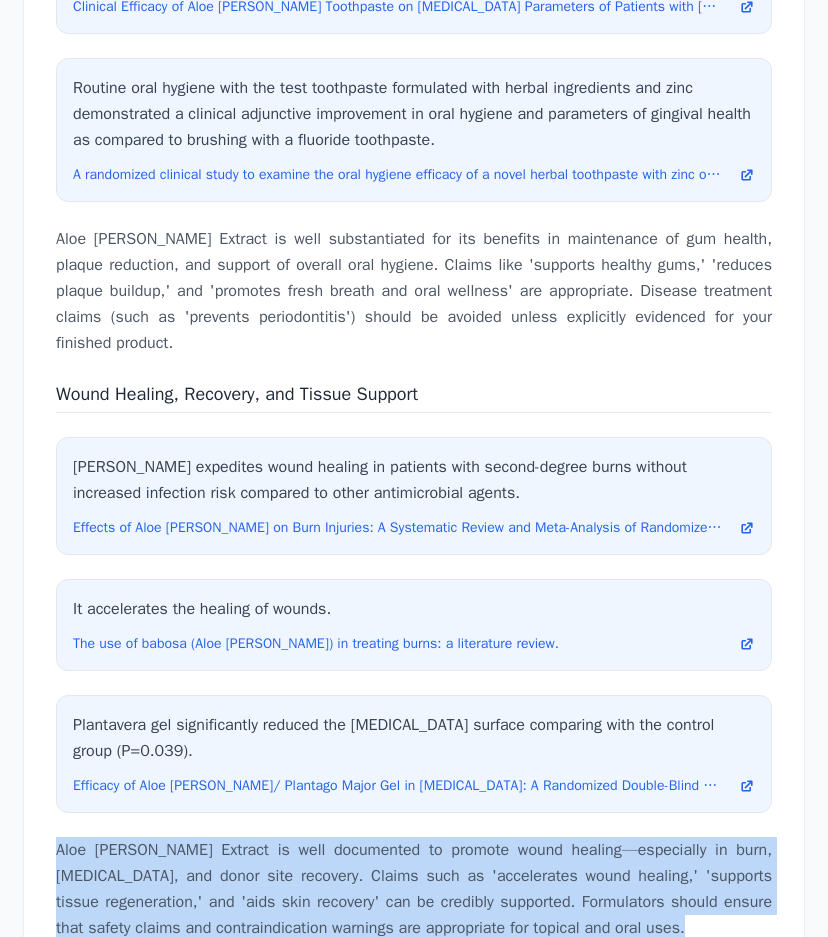 click on "Aloe [PERSON_NAME] Extract is well documented to promote wound healing—especially in burn, [MEDICAL_DATA], and donor site recovery. Claims such as 'accelerates wound healing,' 'supports tissue regeneration,' and 'aids skin recovery' can be credibly supported. Formulators should ensure that safety claims and contraindication warnings are appropriate for topical and oral uses." at bounding box center [414, 889] 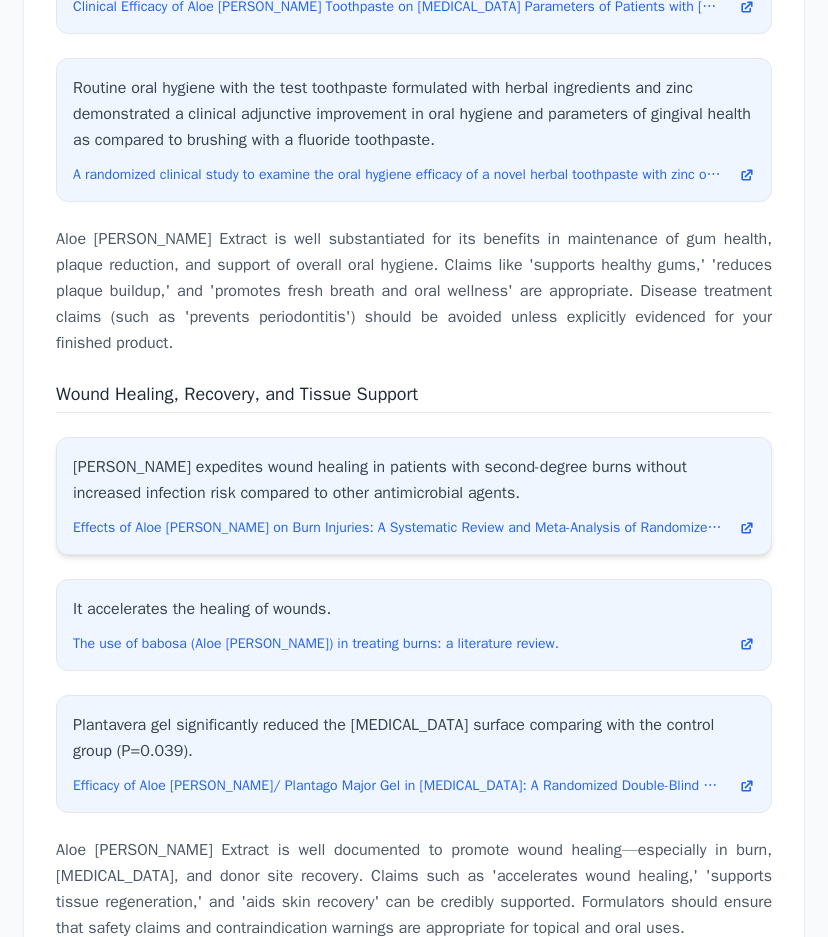 click on "[PERSON_NAME] expedites wound healing in patients with second-degree burns without increased infection risk compared to other antimicrobial agents." at bounding box center [414, 480] 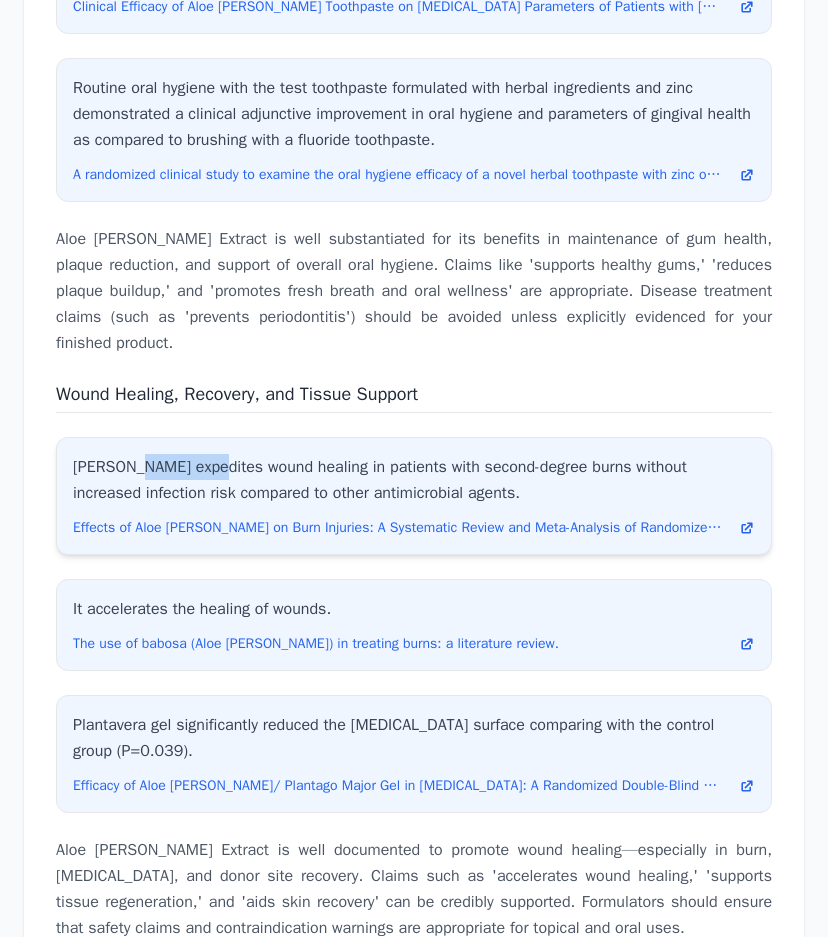 click on "[PERSON_NAME] expedites wound healing in patients with second-degree burns without increased infection risk compared to other antimicrobial agents." at bounding box center (414, 480) 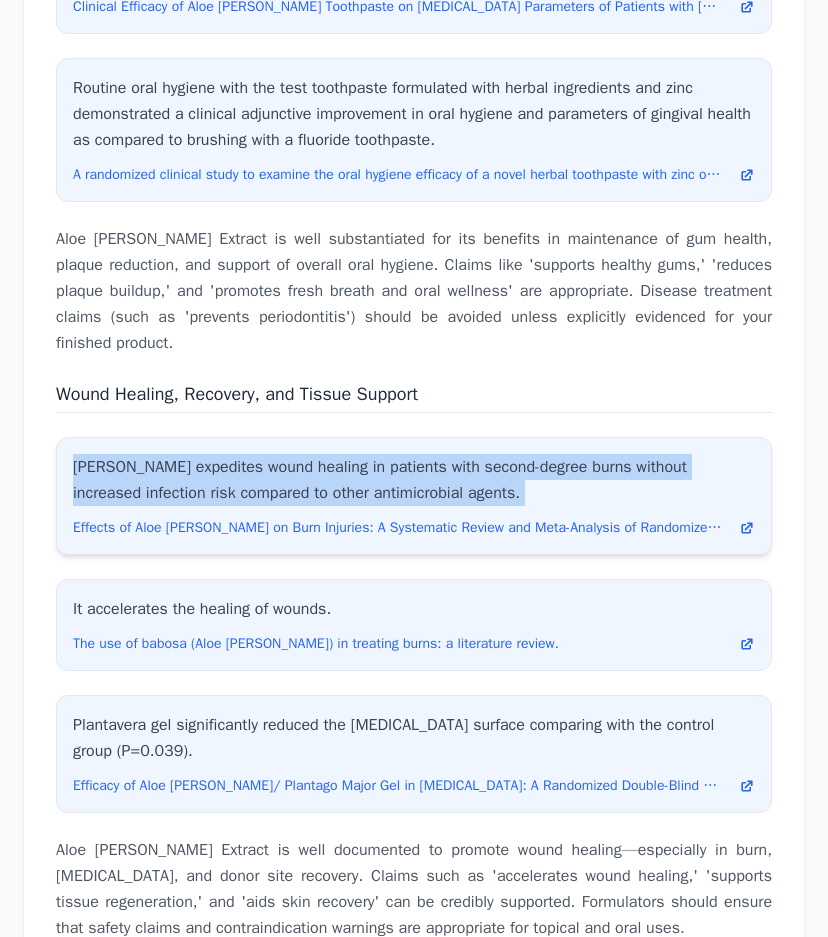 click on "[PERSON_NAME] expedites wound healing in patients with second-degree burns without increased infection risk compared to other antimicrobial agents." at bounding box center [414, 480] 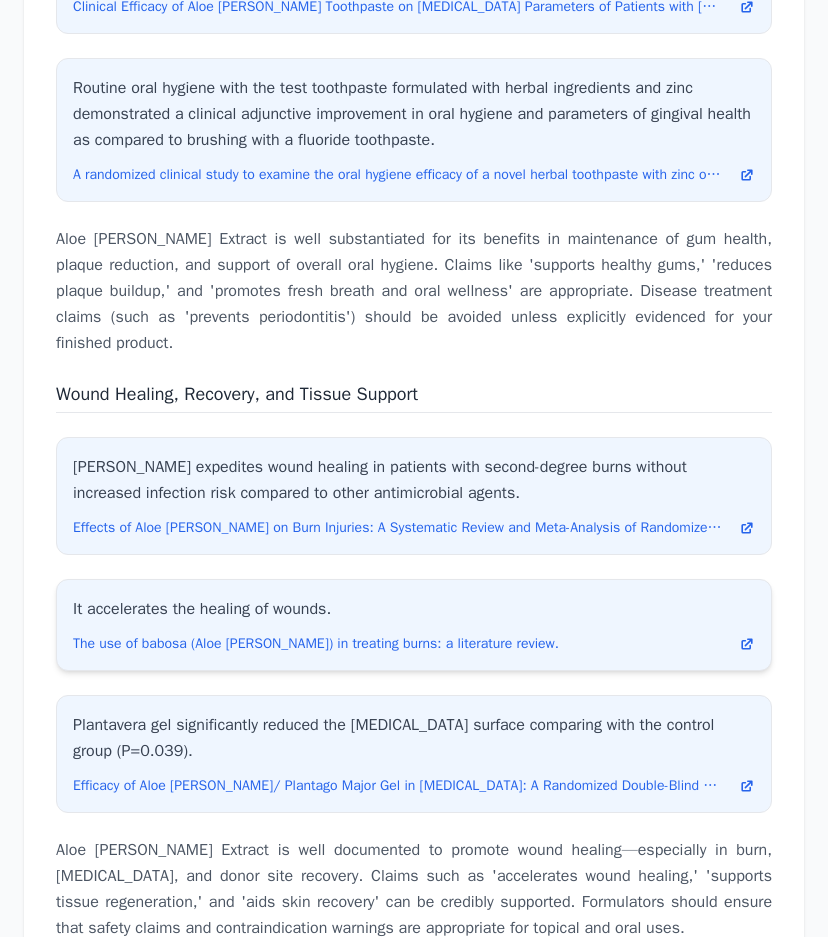 click on "It accelerates the healing of wounds." at bounding box center [414, 609] 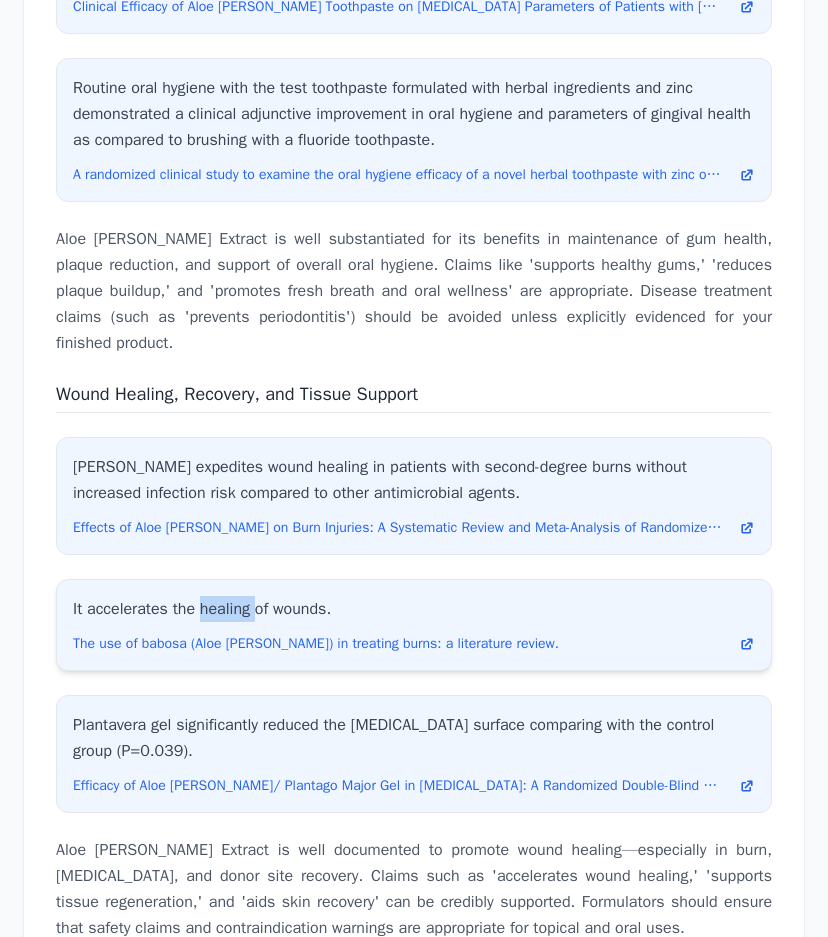 click on "It accelerates the healing of wounds." at bounding box center (414, 609) 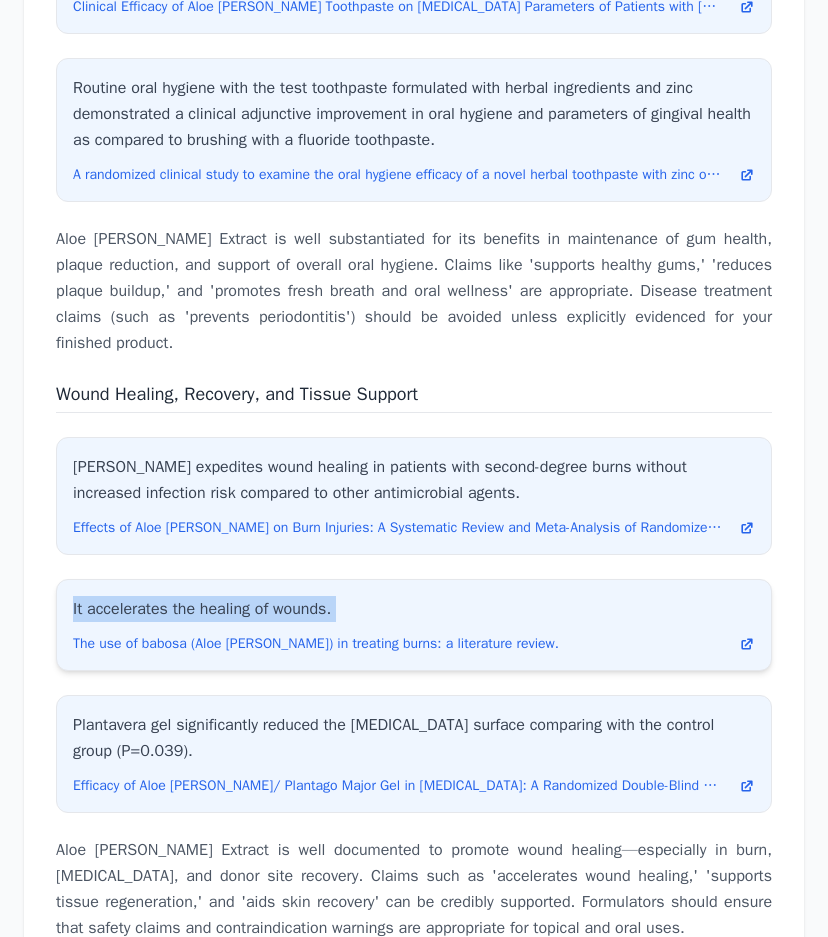 click on "It accelerates the healing of wounds." at bounding box center [414, 609] 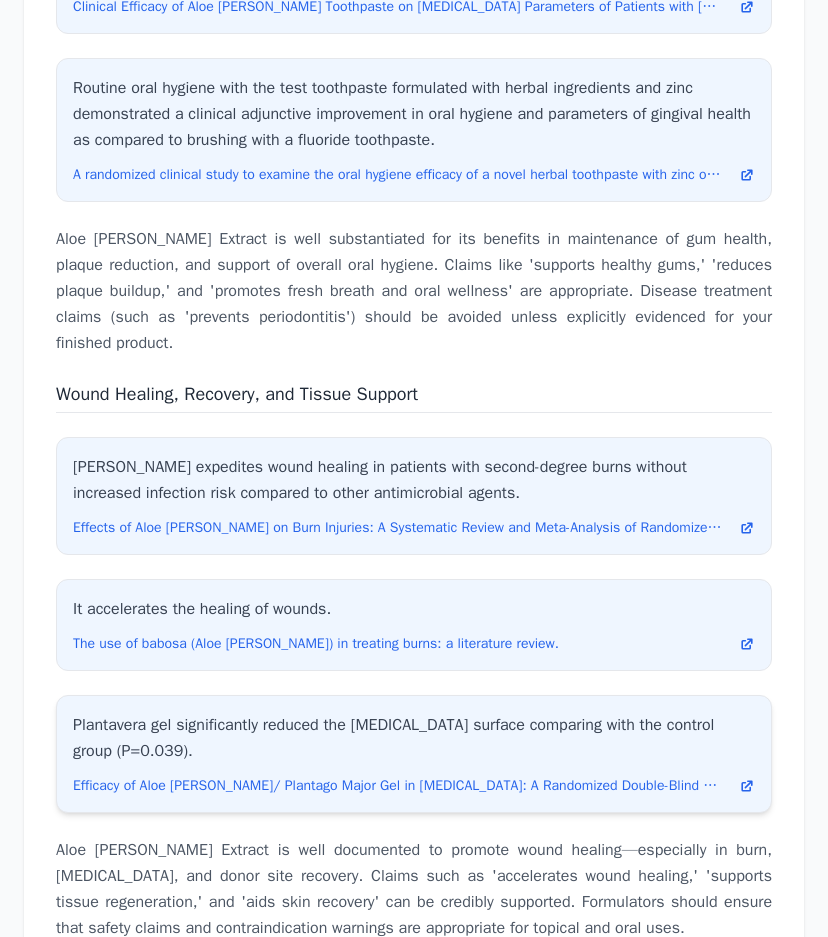 click on "Plantavera gel significantly reduced the [MEDICAL_DATA] surface comparing with the control group (P=0.039)." at bounding box center (414, 738) 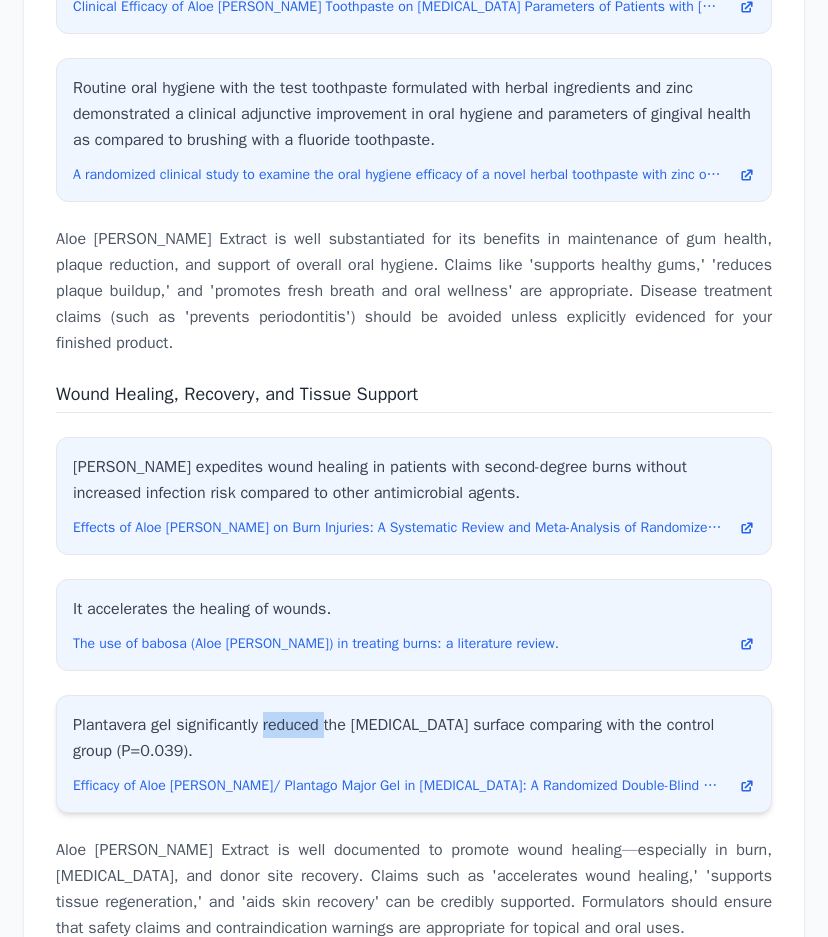 click on "Plantavera gel significantly reduced the [MEDICAL_DATA] surface comparing with the control group (P=0.039)." at bounding box center [414, 738] 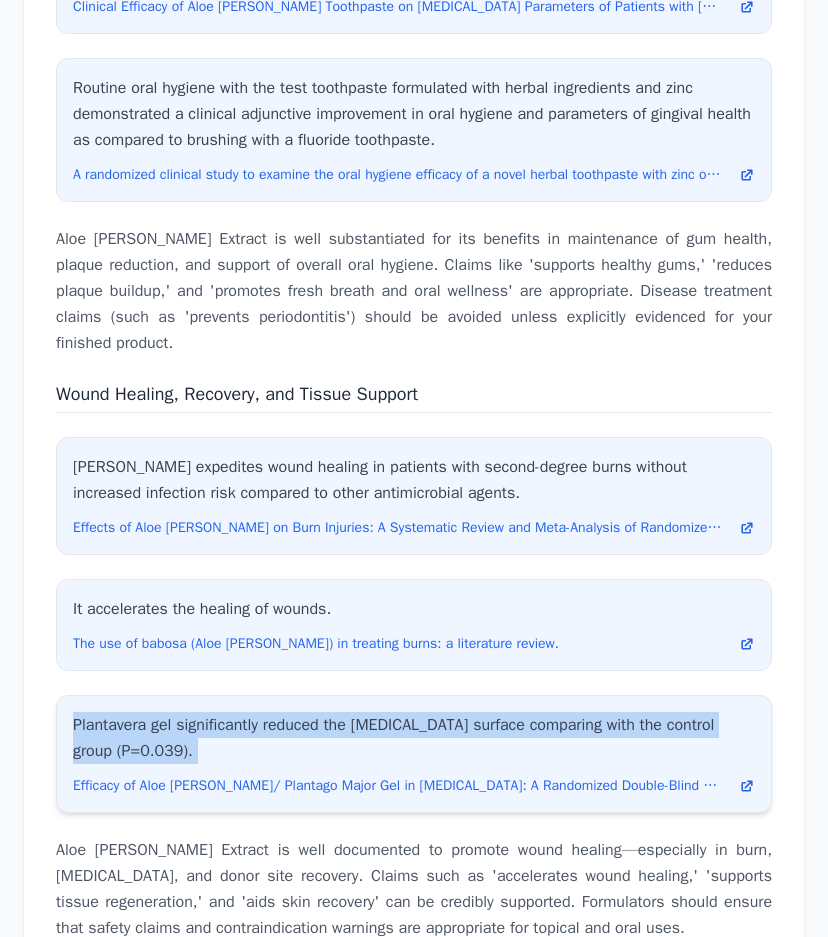 click on "Plantavera gel significantly reduced the [MEDICAL_DATA] surface comparing with the control group (P=0.039)." at bounding box center [414, 738] 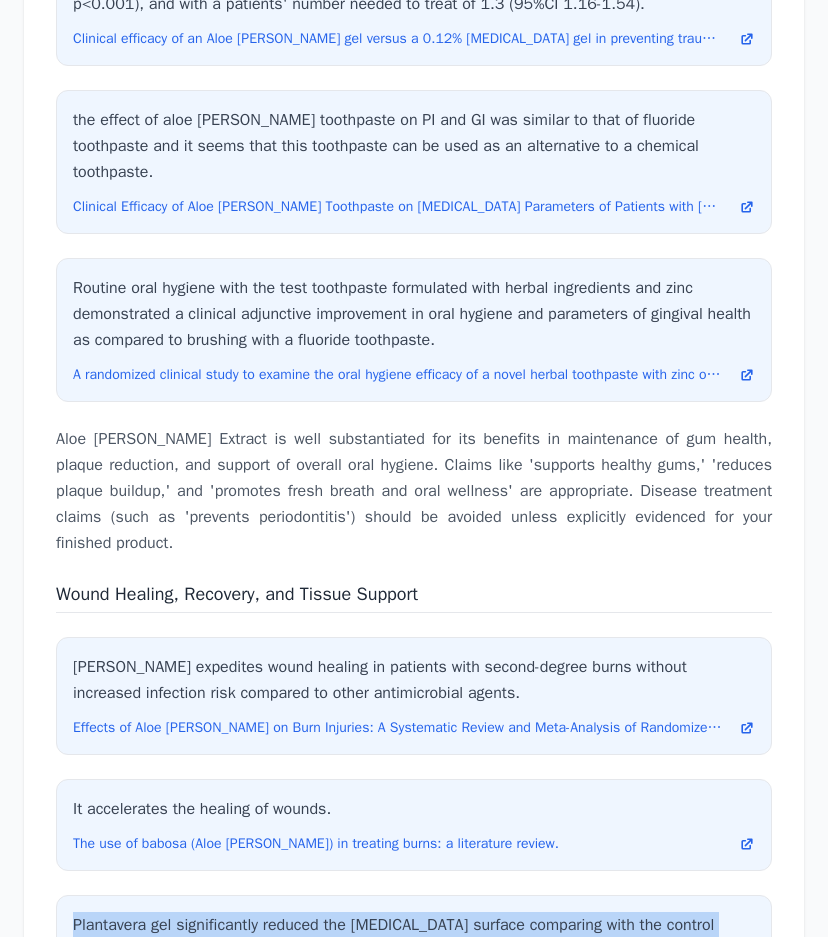 scroll, scrollTop: 9416, scrollLeft: 0, axis: vertical 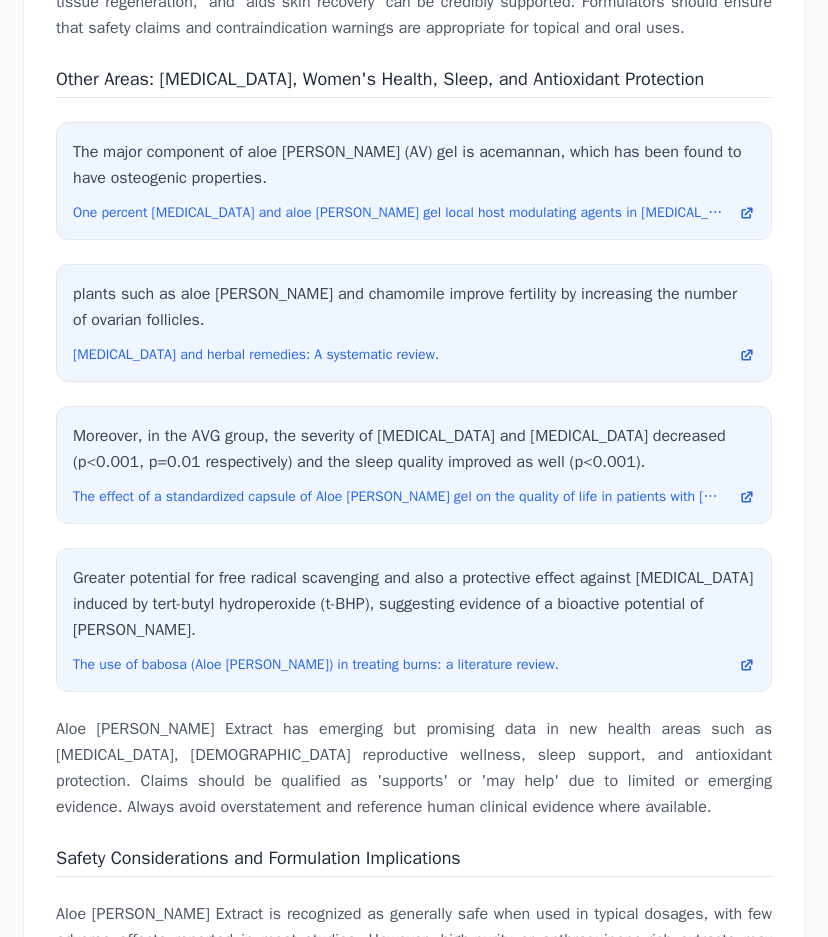 click on "Aloe [PERSON_NAME] Extract has emerging but promising data in new health areas such as [MEDICAL_DATA], [DEMOGRAPHIC_DATA] reproductive wellness, sleep support, and antioxidant protection. Claims should be qualified as 'supports' or 'may help' due to limited or emerging evidence. Always avoid overstatement and reference human clinical evidence where available." at bounding box center (414, 768) 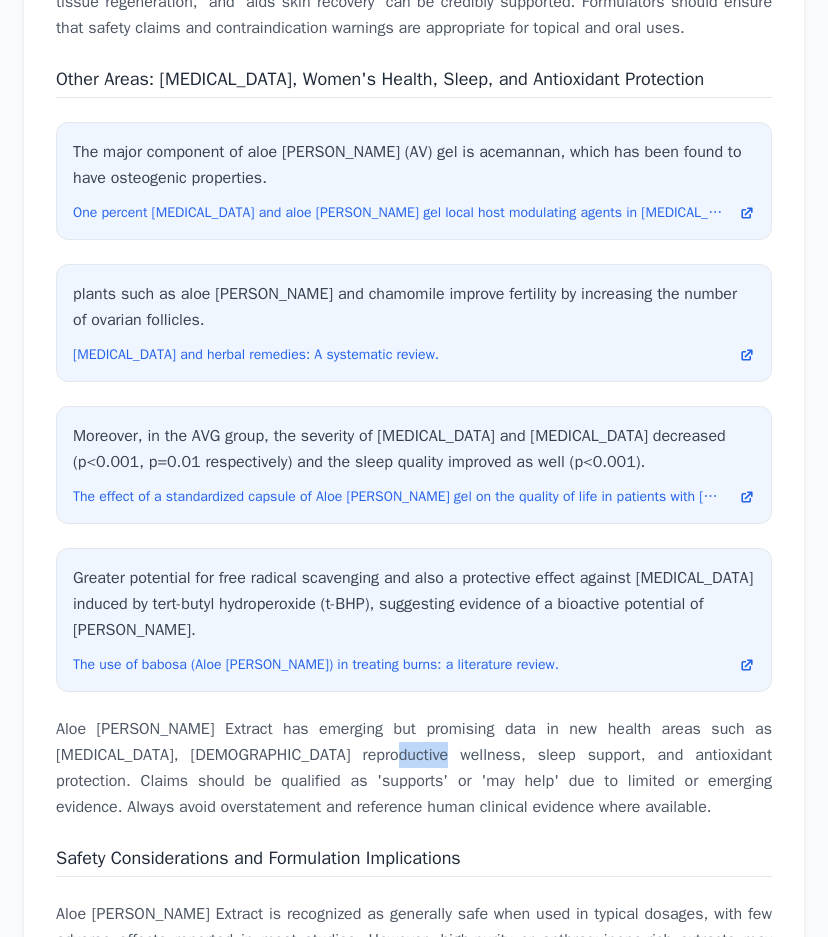 click on "Aloe [PERSON_NAME] Extract has emerging but promising data in new health areas such as [MEDICAL_DATA], [DEMOGRAPHIC_DATA] reproductive wellness, sleep support, and antioxidant protection. Claims should be qualified as 'supports' or 'may help' due to limited or emerging evidence. Always avoid overstatement and reference human clinical evidence where available." at bounding box center (414, 768) 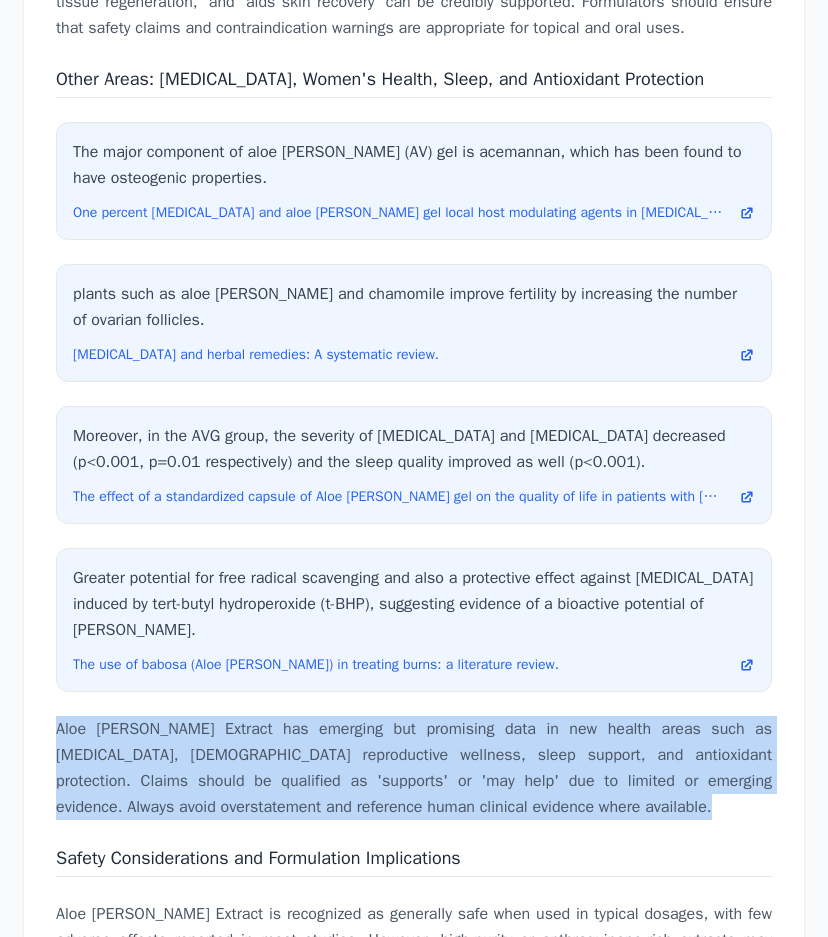 click on "Aloe [PERSON_NAME] Extract has emerging but promising data in new health areas such as [MEDICAL_DATA], [DEMOGRAPHIC_DATA] reproductive wellness, sleep support, and antioxidant protection. Claims should be qualified as 'supports' or 'may help' due to limited or emerging evidence. Always avoid overstatement and reference human clinical evidence where available." at bounding box center (414, 768) 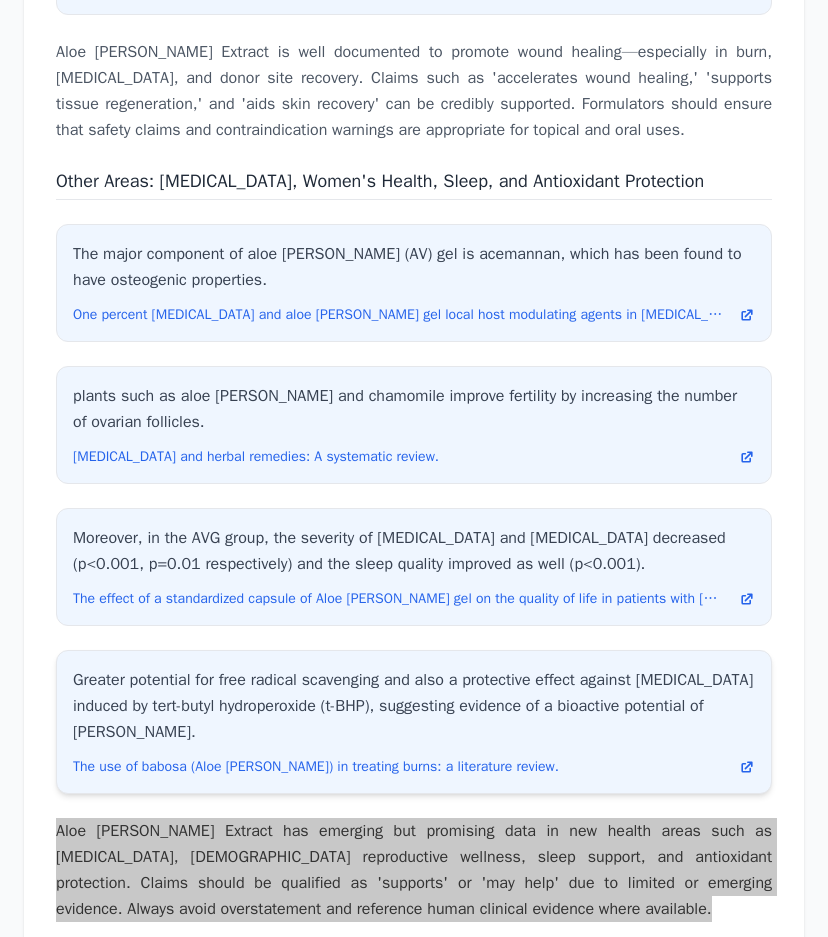 scroll, scrollTop: 9916, scrollLeft: 0, axis: vertical 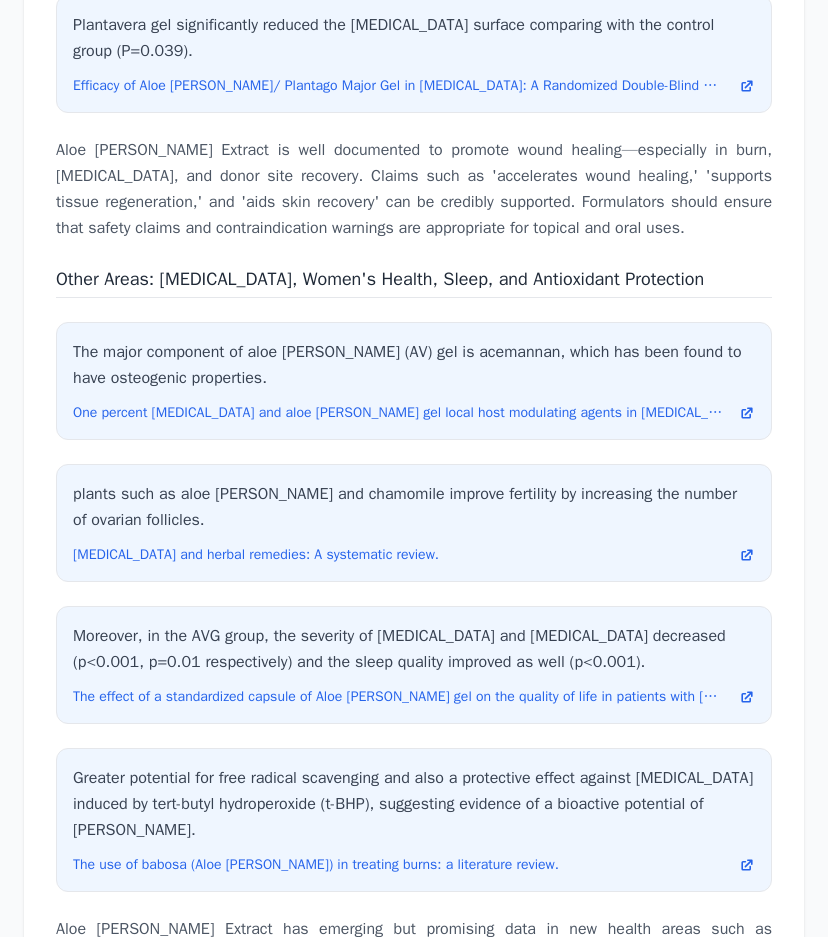 click on "Other Areas: [MEDICAL_DATA], Women's Health, Sleep, and Antioxidant Protection" at bounding box center (380, 279) 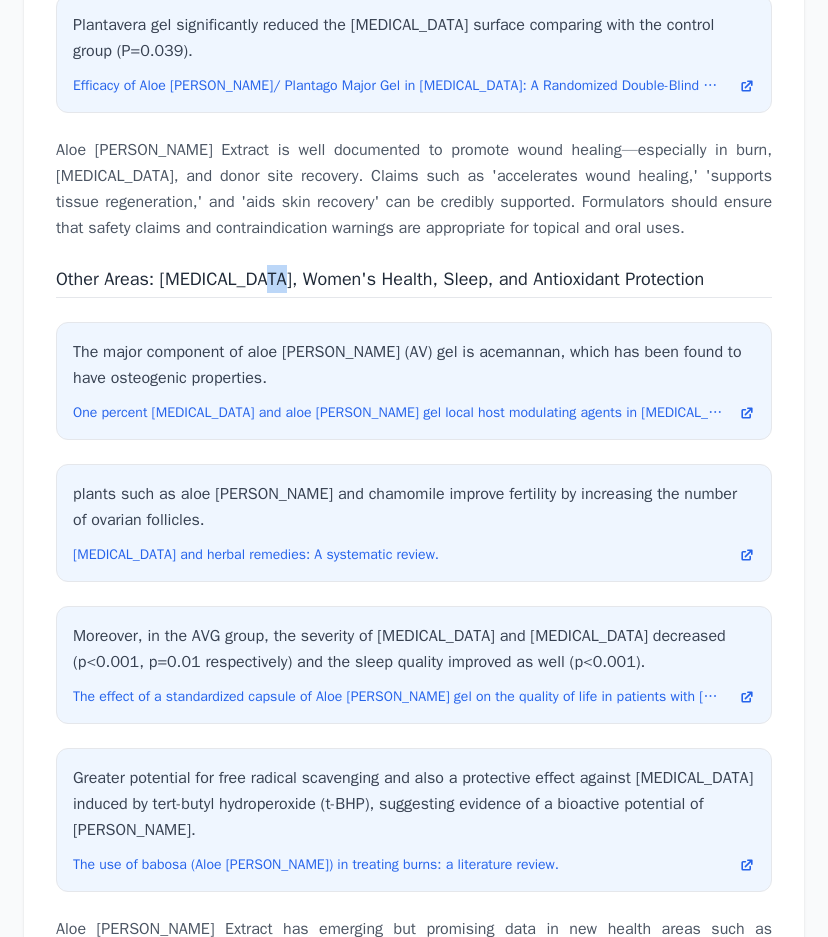 click on "Other Areas: [MEDICAL_DATA], Women's Health, Sleep, and Antioxidant Protection" at bounding box center (380, 279) 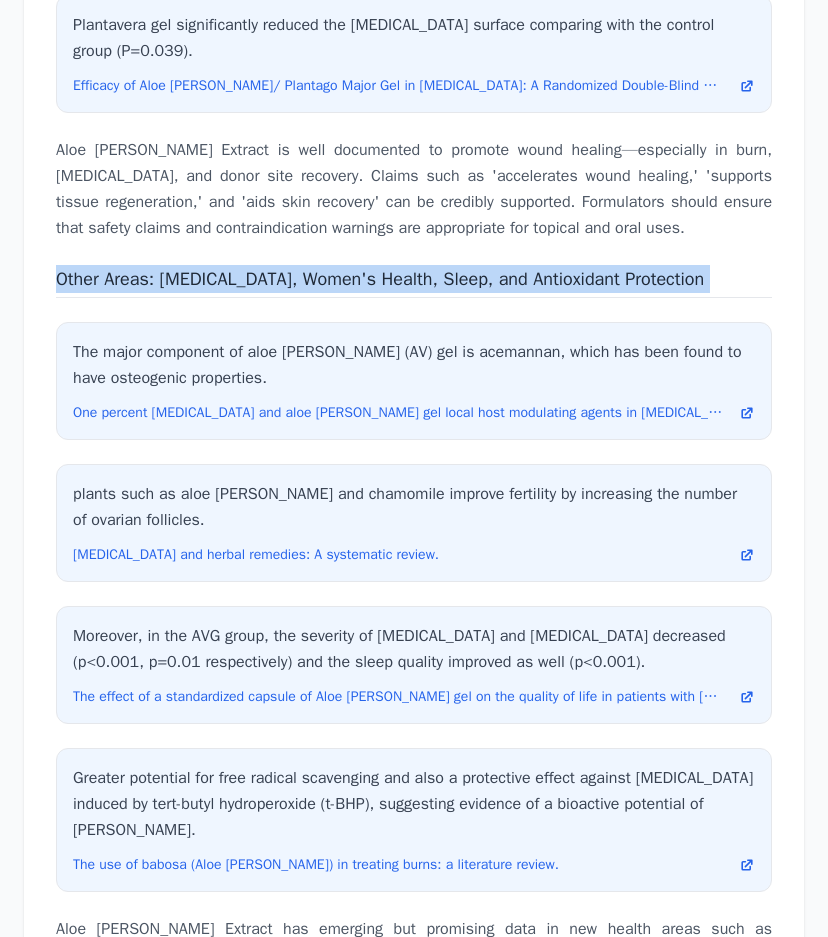 click on "Other Areas: [MEDICAL_DATA], Women's Health, Sleep, and Antioxidant Protection" at bounding box center [380, 279] 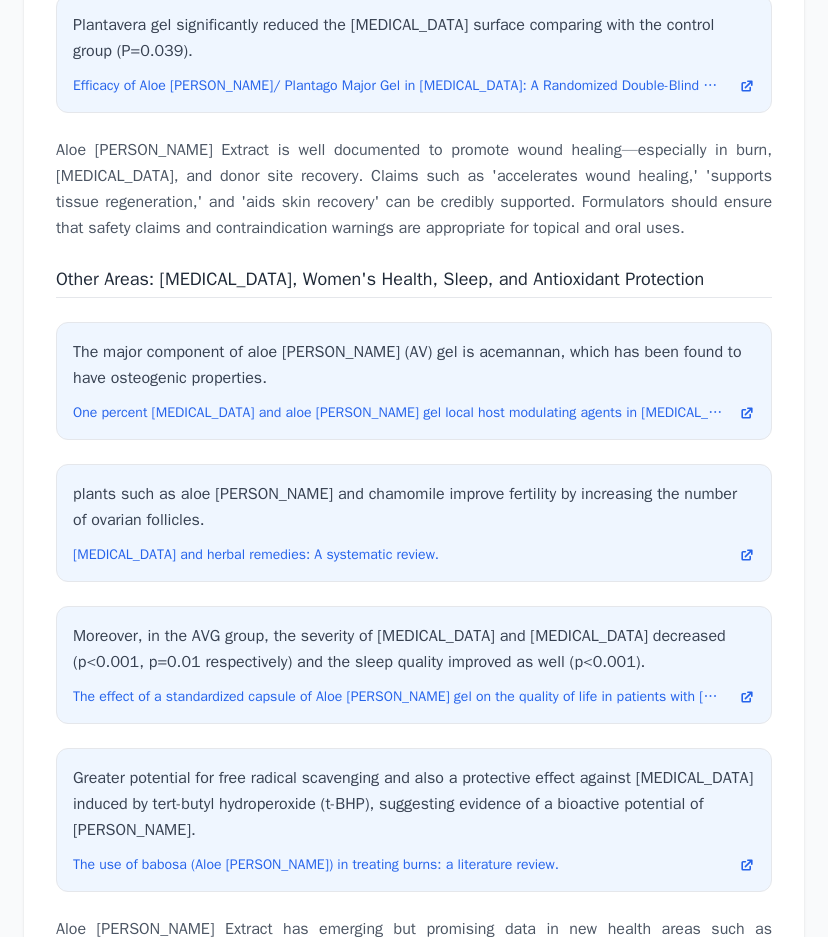 click on "Aloe [PERSON_NAME] Extract has emerging but promising data in new health areas such as [MEDICAL_DATA], [DEMOGRAPHIC_DATA] reproductive wellness, sleep support, and antioxidant protection. Claims should be qualified as 'supports' or 'may help' due to limited or emerging evidence. Always avoid overstatement and reference human clinical evidence where available." at bounding box center (414, 968) 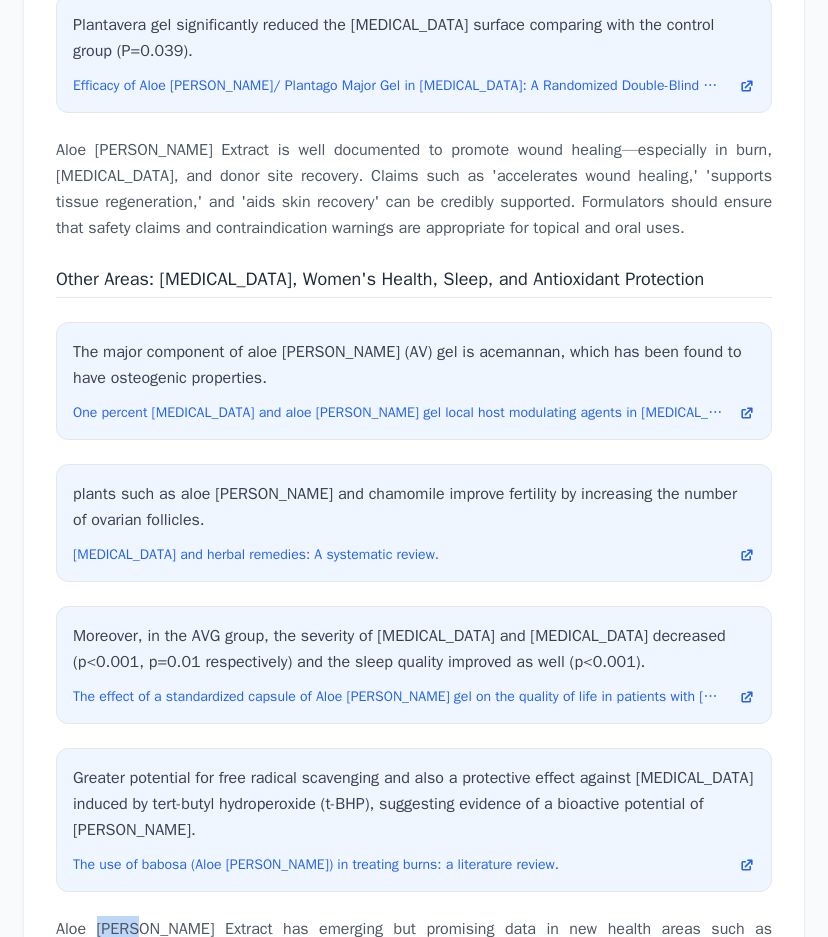click on "Aloe [PERSON_NAME] Extract has emerging but promising data in new health areas such as [MEDICAL_DATA], [DEMOGRAPHIC_DATA] reproductive wellness, sleep support, and antioxidant protection. Claims should be qualified as 'supports' or 'may help' due to limited or emerging evidence. Always avoid overstatement and reference human clinical evidence where available." at bounding box center [414, 968] 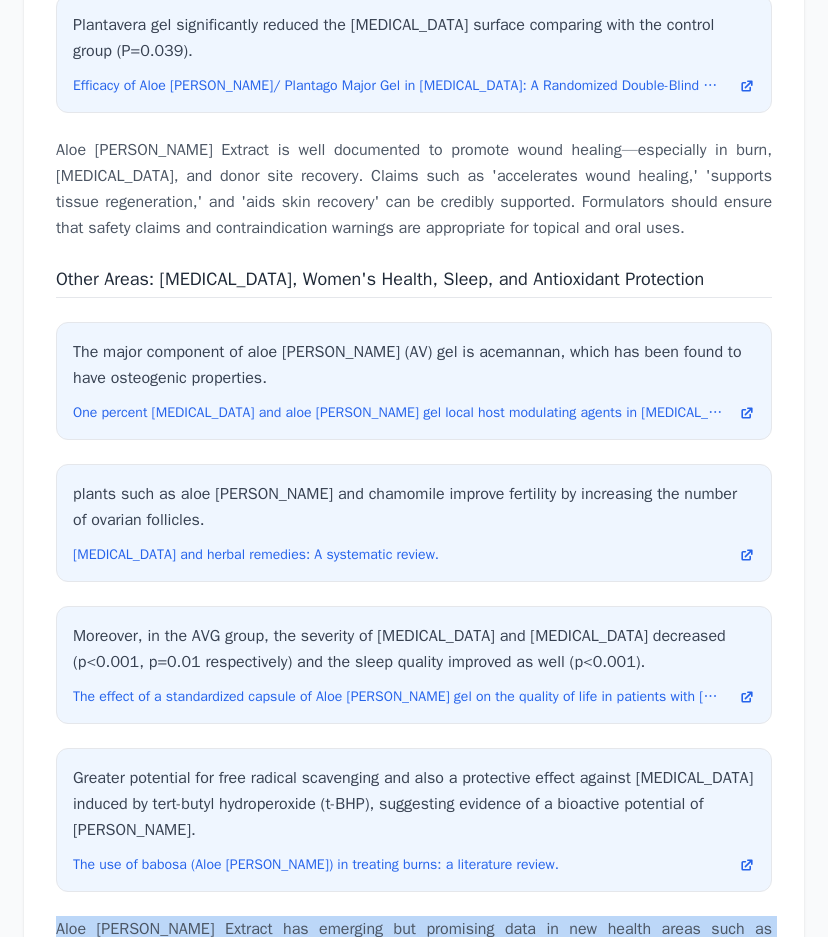 click on "Aloe [PERSON_NAME] Extract has emerging but promising data in new health areas such as [MEDICAL_DATA], [DEMOGRAPHIC_DATA] reproductive wellness, sleep support, and antioxidant protection. Claims should be qualified as 'supports' or 'may help' due to limited or emerging evidence. Always avoid overstatement and reference human clinical evidence where available." at bounding box center (414, 968) 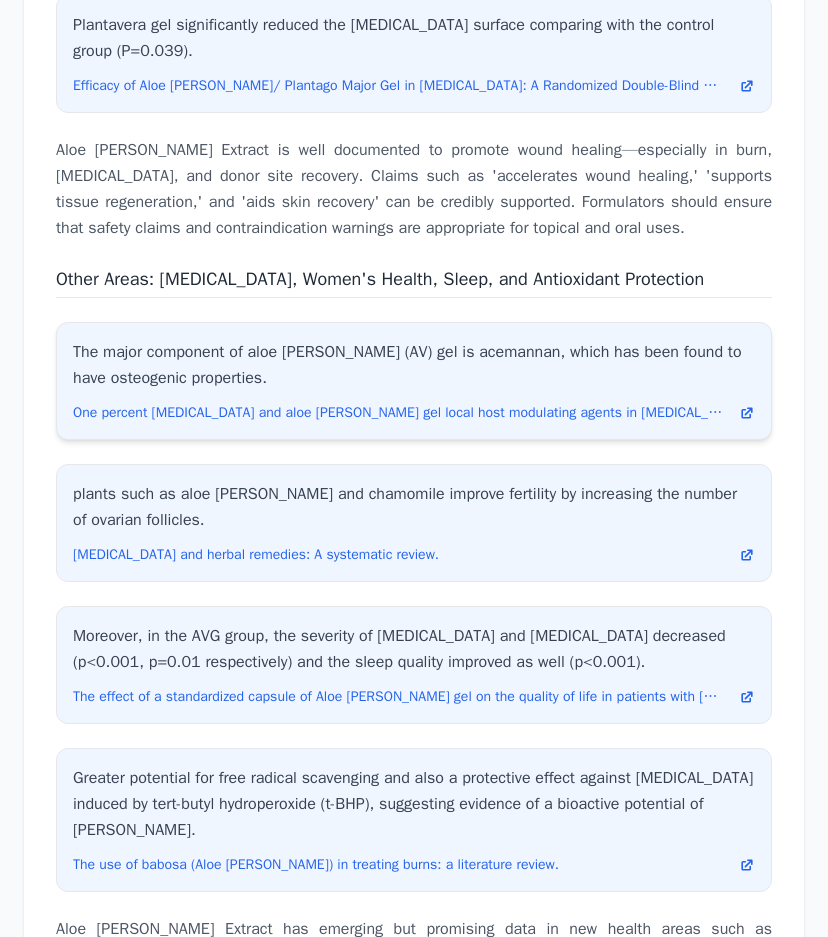 click on "The major component of aloe [PERSON_NAME] (AV) gel is acemannan, which has been found to have osteogenic properties." at bounding box center [414, 365] 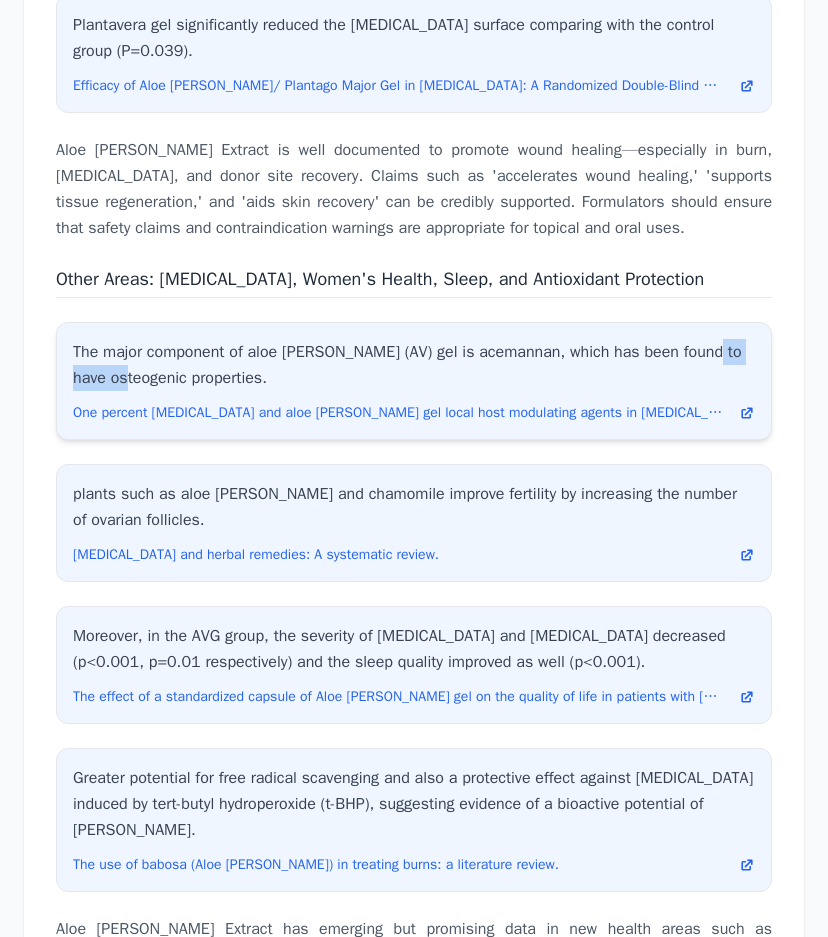 click on "The major component of aloe [PERSON_NAME] (AV) gel is acemannan, which has been found to have osteogenic properties." at bounding box center [414, 365] 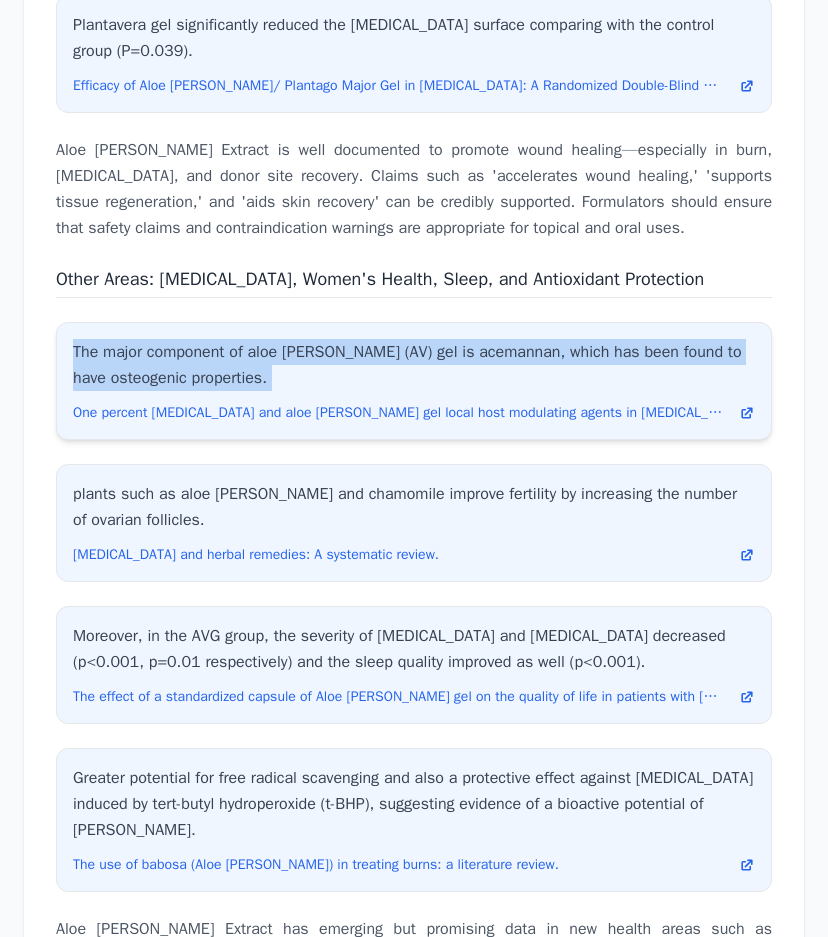 click on "The major component of aloe [PERSON_NAME] (AV) gel is acemannan, which has been found to have osteogenic properties." at bounding box center (414, 365) 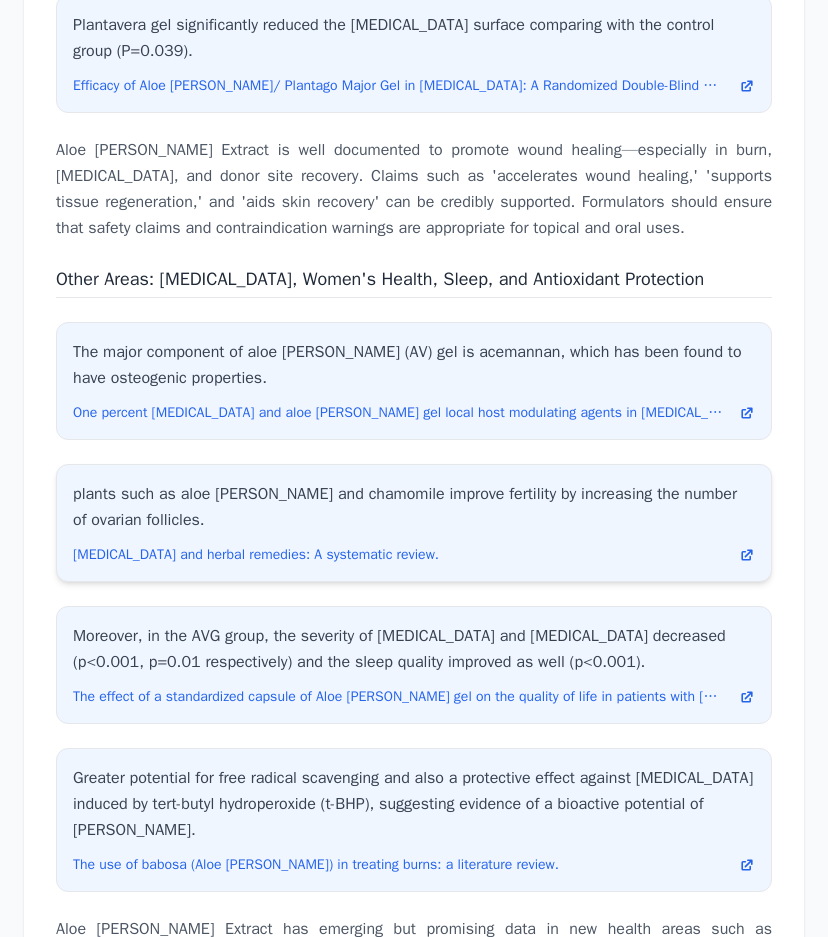 click on "plants such as aloe [PERSON_NAME] and chamomile improve fertility by increasing the number of ovarian follicles." at bounding box center [414, 507] 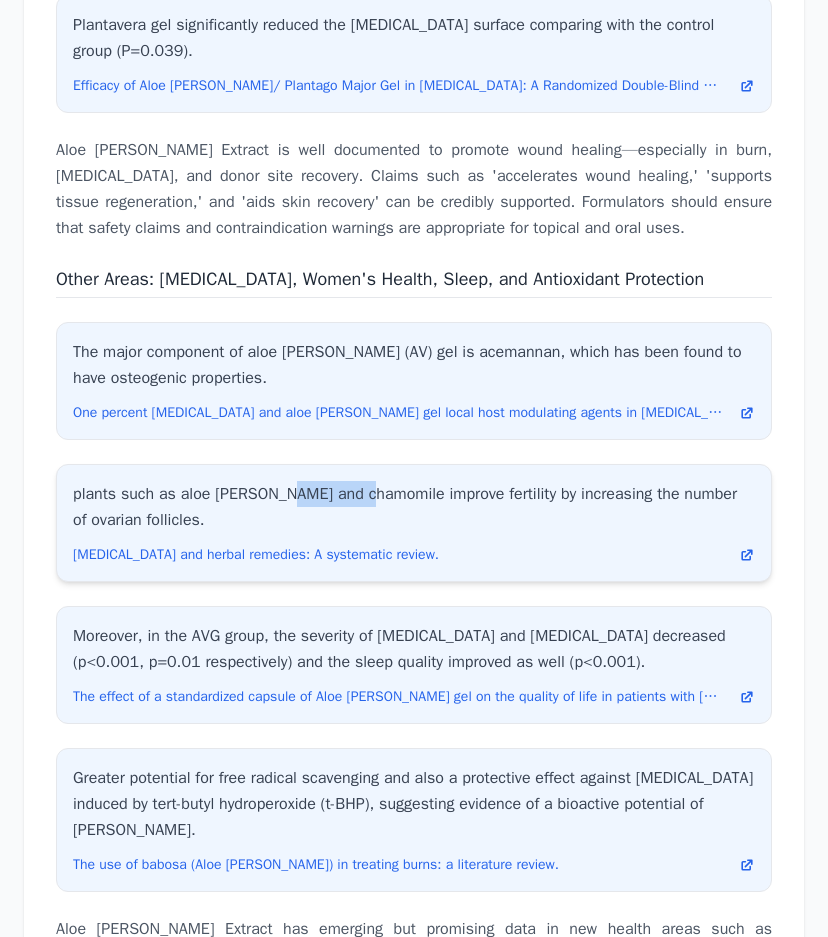 click on "plants such as aloe [PERSON_NAME] and chamomile improve fertility by increasing the number of ovarian follicles." at bounding box center [414, 507] 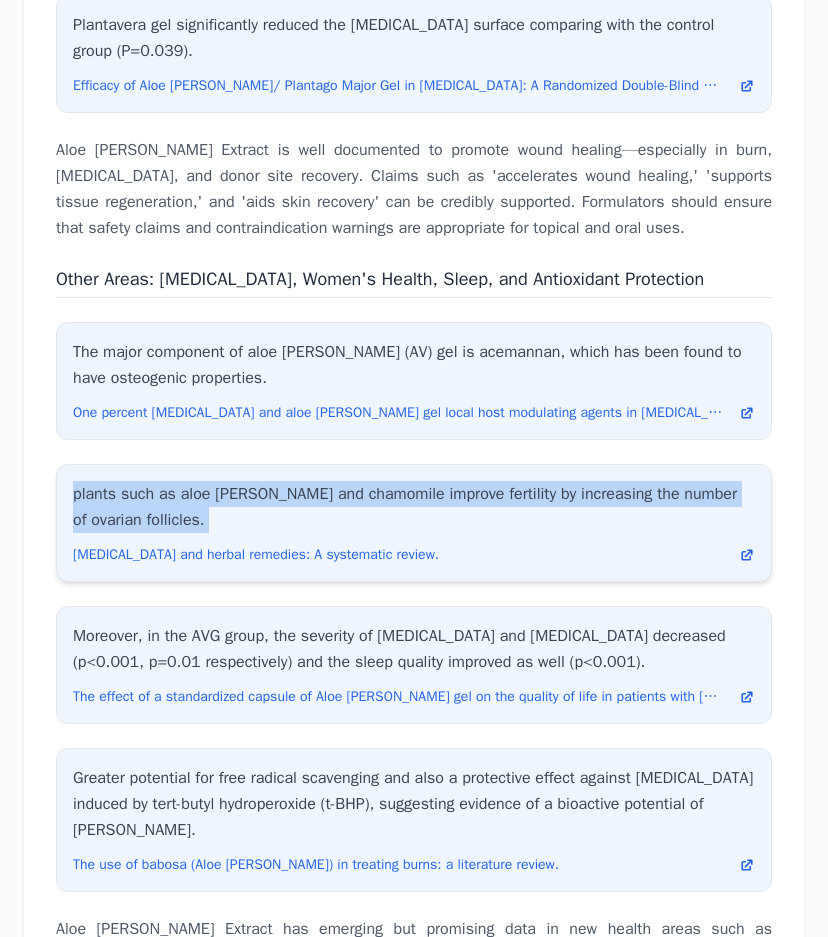 click on "plants such as aloe [PERSON_NAME] and chamomile improve fertility by increasing the number of ovarian follicles." at bounding box center [414, 507] 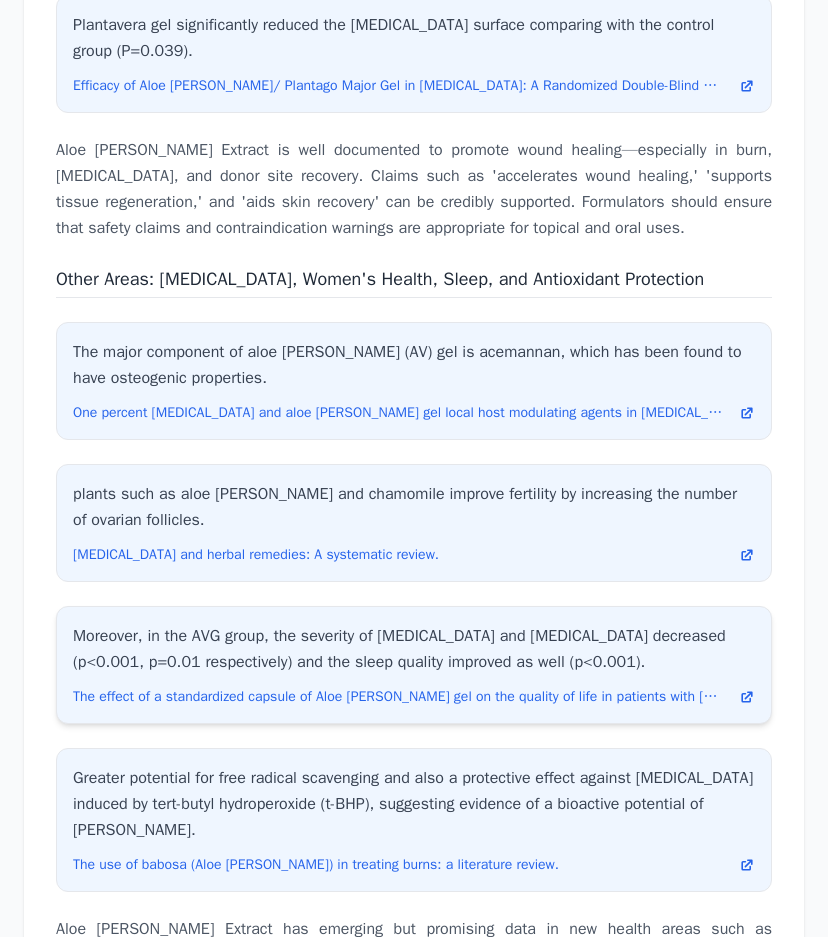 click on "Moreover, in the AVG group, the severity of [MEDICAL_DATA] and [MEDICAL_DATA] decreased (p<0.001, p=0.01 respectively) and the sleep quality improved as well (p<0.001)." at bounding box center [414, 649] 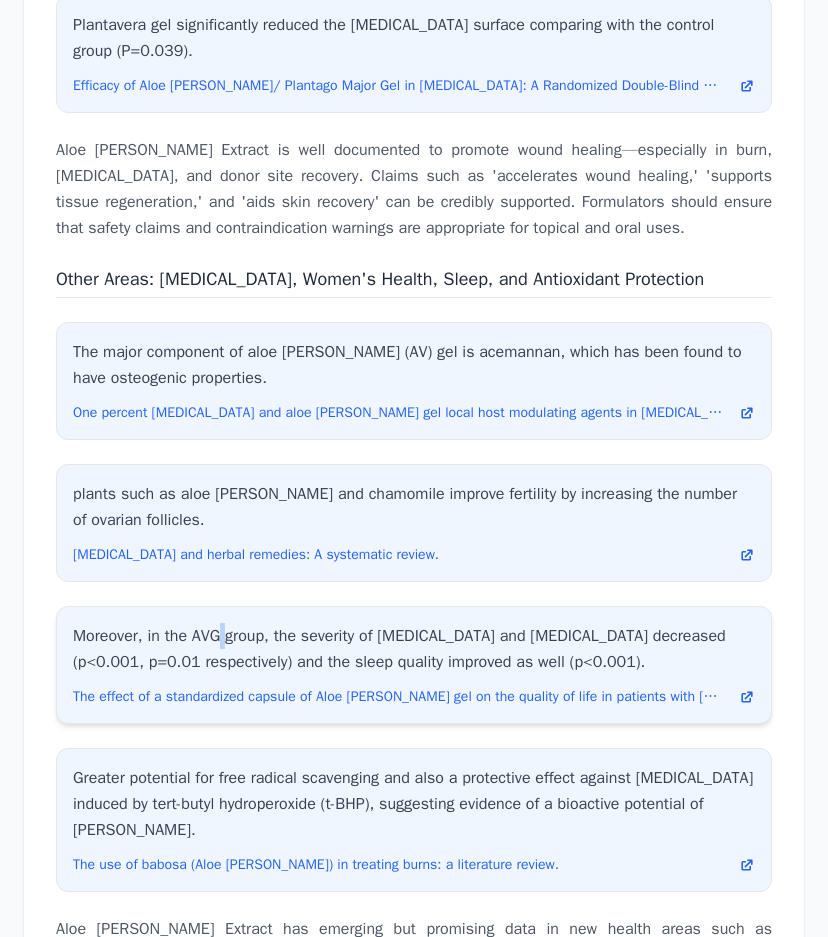 click on "Moreover, in the AVG group, the severity of [MEDICAL_DATA] and [MEDICAL_DATA] decreased (p<0.001, p=0.01 respectively) and the sleep quality improved as well (p<0.001)." at bounding box center [414, 649] 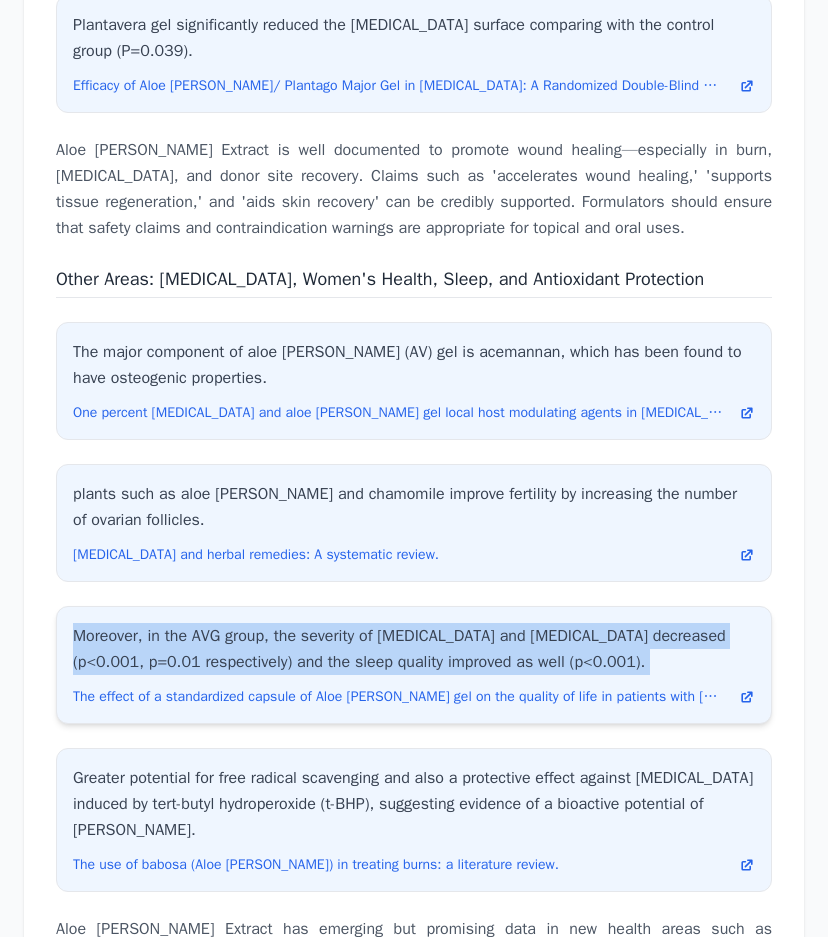 click on "Moreover, in the AVG group, the severity of [MEDICAL_DATA] and [MEDICAL_DATA] decreased (p<0.001, p=0.01 respectively) and the sleep quality improved as well (p<0.001)." at bounding box center [414, 649] 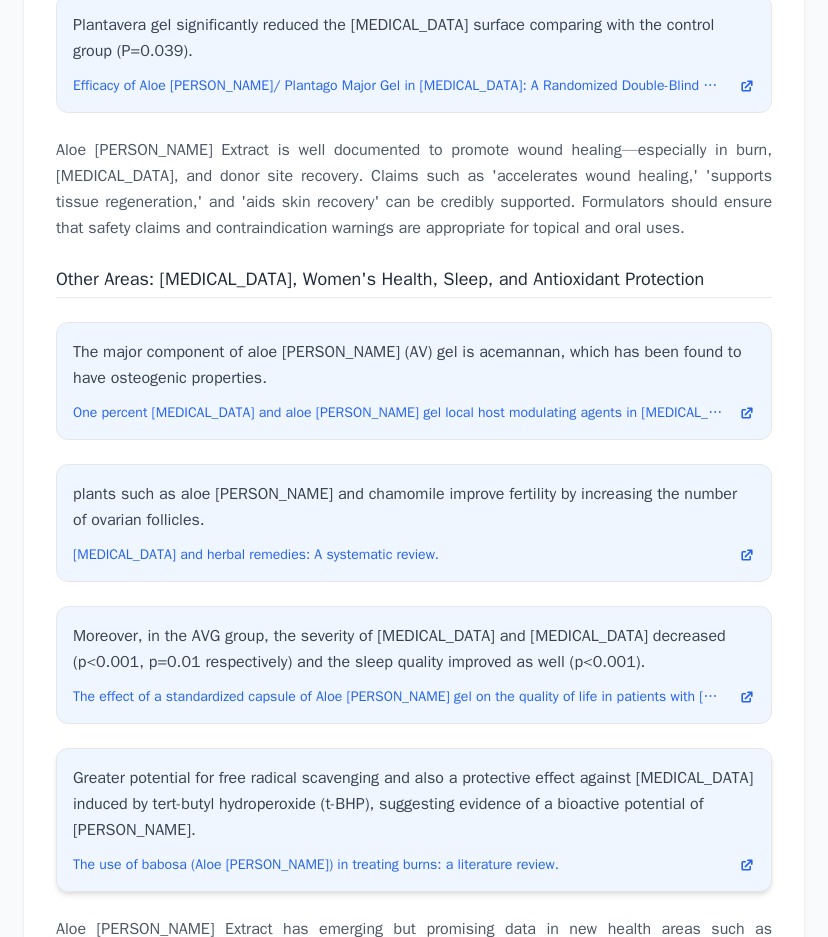 click on "Greater potential for free radical scavenging and also a protective effect against [MEDICAL_DATA] induced by tert-butyl hydroperoxide (t-BHP), suggesting evidence of a bioactive potential of [PERSON_NAME]." at bounding box center [414, 804] 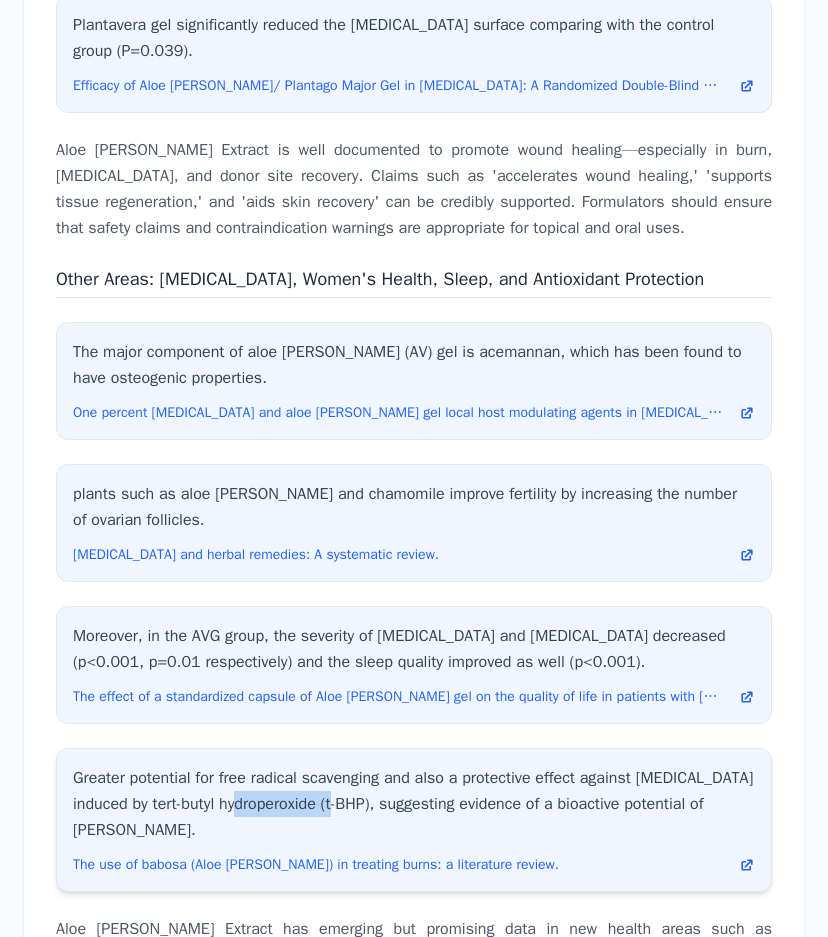 click on "Greater potential for free radical scavenging and also a protective effect against [MEDICAL_DATA] induced by tert-butyl hydroperoxide (t-BHP), suggesting evidence of a bioactive potential of [PERSON_NAME]." at bounding box center [414, 804] 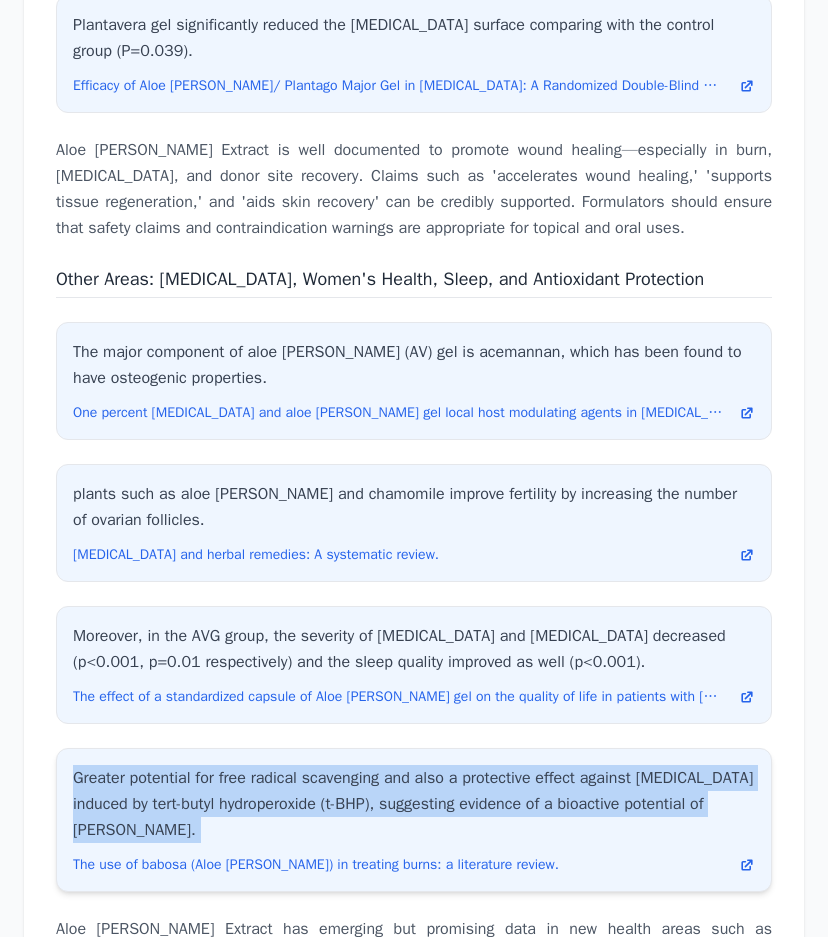click on "Greater potential for free radical scavenging and also a protective effect against [MEDICAL_DATA] induced by tert-butyl hydroperoxide (t-BHP), suggesting evidence of a bioactive potential of [PERSON_NAME]." at bounding box center [414, 804] 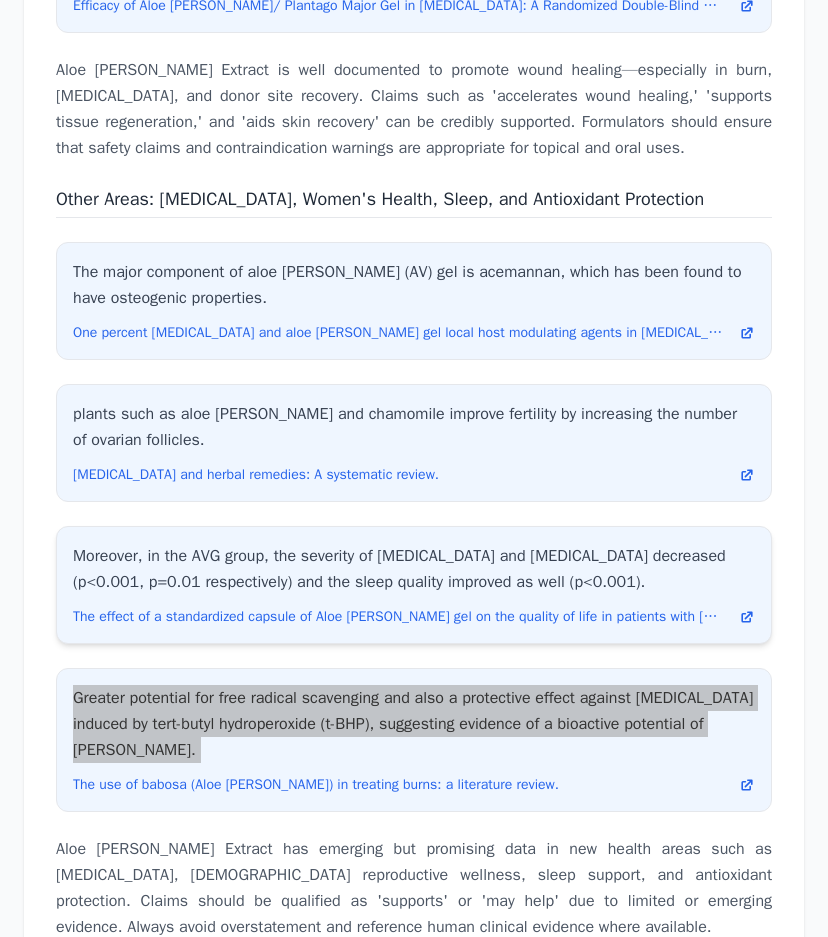 scroll, scrollTop: 10016, scrollLeft: 0, axis: vertical 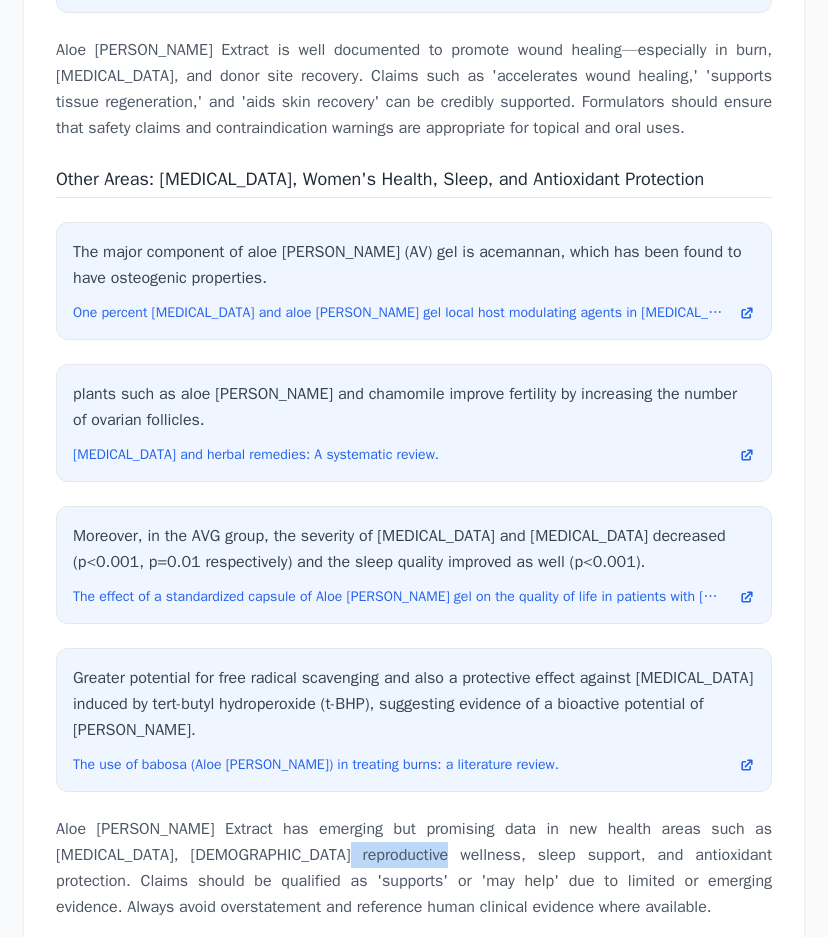 drag, startPoint x: 325, startPoint y: 738, endPoint x: 226, endPoint y: 741, distance: 99.04544 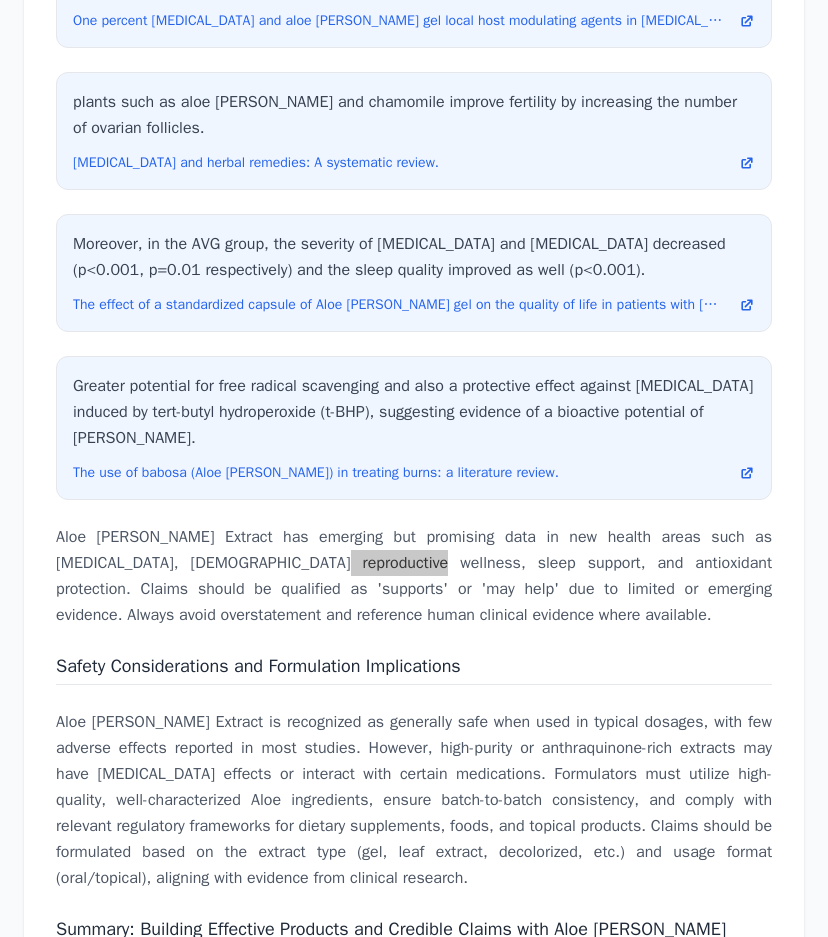 scroll, scrollTop: 10316, scrollLeft: 0, axis: vertical 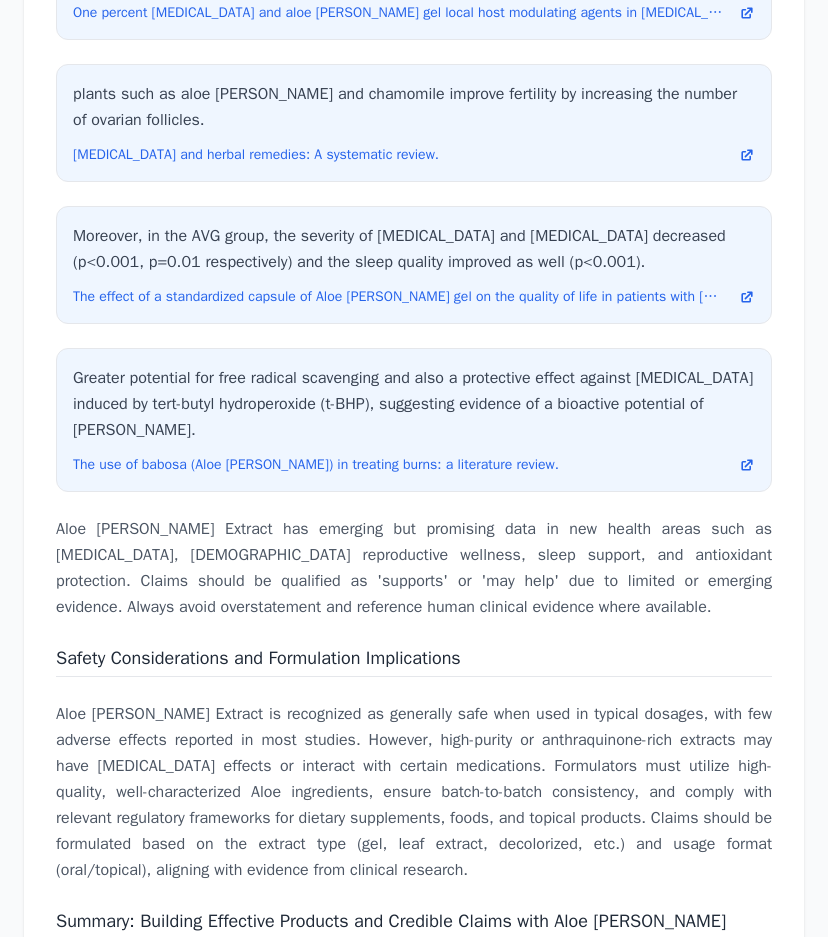 click on "Aloe [PERSON_NAME] Extract is recognized as generally safe when used in typical dosages, with few adverse effects reported in most studies. However, high-purity or anthraquinone-rich extracts may have [MEDICAL_DATA] effects or interact with certain medications. Formulators must utilize high-quality, well-characterized Aloe ingredients, ensure batch-to-batch consistency, and comply with relevant regulatory frameworks for dietary supplements, foods, and topical products. Claims should be formulated based on the extract type (gel, leaf extract, decolorized, etc.) and usage format (oral/topical), aligning with evidence from clinical research." at bounding box center (414, 792) 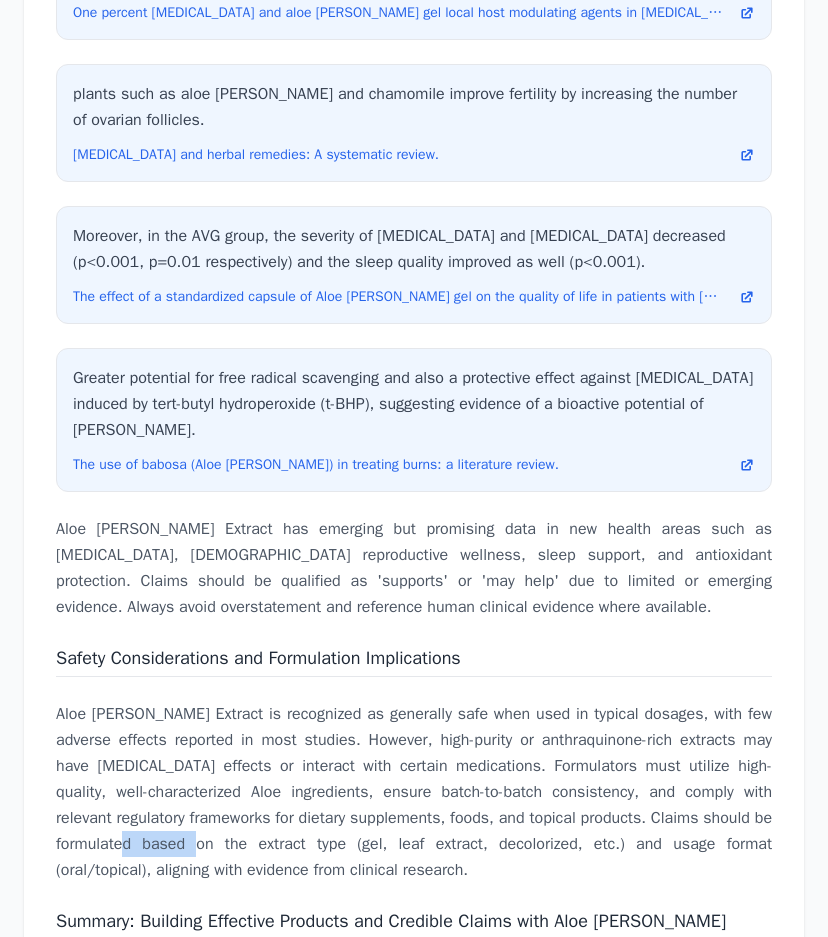 click on "Aloe [PERSON_NAME] Extract is recognized as generally safe when used in typical dosages, with few adverse effects reported in most studies. However, high-purity or anthraquinone-rich extracts may have [MEDICAL_DATA] effects or interact with certain medications. Formulators must utilize high-quality, well-characterized Aloe ingredients, ensure batch-to-batch consistency, and comply with relevant regulatory frameworks for dietary supplements, foods, and topical products. Claims should be formulated based on the extract type (gel, leaf extract, decolorized, etc.) and usage format (oral/topical), aligning with evidence from clinical research." at bounding box center [414, 792] 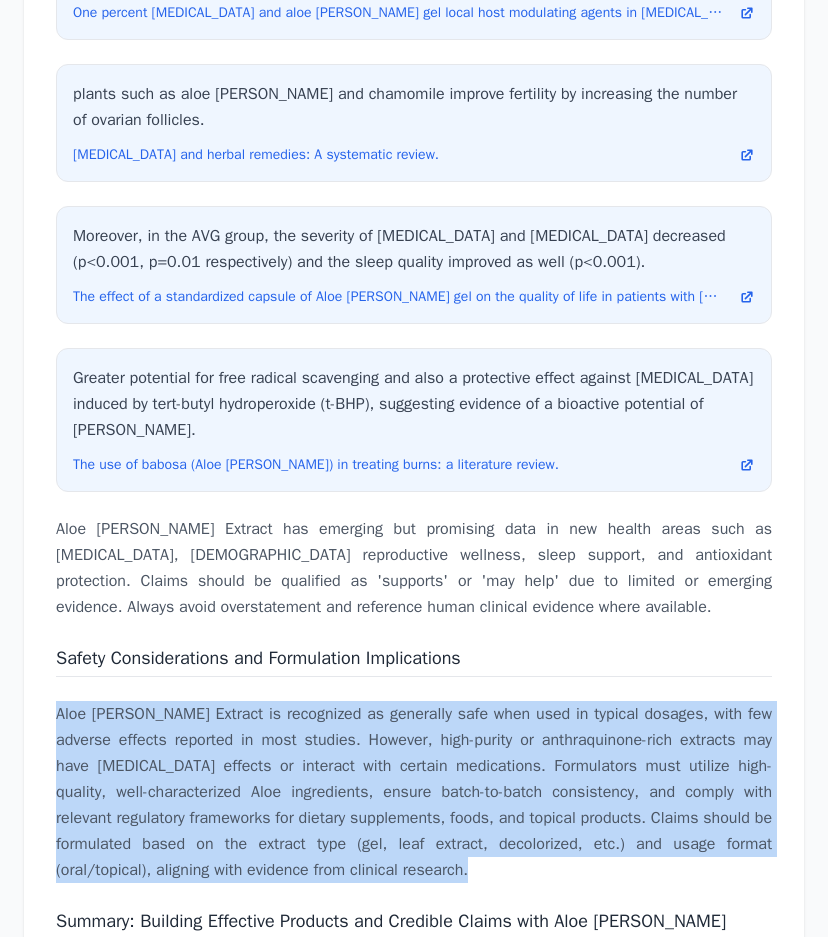 click on "Aloe [PERSON_NAME] Extract is recognized as generally safe when used in typical dosages, with few adverse effects reported in most studies. However, high-purity or anthraquinone-rich extracts may have [MEDICAL_DATA] effects or interact with certain medications. Formulators must utilize high-quality, well-characterized Aloe ingredients, ensure batch-to-batch consistency, and comply with relevant regulatory frameworks for dietary supplements, foods, and topical products. Claims should be formulated based on the extract type (gel, leaf extract, decolorized, etc.) and usage format (oral/topical), aligning with evidence from clinical research." at bounding box center [414, 792] 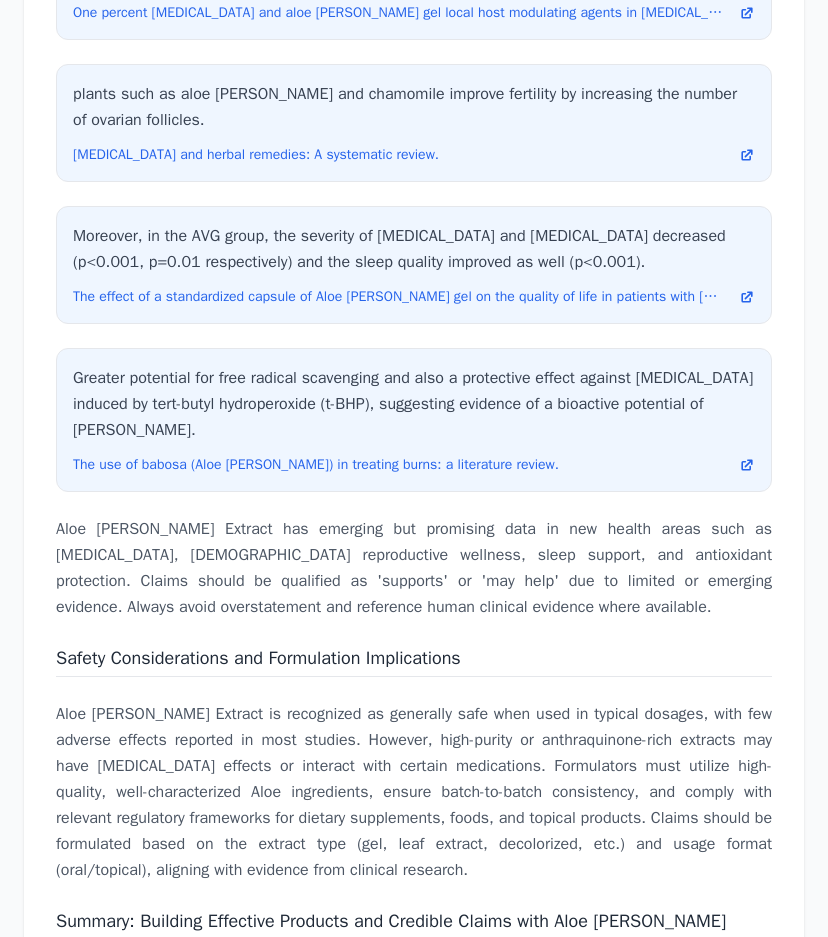 click on "Overview of Aloe Vera Extract and Its Mechanisms of Action Aloe Vera Extract, derived from the leaves of the Aloe barbadensis miller plant, is one of the most widely used botanical actives in supplement and functional food/beverage formulations. Extensively studied in both topical and oral forms, Aloe Vera contains a complex array of bioactive compounds, such as polysaccharides (including acemannan), vitamins, minerals, amino acids, and antioxidants. Its unique phytochemical profile contributes to a range of clinical effects, including immunomodulatory, anti-inflammatory, antioxidant, wound-healing, and metabolic benefits. Product formulators should recognize the multi-targeted mechanism of Aloe Vera and its demonstrated efficacy across diverse health categories. Immune Health Claims for Aloe Vera Extract Aloe vera is a functional food with various pharmacological functions, including an immune-modulating effect. Pain and Inflammation Support with Aloe Vera Skin and Beauty Benefits: Claims for Aloe Vera" at bounding box center (414, -2282) 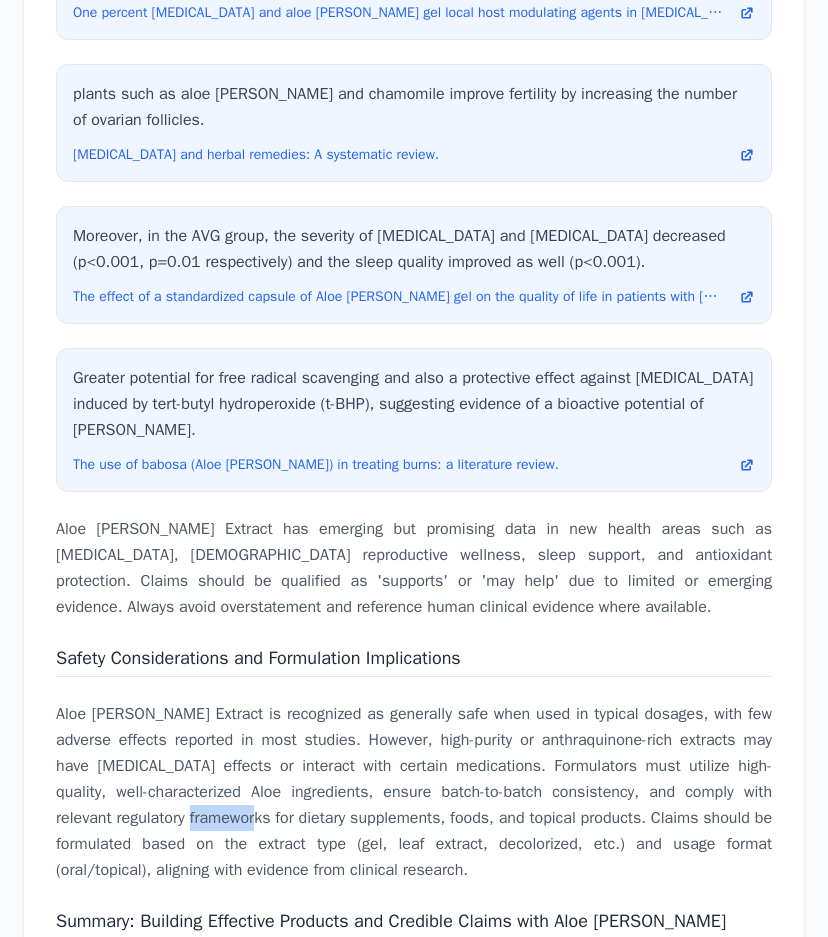 click on "Aloe [PERSON_NAME] Extract is recognized as generally safe when used in typical dosages, with few adverse effects reported in most studies. However, high-purity or anthraquinone-rich extracts may have [MEDICAL_DATA] effects or interact with certain medications. Formulators must utilize high-quality, well-characterized Aloe ingredients, ensure batch-to-batch consistency, and comply with relevant regulatory frameworks for dietary supplements, foods, and topical products. Claims should be formulated based on the extract type (gel, leaf extract, decolorized, etc.) and usage format (oral/topical), aligning with evidence from clinical research." at bounding box center [414, 792] 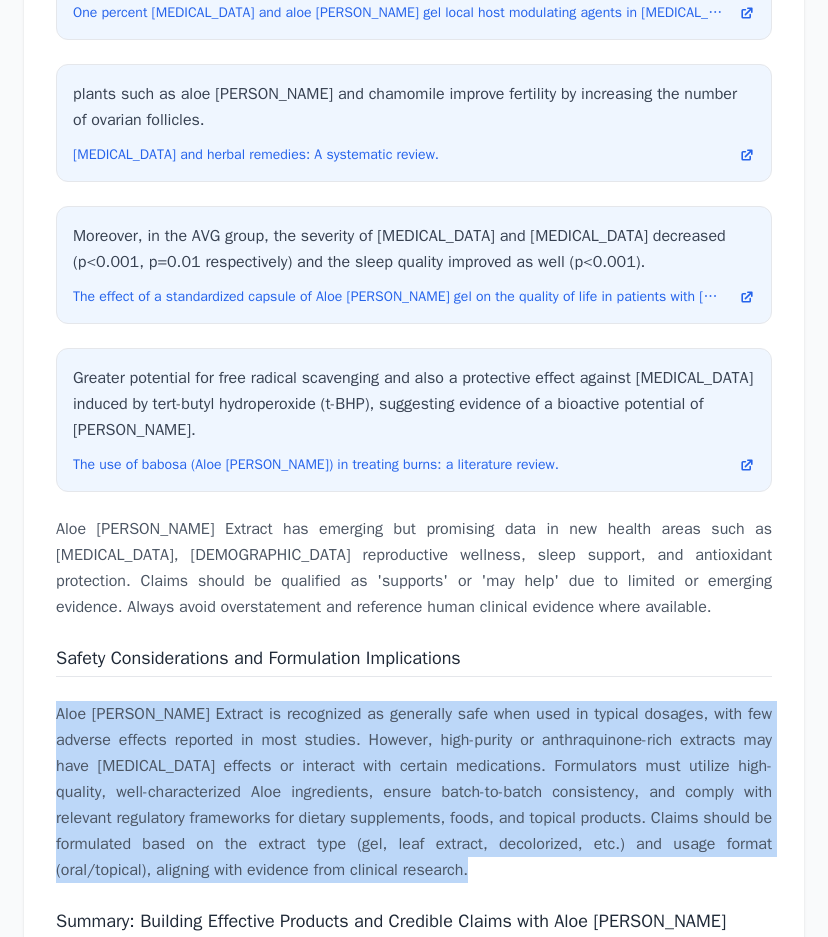click on "Aloe [PERSON_NAME] Extract is recognized as generally safe when used in typical dosages, with few adverse effects reported in most studies. However, high-purity or anthraquinone-rich extracts may have [MEDICAL_DATA] effects or interact with certain medications. Formulators must utilize high-quality, well-characterized Aloe ingredients, ensure batch-to-batch consistency, and comply with relevant regulatory frameworks for dietary supplements, foods, and topical products. Claims should be formulated based on the extract type (gel, leaf extract, decolorized, etc.) and usage format (oral/topical), aligning with evidence from clinical research." at bounding box center (414, 792) 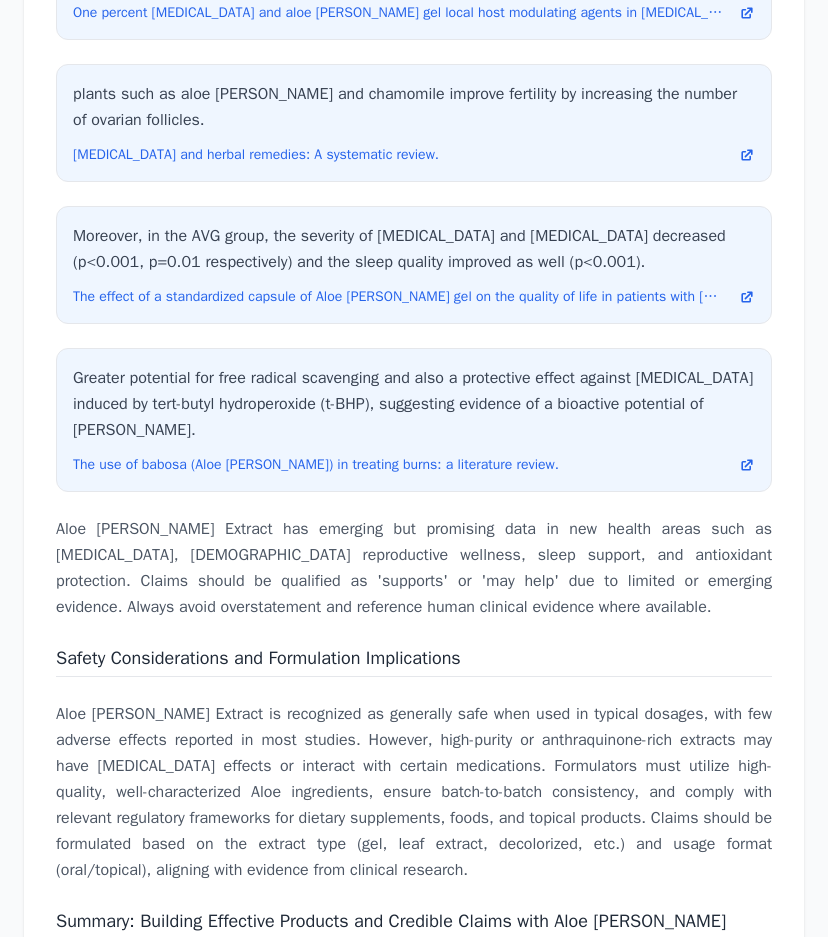 click on "Aloe [PERSON_NAME] Extract has emerging but promising data in new health areas such as [MEDICAL_DATA], [DEMOGRAPHIC_DATA] reproductive wellness, sleep support, and antioxidant protection. Claims should be qualified as 'supports' or 'may help' due to limited or emerging evidence. Always avoid overstatement and reference human clinical evidence where available." at bounding box center (414, 568) 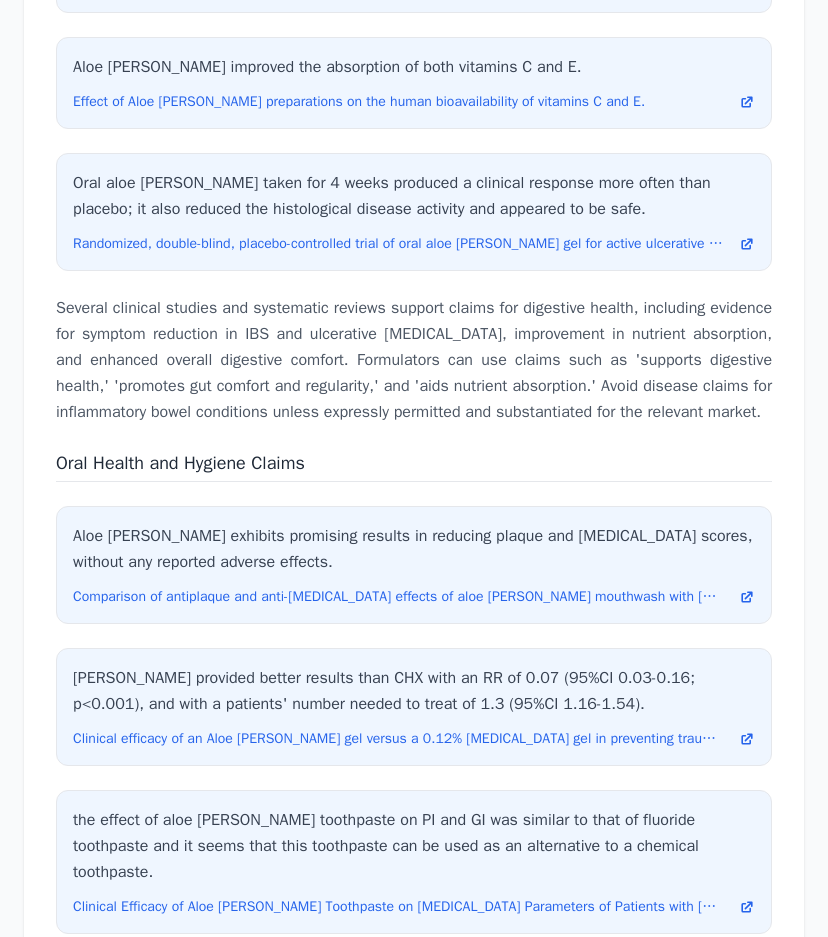 scroll, scrollTop: 10442, scrollLeft: 0, axis: vertical 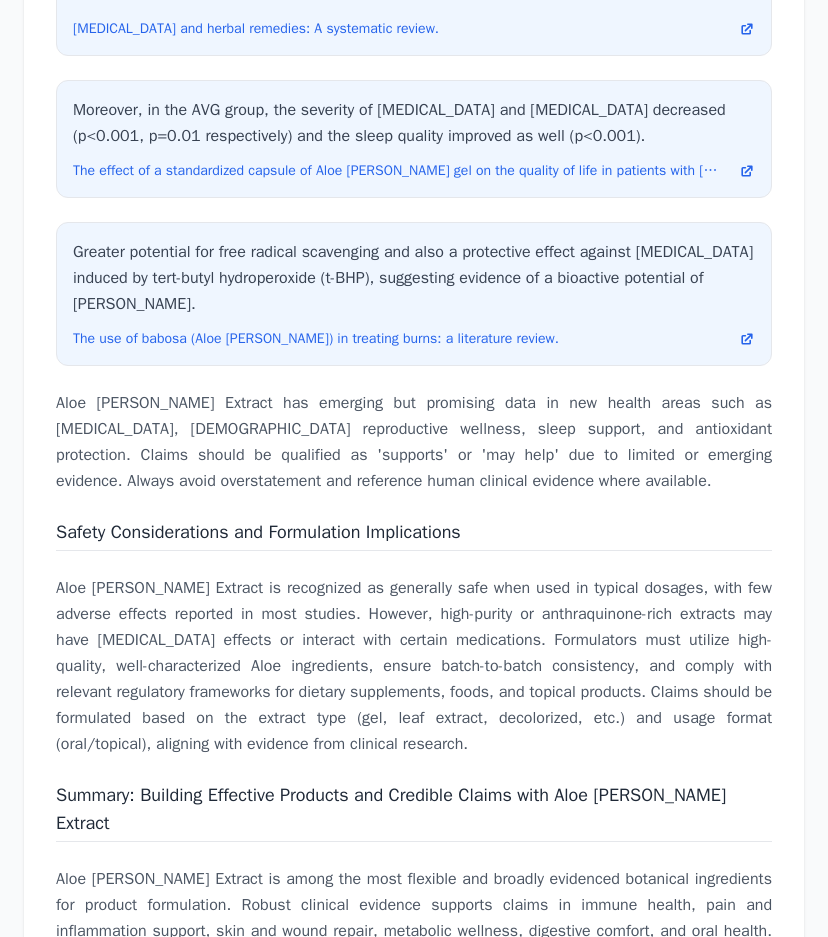 click on "Aloe [PERSON_NAME] Extract is recognized as generally safe when used in typical dosages, with few adverse effects reported in most studies. However, high-purity or anthraquinone-rich extracts may have [MEDICAL_DATA] effects or interact with certain medications. Formulators must utilize high-quality, well-characterized Aloe ingredients, ensure batch-to-batch consistency, and comply with relevant regulatory frameworks for dietary supplements, foods, and topical products. Claims should be formulated based on the extract type (gel, leaf extract, decolorized, etc.) and usage format (oral/topical), aligning with evidence from clinical research." at bounding box center [414, 666] 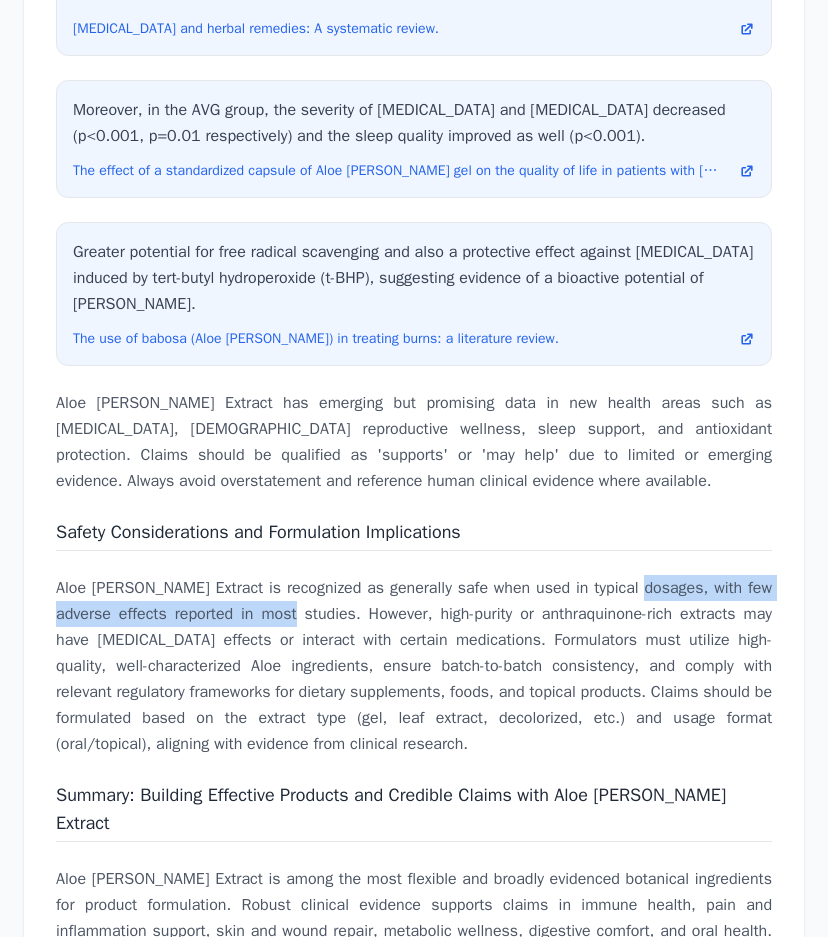 drag, startPoint x: 646, startPoint y: 469, endPoint x: 298, endPoint y: 490, distance: 348.63306 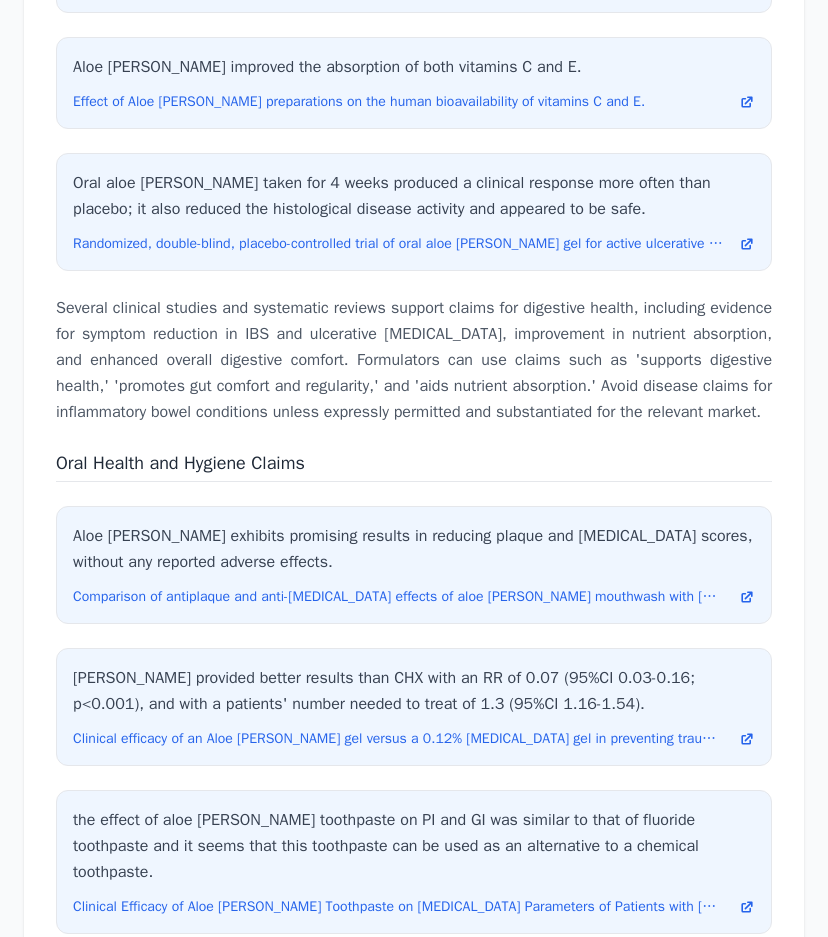 scroll, scrollTop: 10442, scrollLeft: 0, axis: vertical 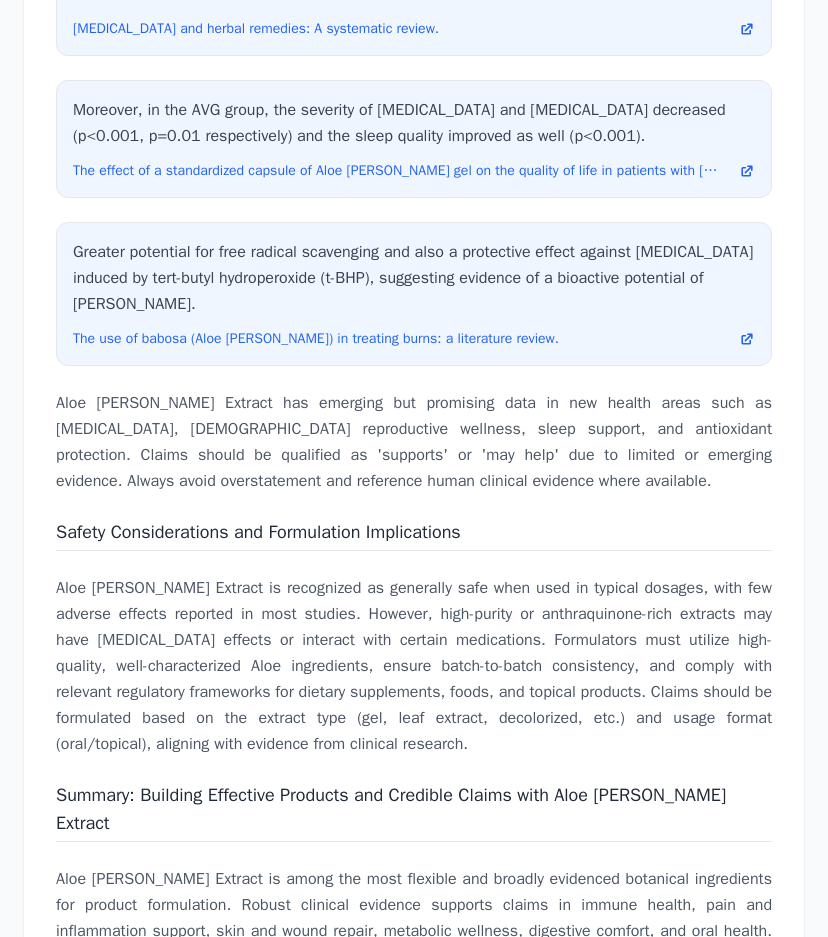 click on "Aloe [PERSON_NAME] Extract is recognized as generally safe when used in typical dosages, with few adverse effects reported in most studies. However, high-purity or anthraquinone-rich extracts may have [MEDICAL_DATA] effects or interact with certain medications. Formulators must utilize high-quality, well-characterized Aloe ingredients, ensure batch-to-batch consistency, and comply with relevant regulatory frameworks for dietary supplements, foods, and topical products. Claims should be formulated based on the extract type (gel, leaf extract, decolorized, etc.) and usage format (oral/topical), aligning with evidence from clinical research." at bounding box center [414, 666] 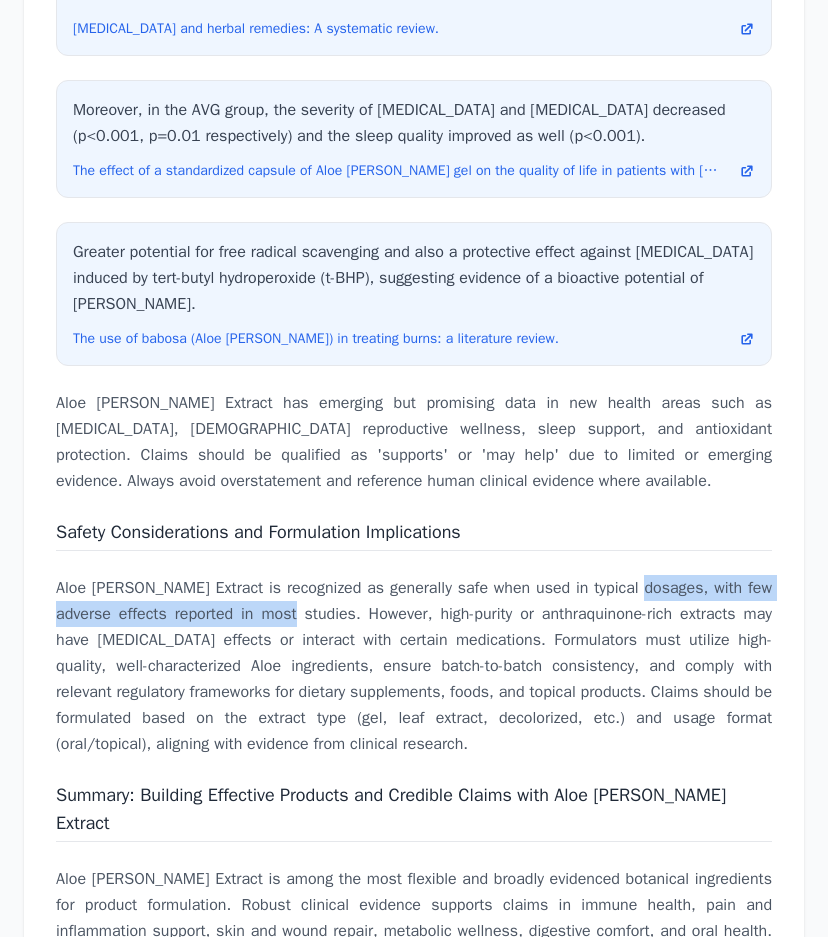 drag, startPoint x: 648, startPoint y: 467, endPoint x: 298, endPoint y: 497, distance: 351.28336 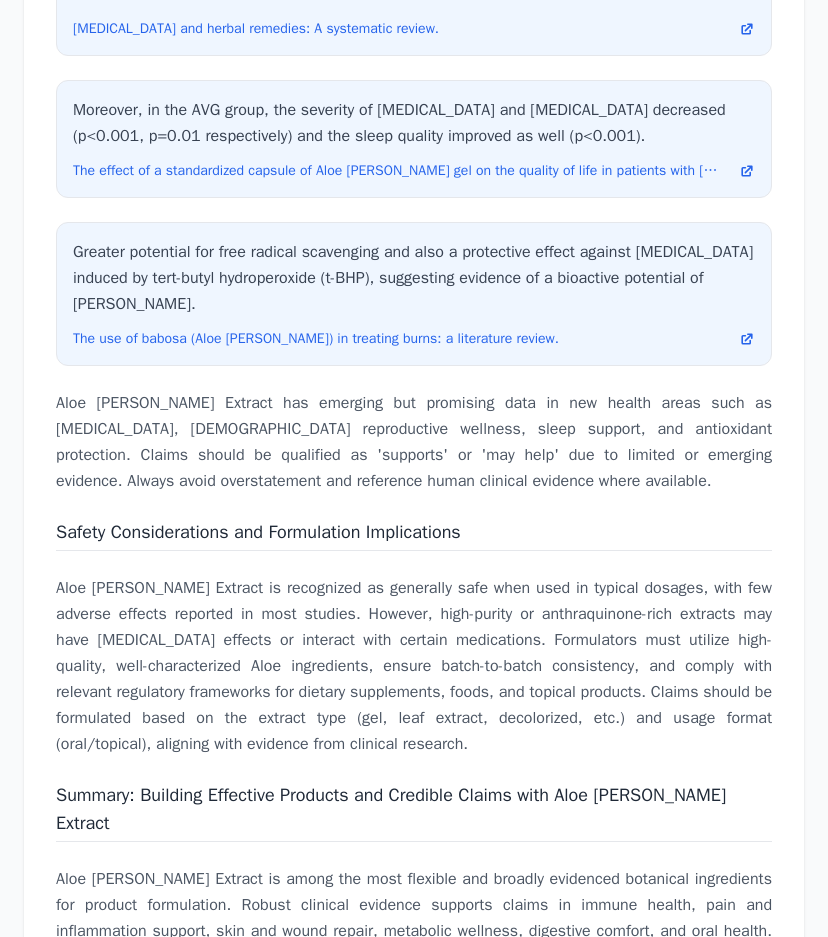 click on "Aloe [PERSON_NAME] Extract is recognized as generally safe when used in typical dosages, with few adverse effects reported in most studies. However, high-purity or anthraquinone-rich extracts may have [MEDICAL_DATA] effects or interact with certain medications. Formulators must utilize high-quality, well-characterized Aloe ingredients, ensure batch-to-batch consistency, and comply with relevant regulatory frameworks for dietary supplements, foods, and topical products. Claims should be formulated based on the extract type (gel, leaf extract, decolorized, etc.) and usage format (oral/topical), aligning with evidence from clinical research." at bounding box center [414, 666] 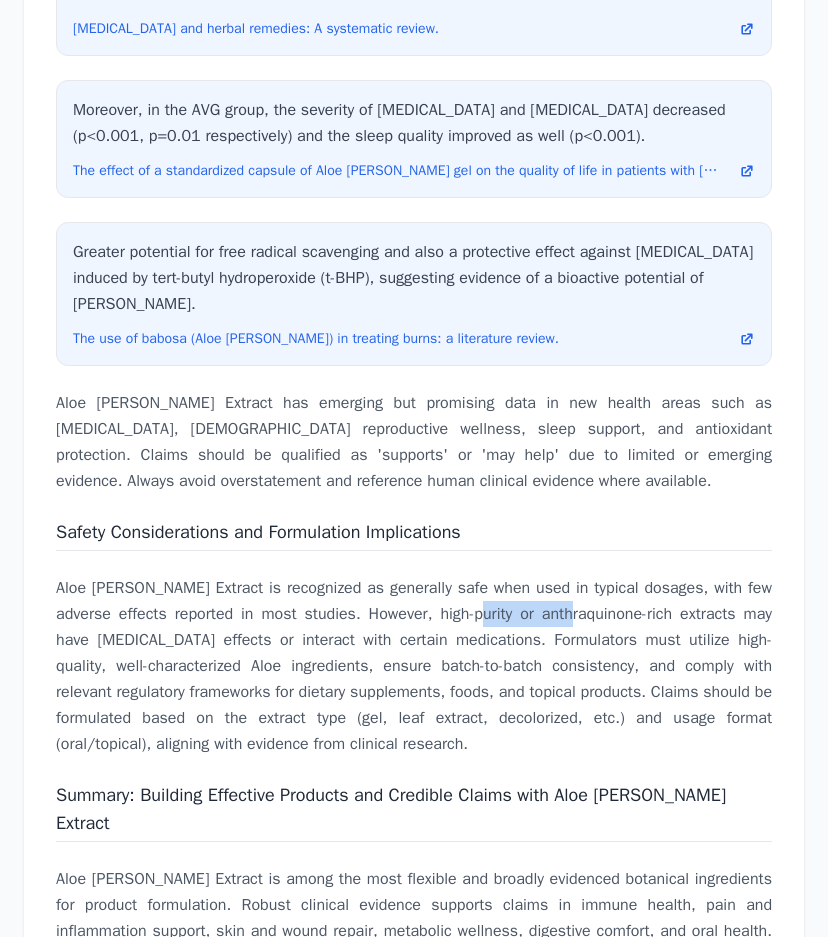 click on "Aloe [PERSON_NAME] Extract is recognized as generally safe when used in typical dosages, with few adverse effects reported in most studies. However, high-purity or anthraquinone-rich extracts may have [MEDICAL_DATA] effects or interact with certain medications. Formulators must utilize high-quality, well-characterized Aloe ingredients, ensure batch-to-batch consistency, and comply with relevant regulatory frameworks for dietary supplements, foods, and topical products. Claims should be formulated based on the extract type (gel, leaf extract, decolorized, etc.) and usage format (oral/topical), aligning with evidence from clinical research." at bounding box center (414, 666) 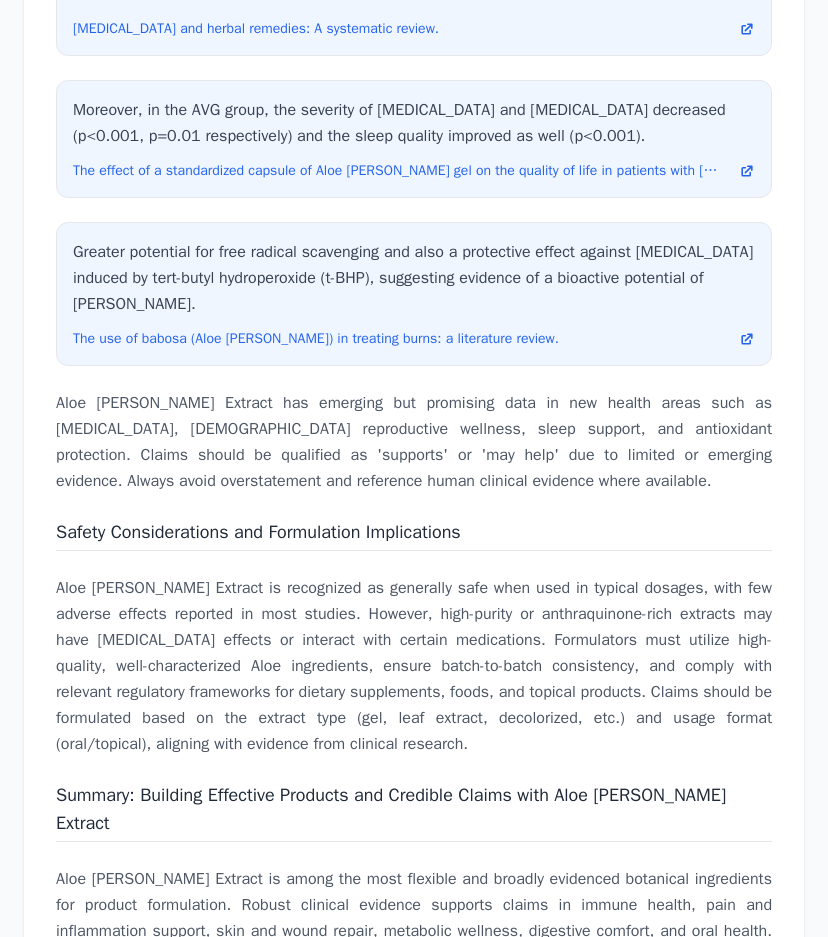click on "Aloe [PERSON_NAME] Extract has emerging but promising data in new health areas such as [MEDICAL_DATA], [DEMOGRAPHIC_DATA] reproductive wellness, sleep support, and antioxidant protection. Claims should be qualified as 'supports' or 'may help' due to limited or emerging evidence. Always avoid overstatement and reference human clinical evidence where available." at bounding box center [414, 442] 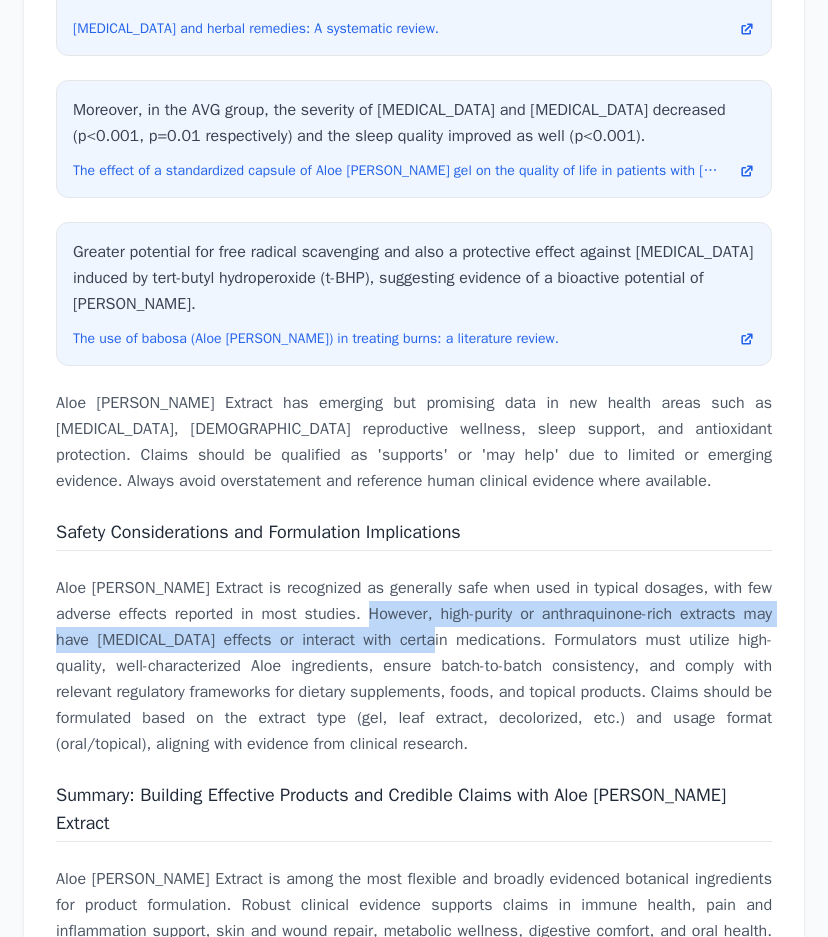 drag, startPoint x: 379, startPoint y: 499, endPoint x: 444, endPoint y: 518, distance: 67.72001 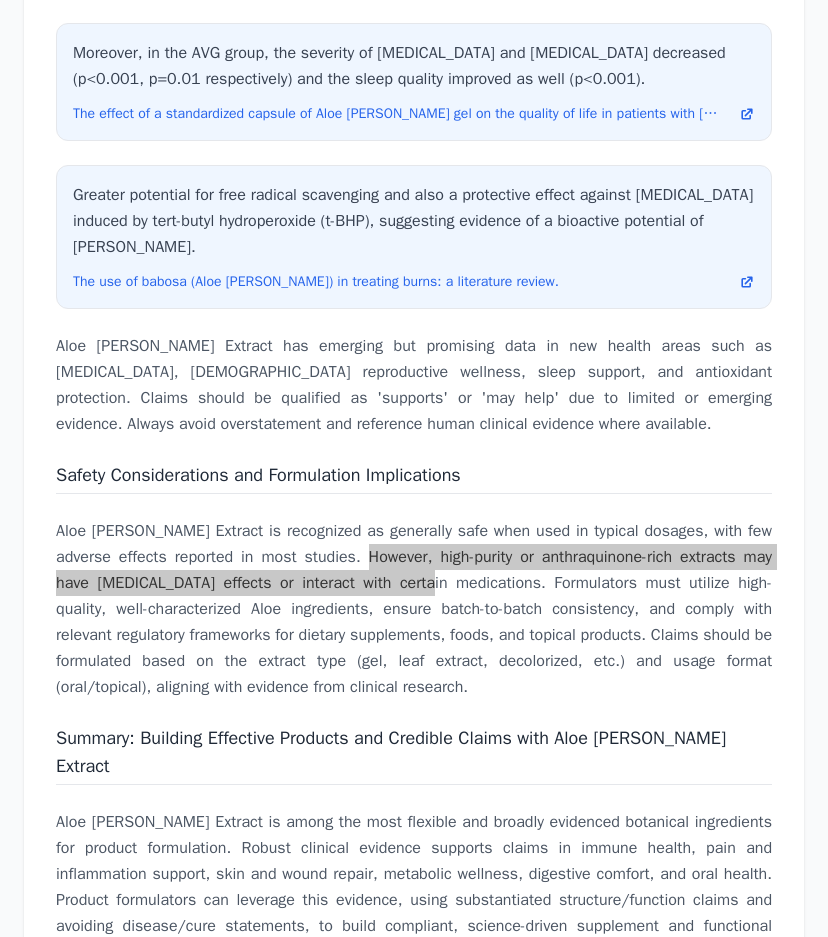 scroll, scrollTop: 10516, scrollLeft: 0, axis: vertical 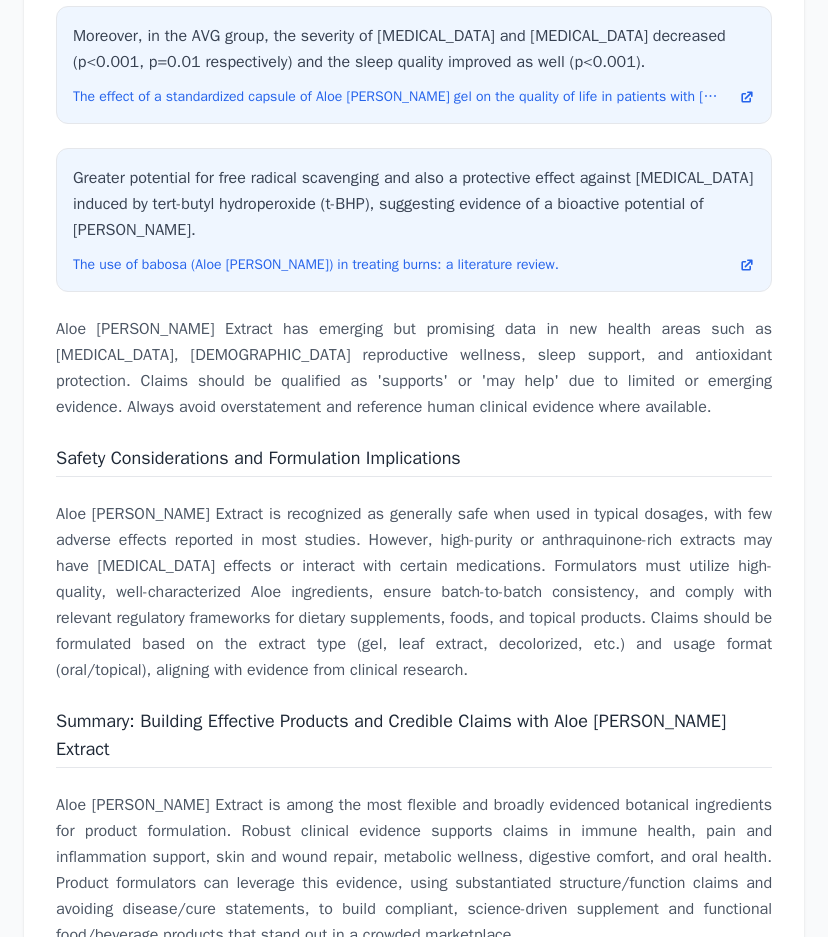 click on "Aloe [PERSON_NAME] Extract is among the most flexible and broadly evidenced botanical ingredients for product formulation. Robust clinical evidence supports claims in immune health, pain and inflammation support, skin and wound repair, metabolic wellness, digestive comfort, and oral health. Product formulators can leverage this evidence, using substantiated structure/function claims and avoiding disease/cure statements, to build compliant, science-driven supplement and functional food/beverage products that stand out in a crowded marketplace." at bounding box center (414, 870) 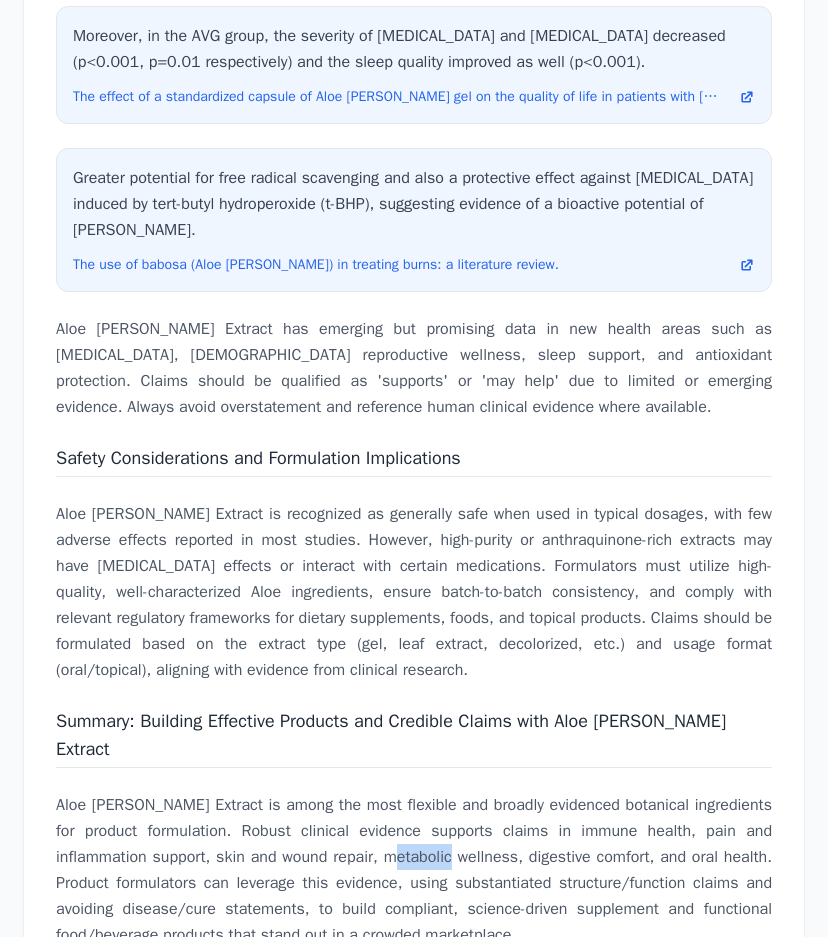 click on "Aloe [PERSON_NAME] Extract is among the most flexible and broadly evidenced botanical ingredients for product formulation. Robust clinical evidence supports claims in immune health, pain and inflammation support, skin and wound repair, metabolic wellness, digestive comfort, and oral health. Product formulators can leverage this evidence, using substantiated structure/function claims and avoiding disease/cure statements, to build compliant, science-driven supplement and functional food/beverage products that stand out in a crowded marketplace." at bounding box center (414, 870) 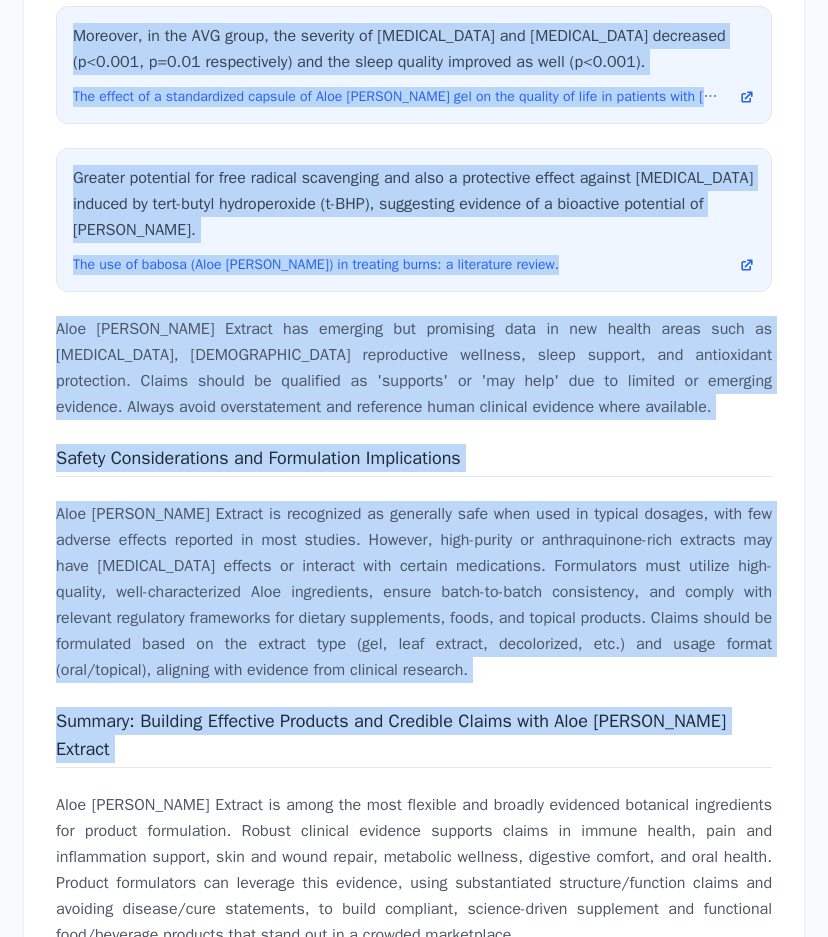 click on "Aloe [PERSON_NAME] Extract is among the most flexible and broadly evidenced botanical ingredients for product formulation. Robust clinical evidence supports claims in immune health, pain and inflammation support, skin and wound repair, metabolic wellness, digestive comfort, and oral health. Product formulators can leverage this evidence, using substantiated structure/function claims and avoiding disease/cure statements, to build compliant, science-driven supplement and functional food/beverage products that stand out in a crowded marketplace." at bounding box center [414, 870] 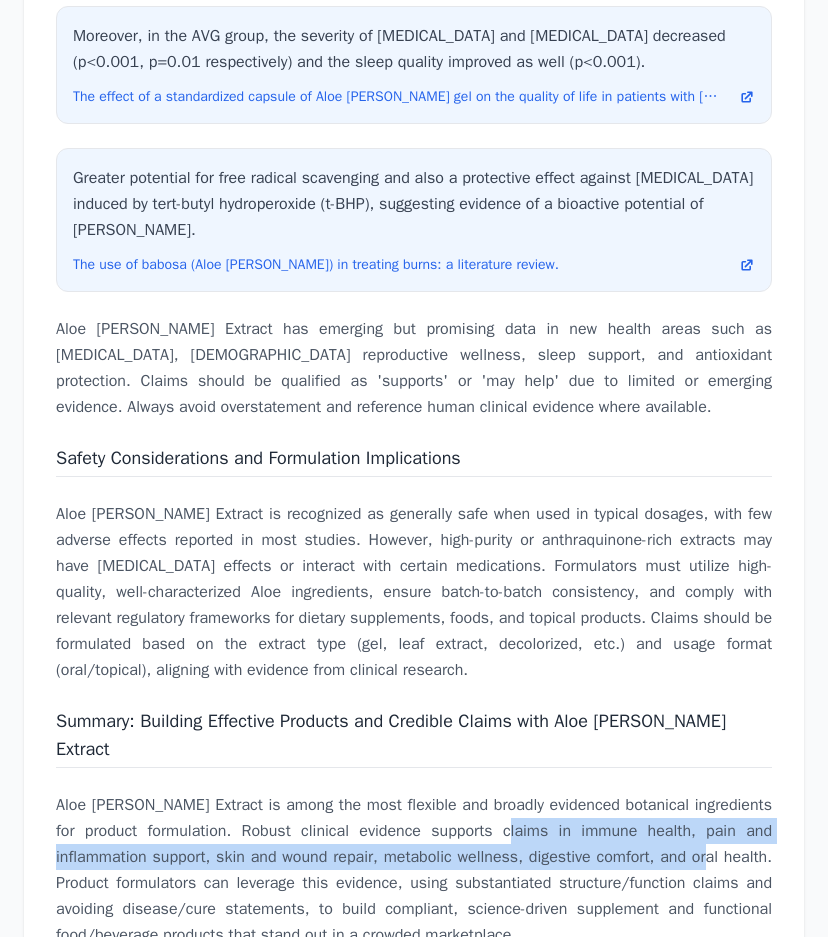 drag, startPoint x: 481, startPoint y: 686, endPoint x: 703, endPoint y: 708, distance: 223.08743 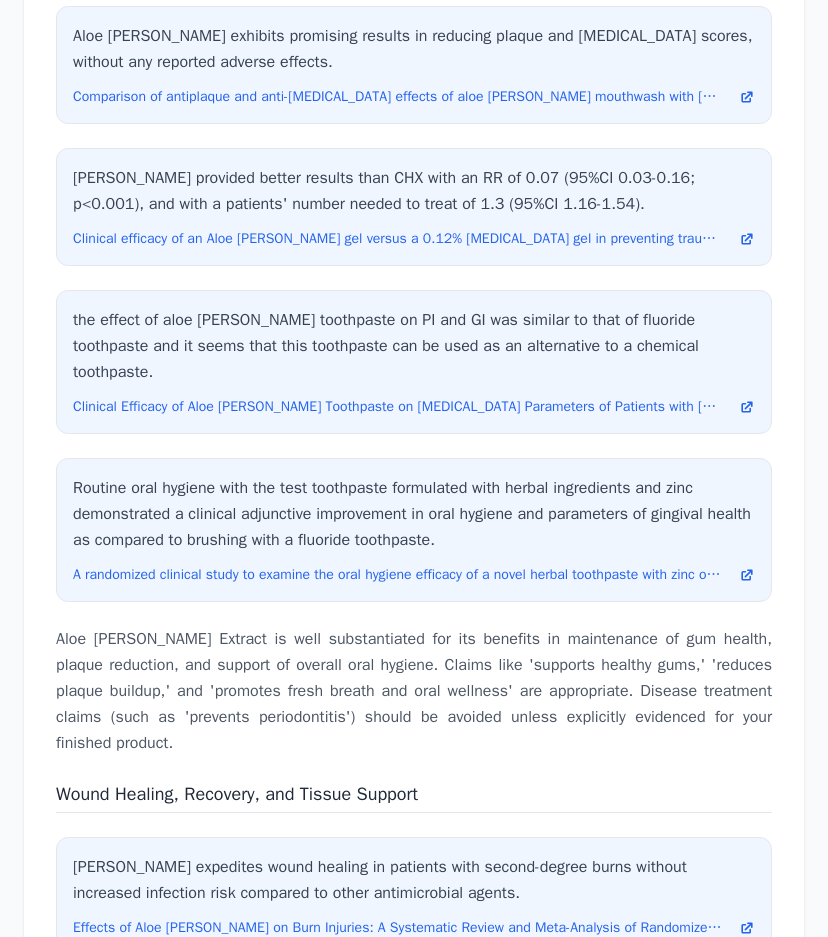 scroll, scrollTop: 9316, scrollLeft: 0, axis: vertical 